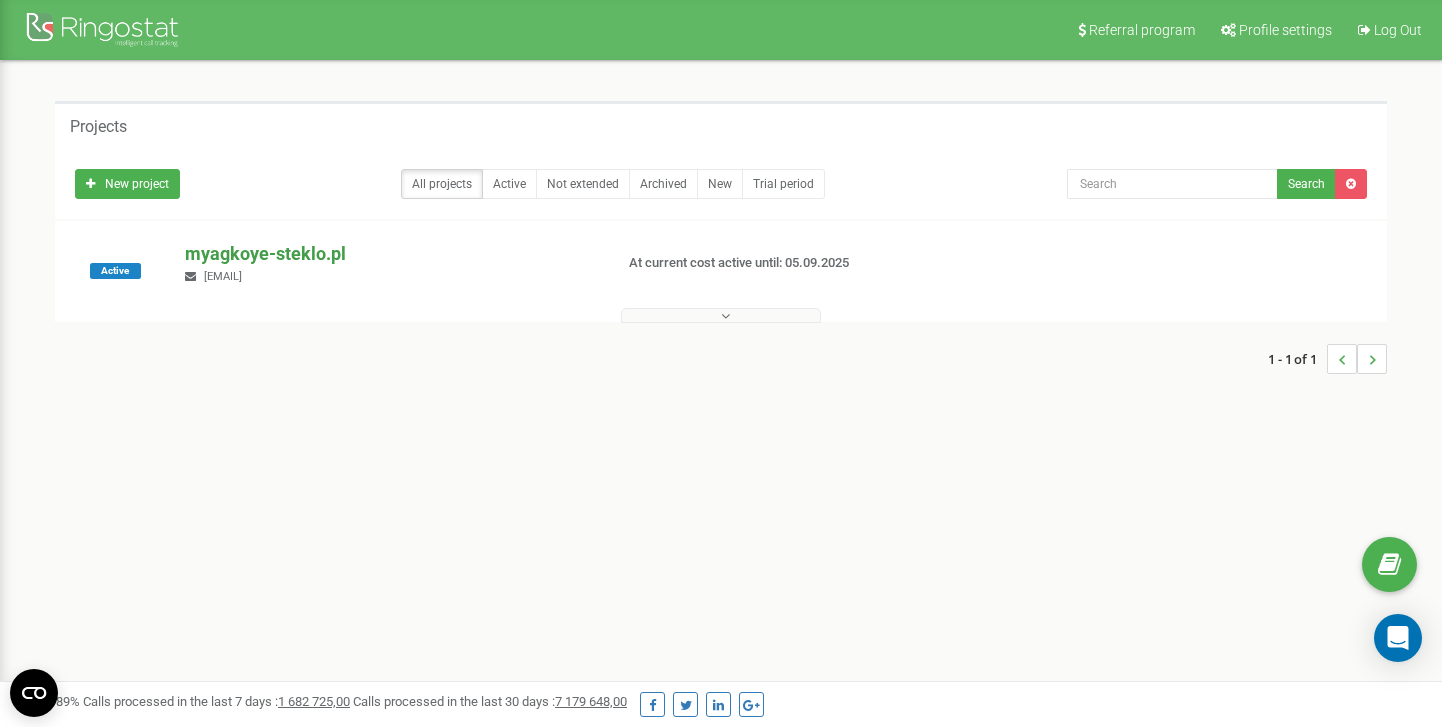 scroll, scrollTop: 91, scrollLeft: 0, axis: vertical 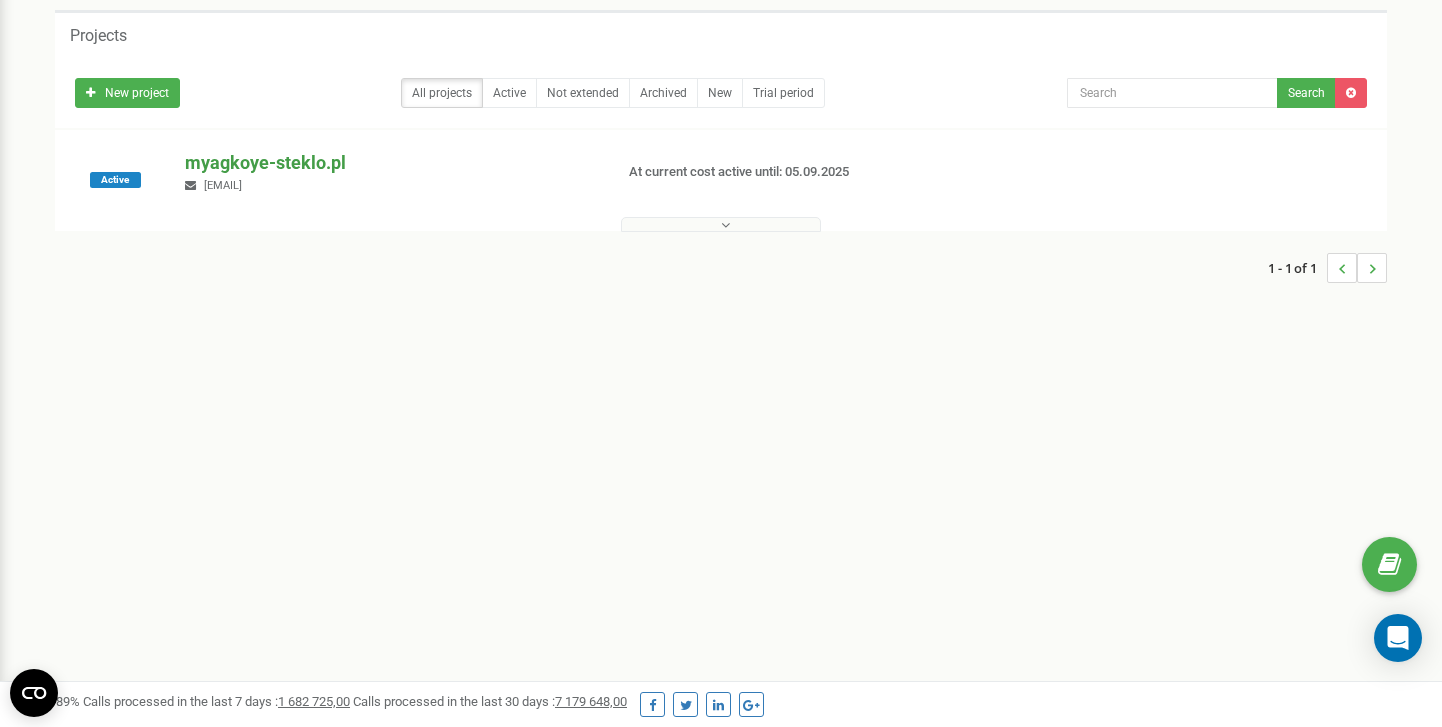 click on "myagkoye-steklo.pl" at bounding box center (390, 163) 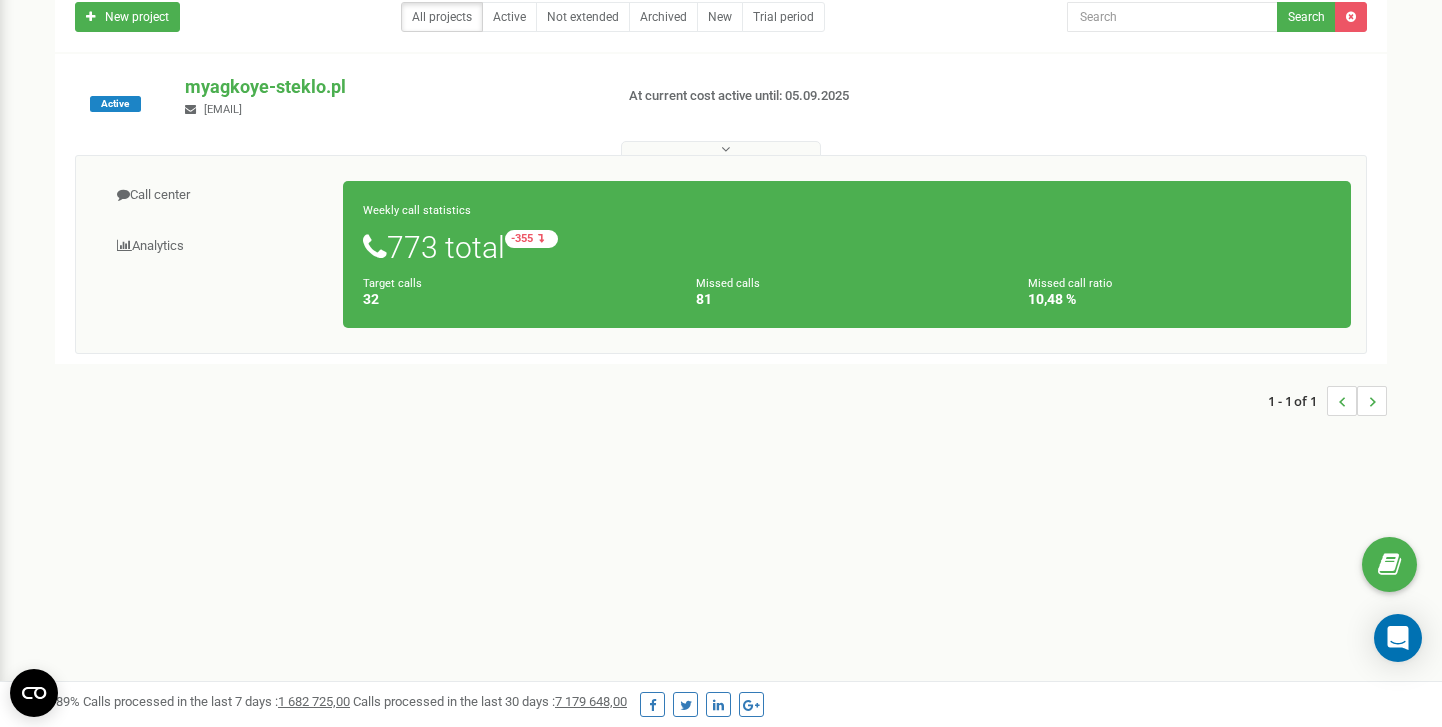 scroll, scrollTop: 169, scrollLeft: 0, axis: vertical 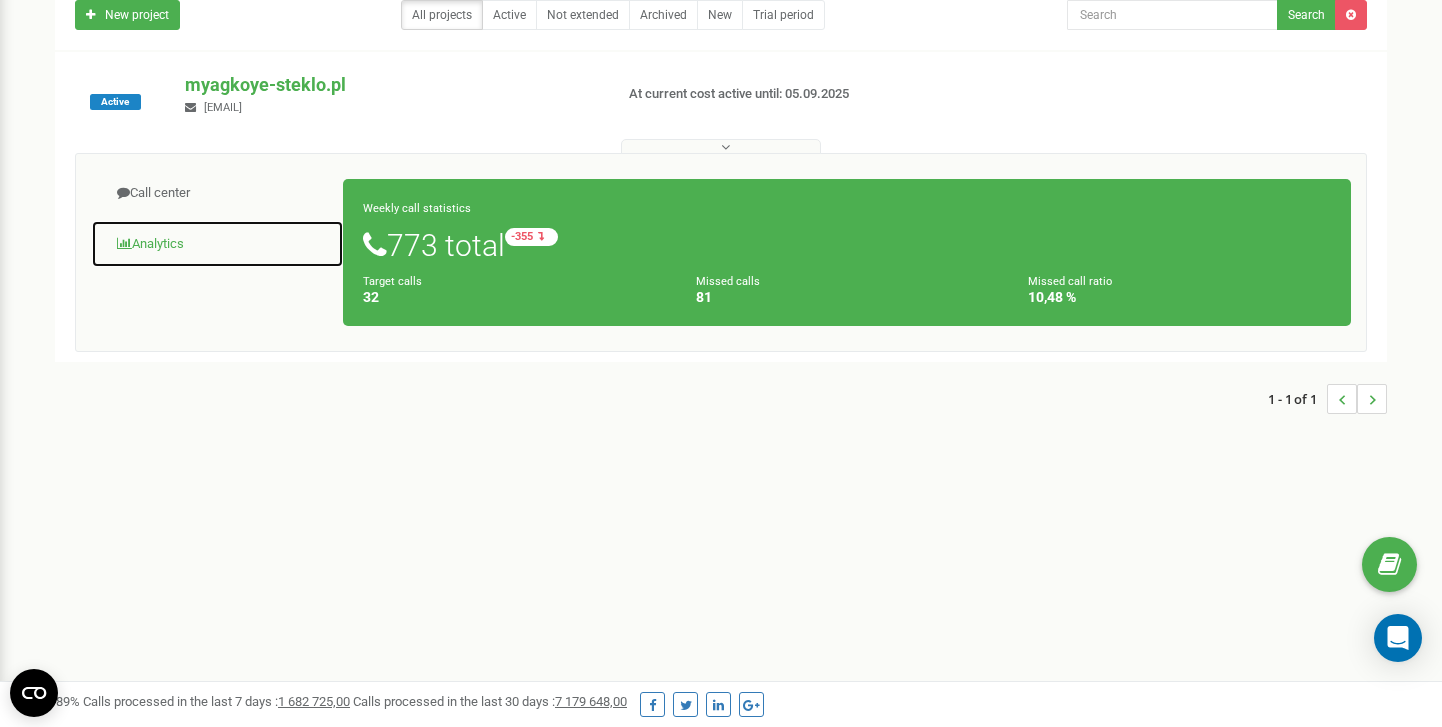 click on "Analytics" at bounding box center (217, 244) 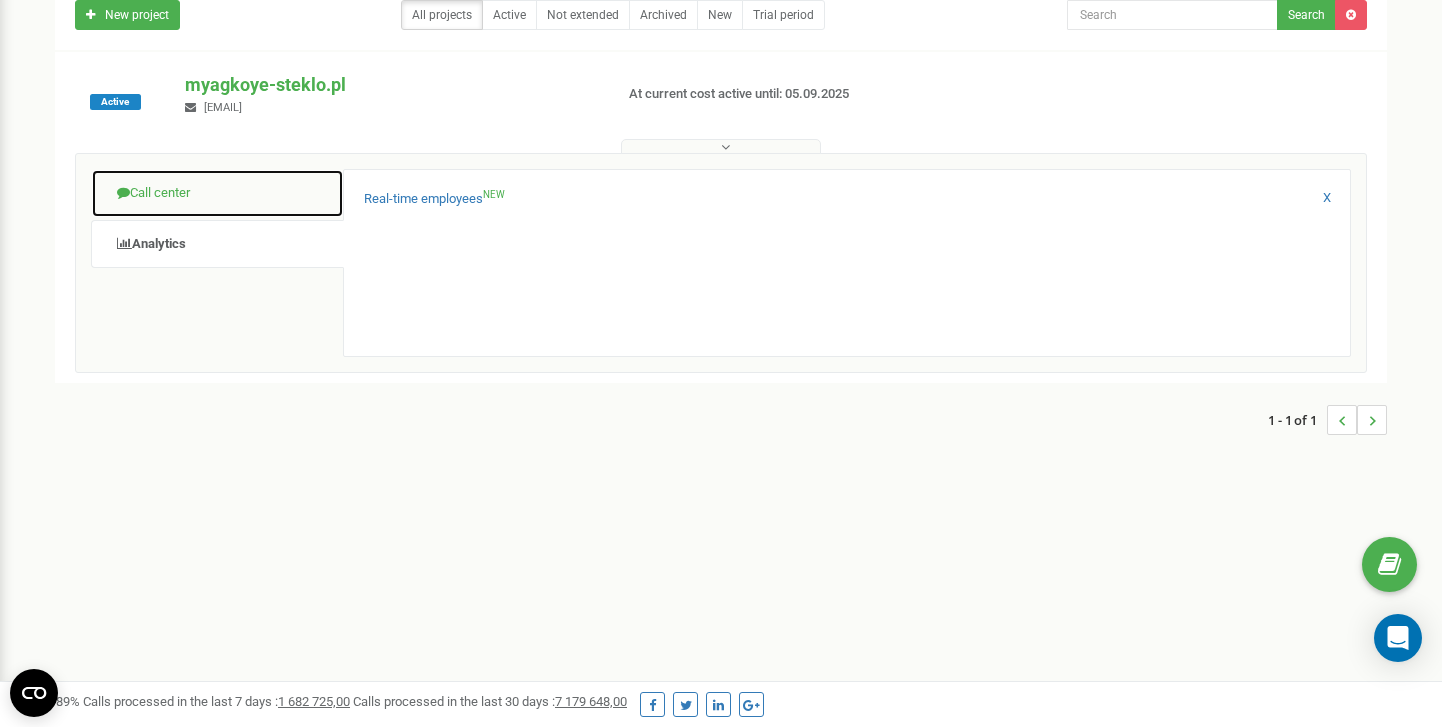 click on "Call center" at bounding box center [217, 193] 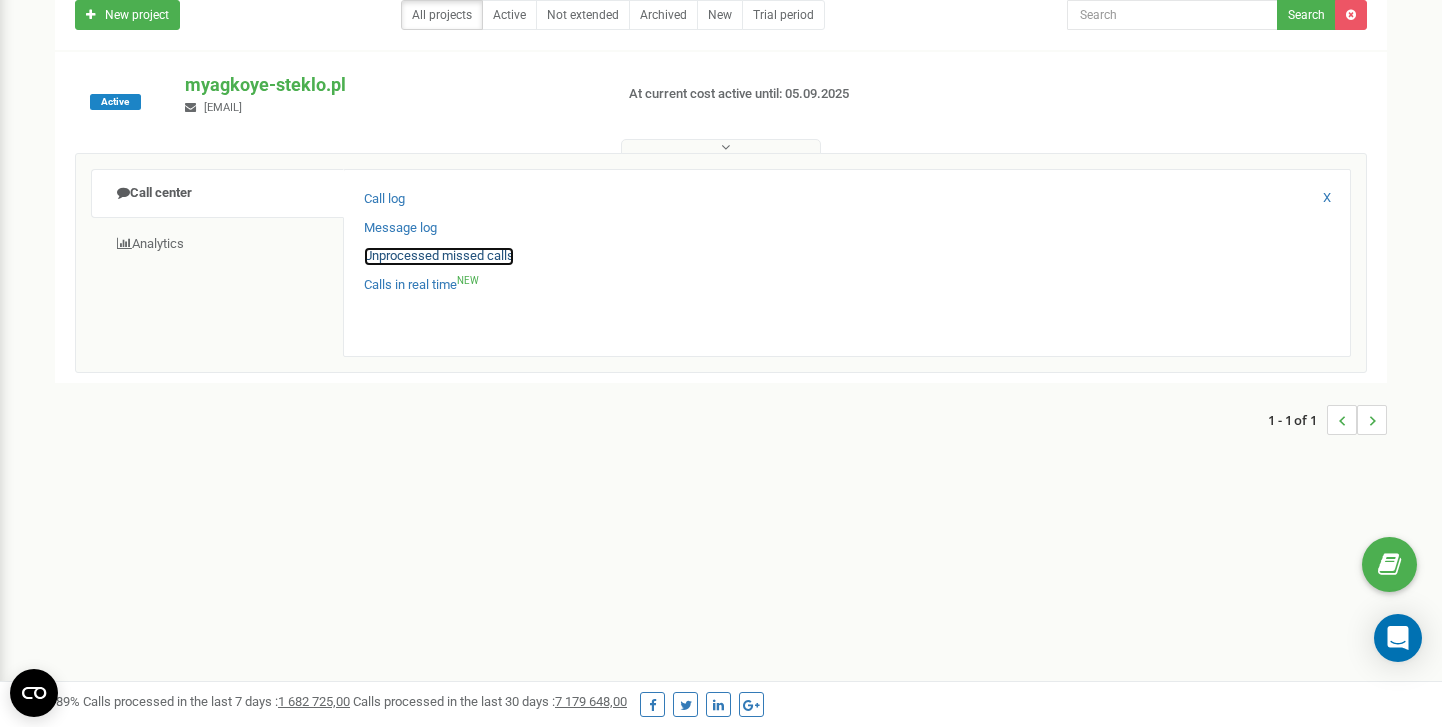 click on "Unprocessed missed calls" at bounding box center (439, 256) 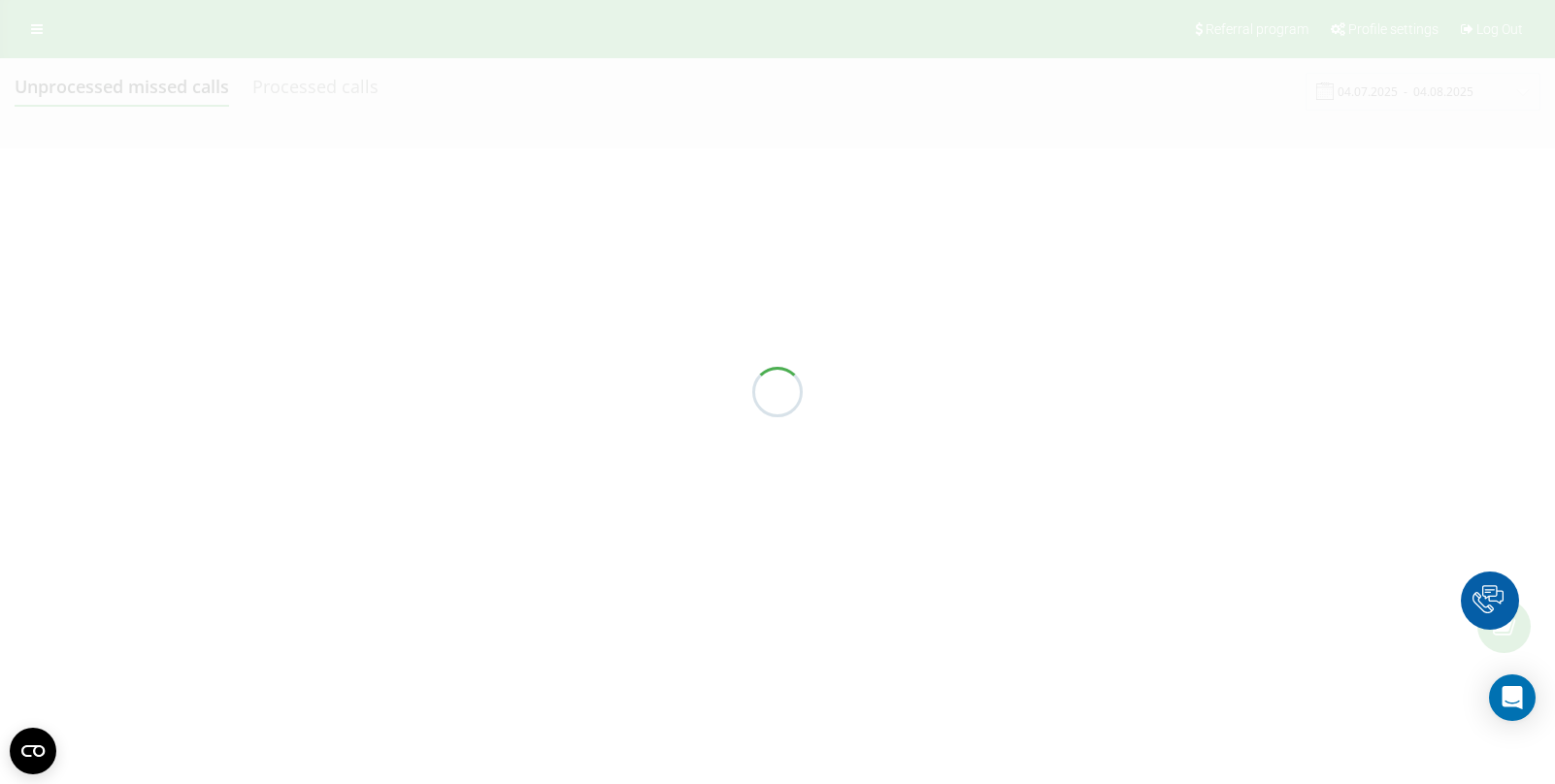 scroll, scrollTop: 0, scrollLeft: 0, axis: both 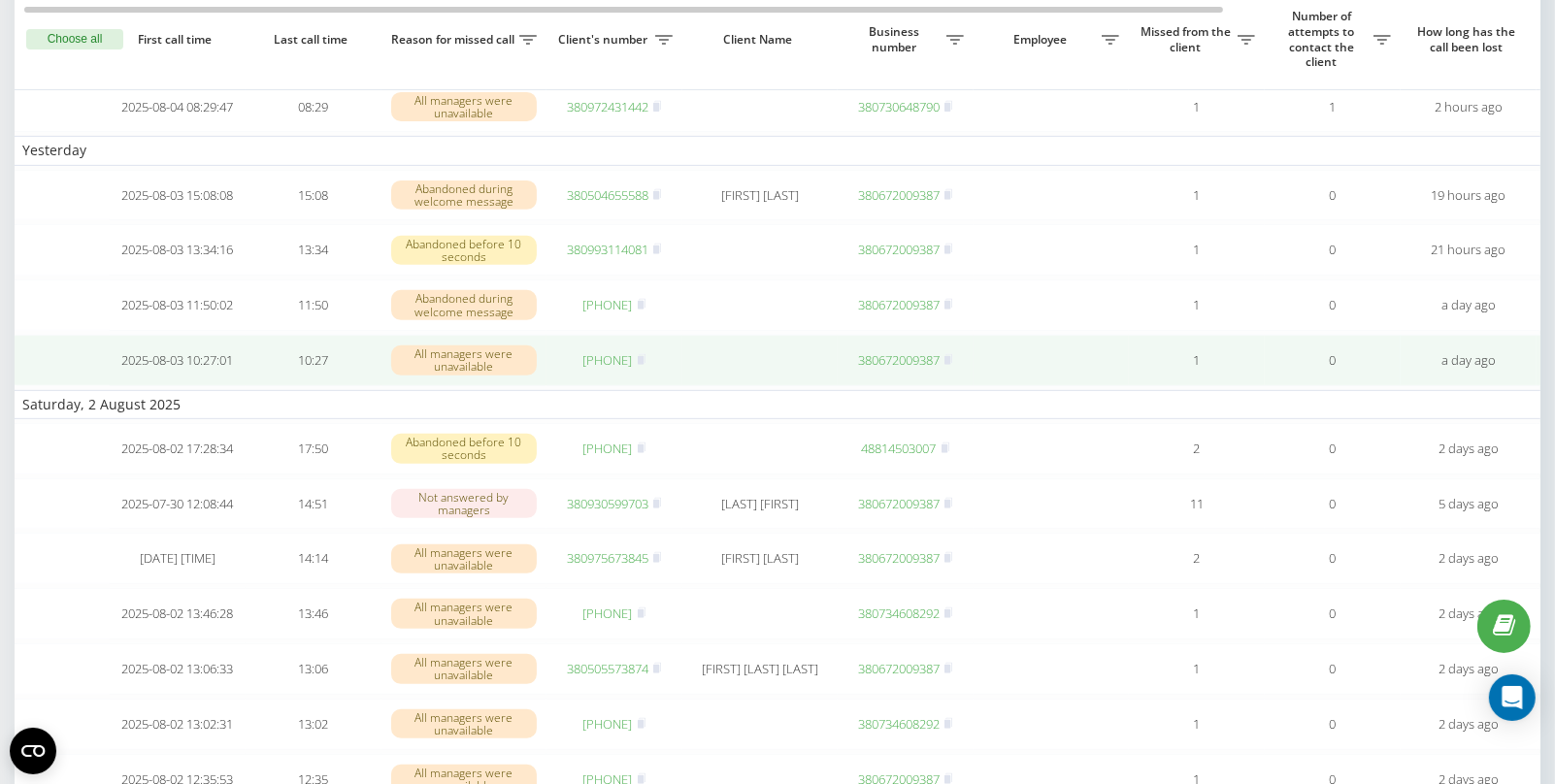 click at bounding box center (760, 360) 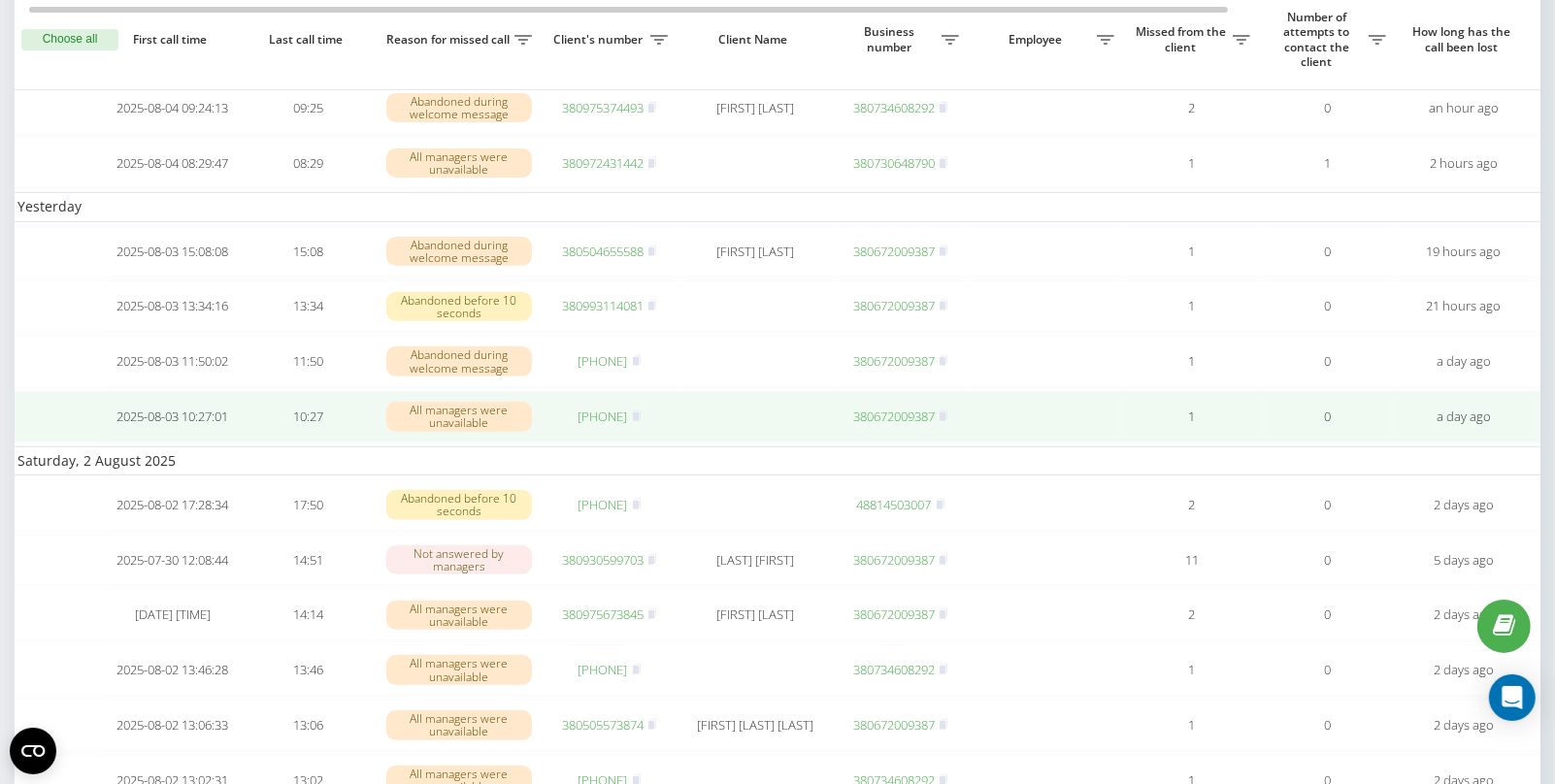 scroll, scrollTop: 603, scrollLeft: 0, axis: vertical 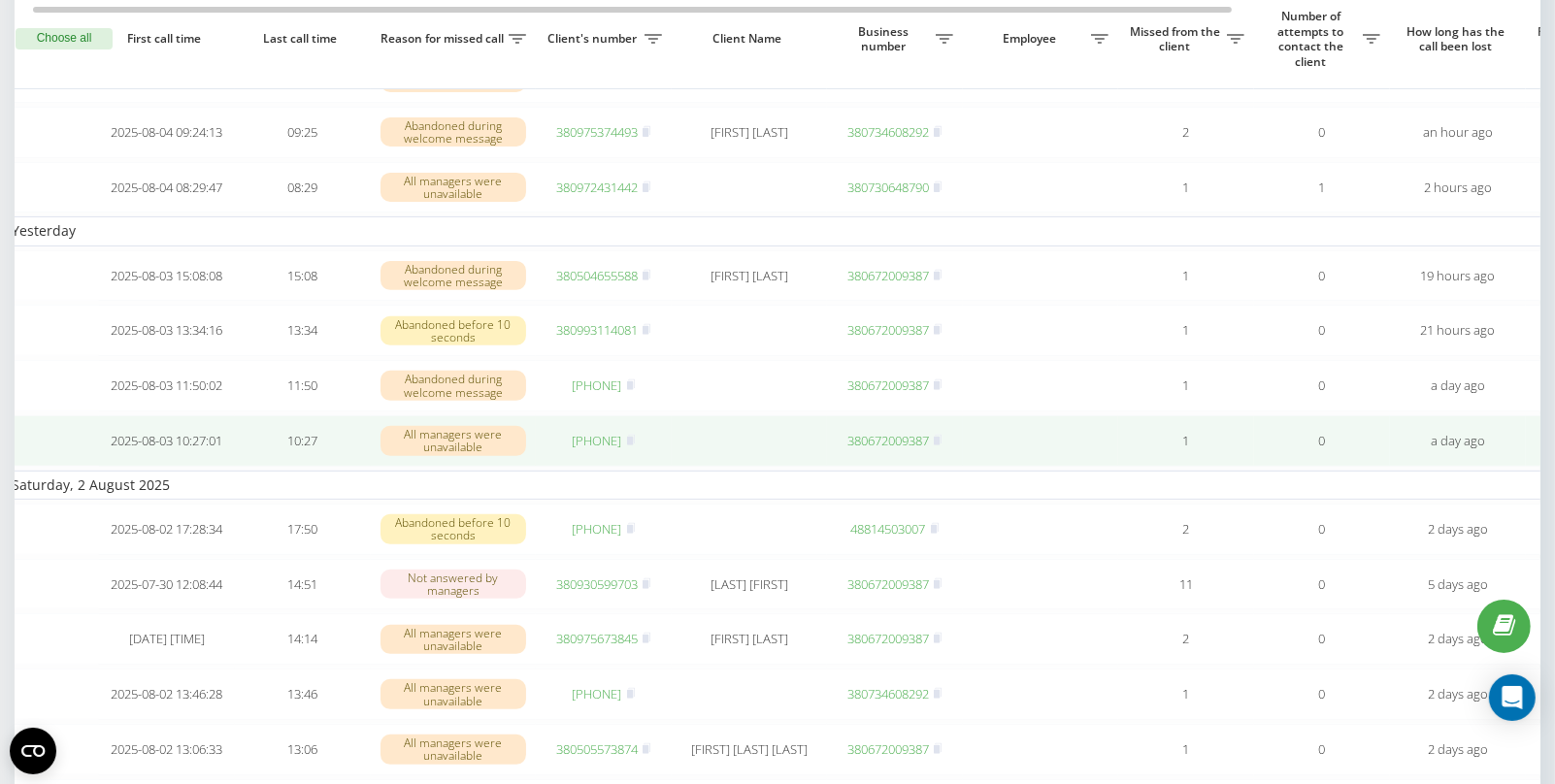 click on "380972792437" at bounding box center [597, 441] 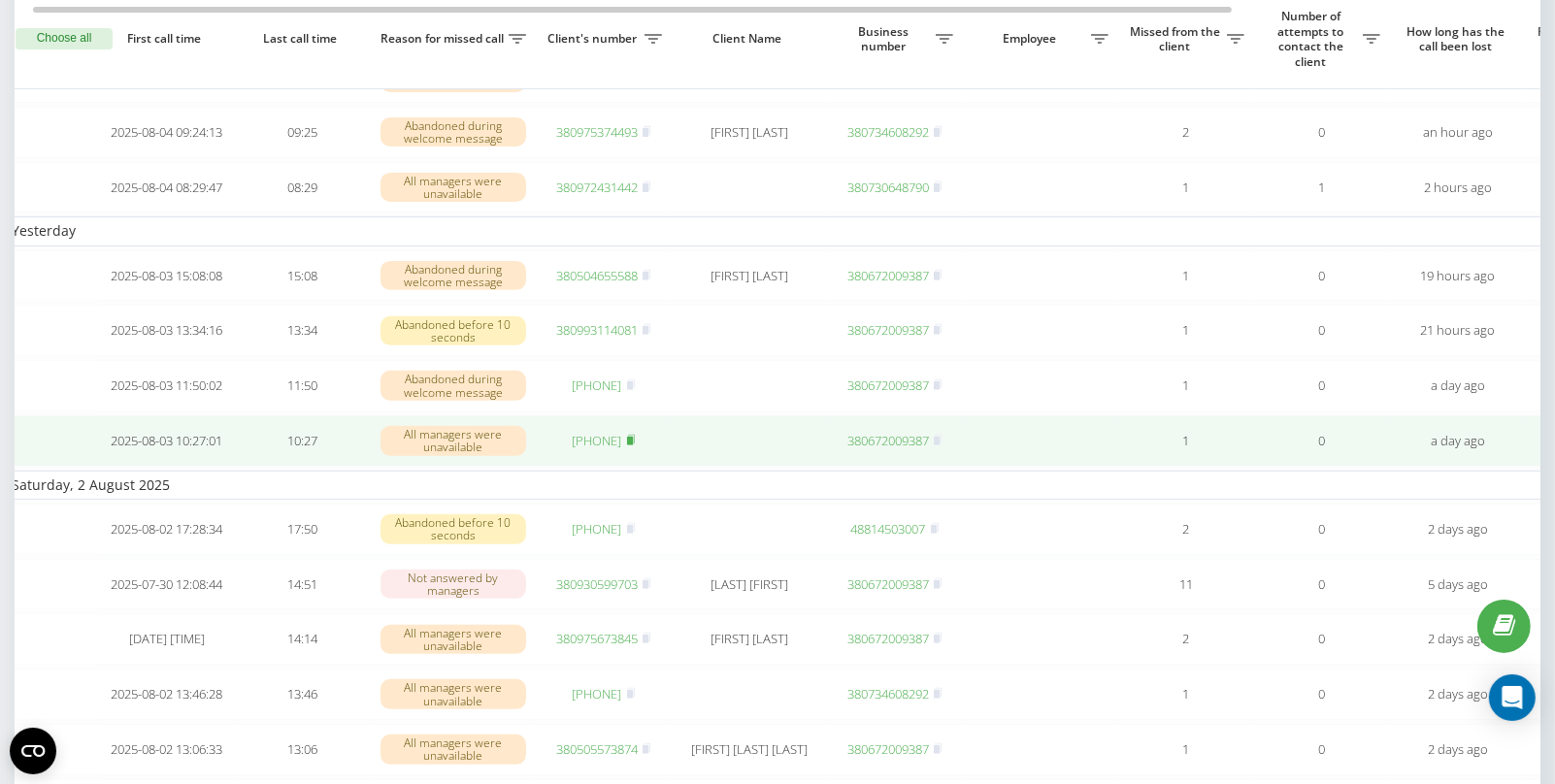 click 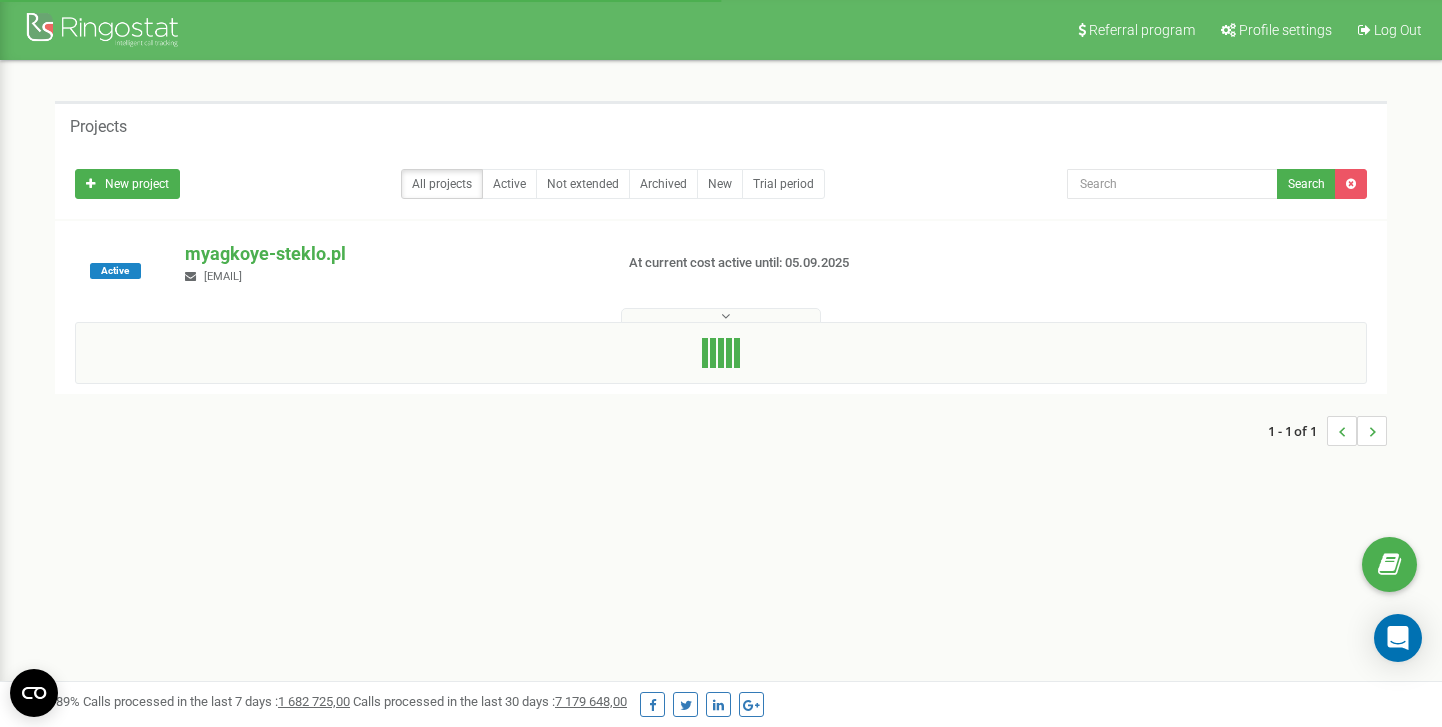 scroll, scrollTop: 0, scrollLeft: 0, axis: both 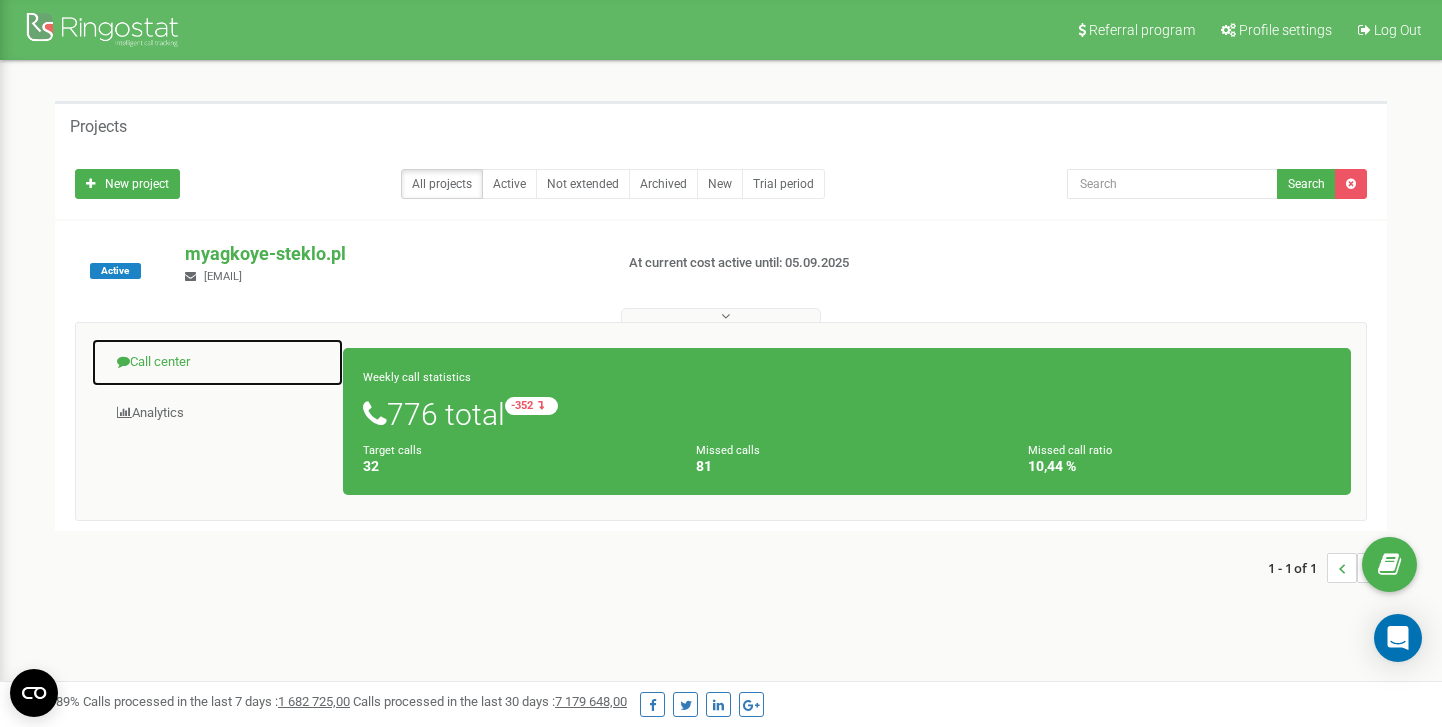 click on "Call center" at bounding box center (217, 362) 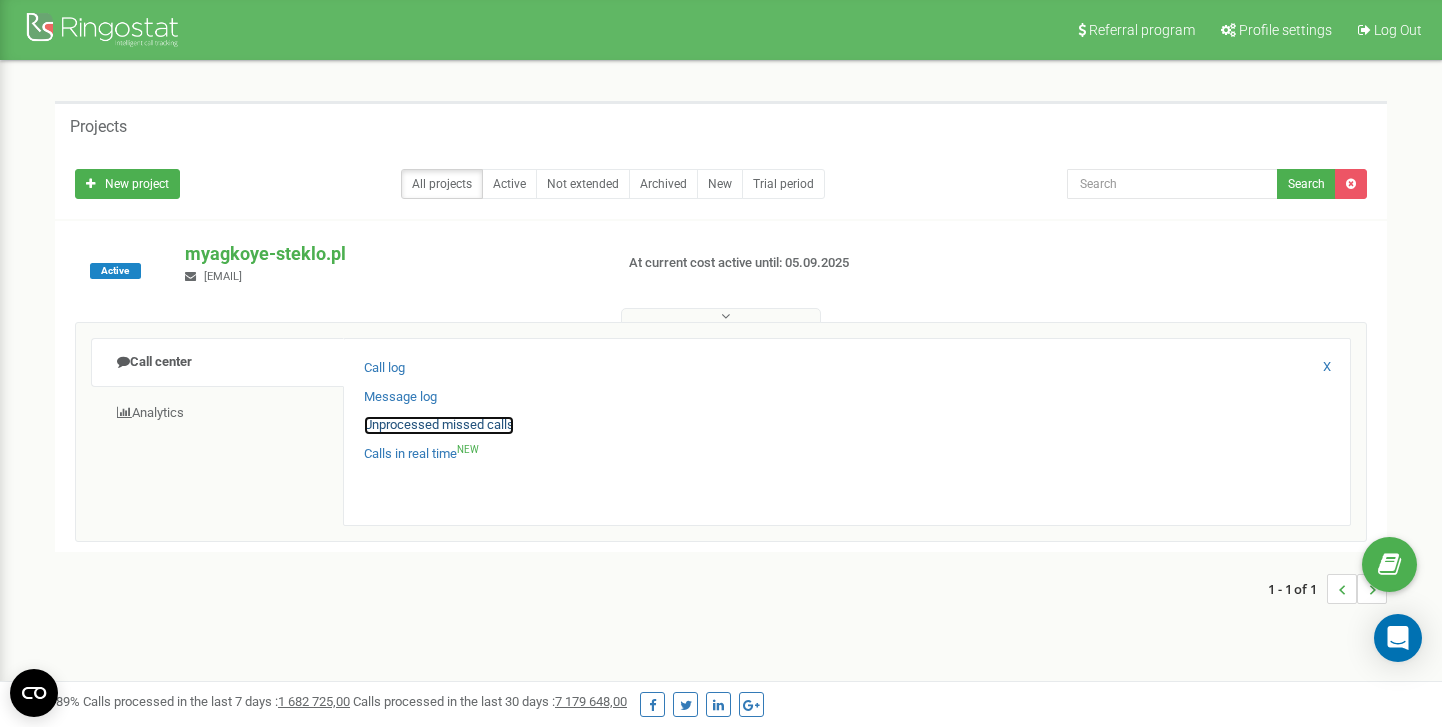 click on "Unprocessed missed calls" at bounding box center [439, 425] 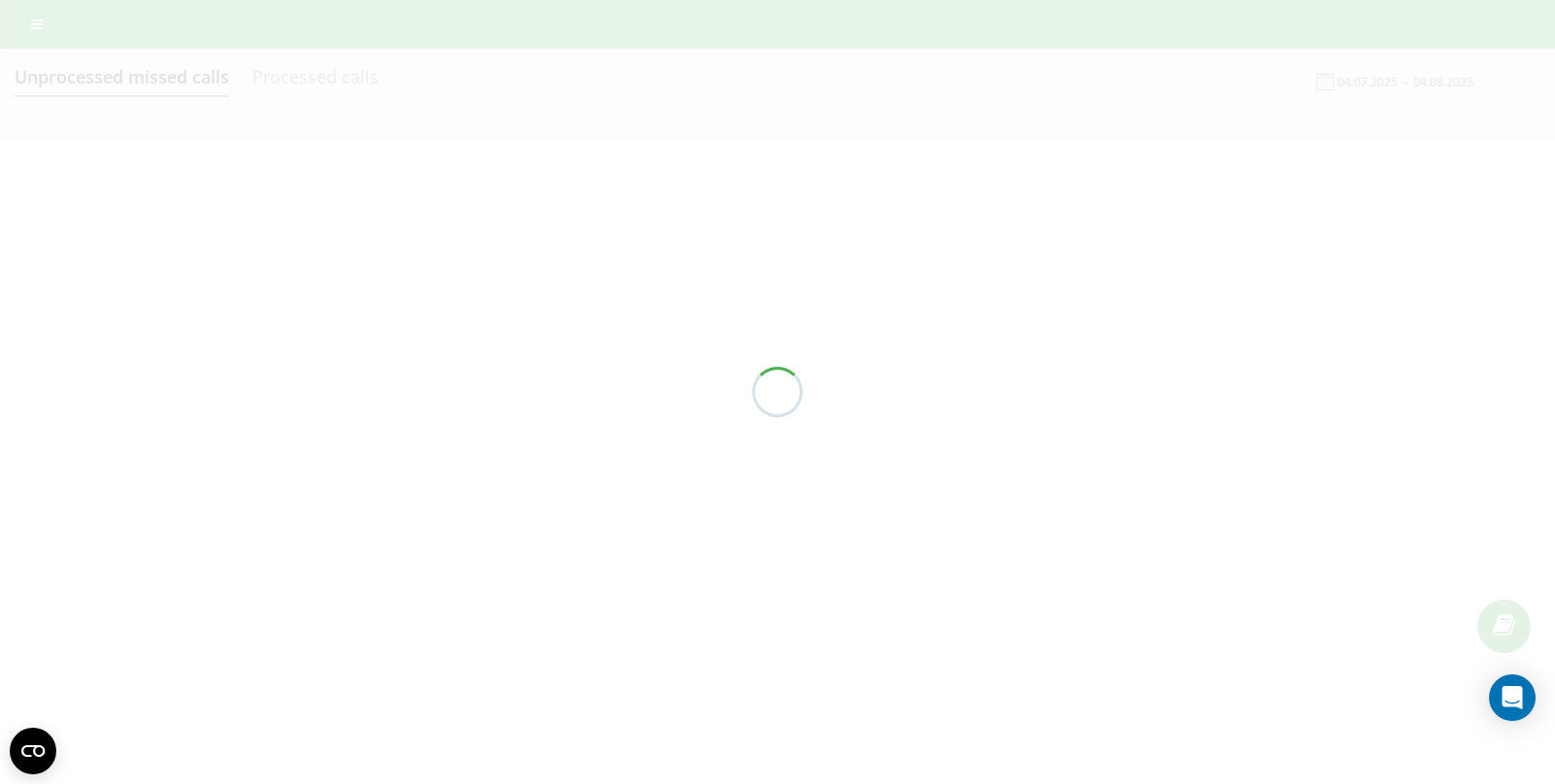 scroll, scrollTop: 0, scrollLeft: 0, axis: both 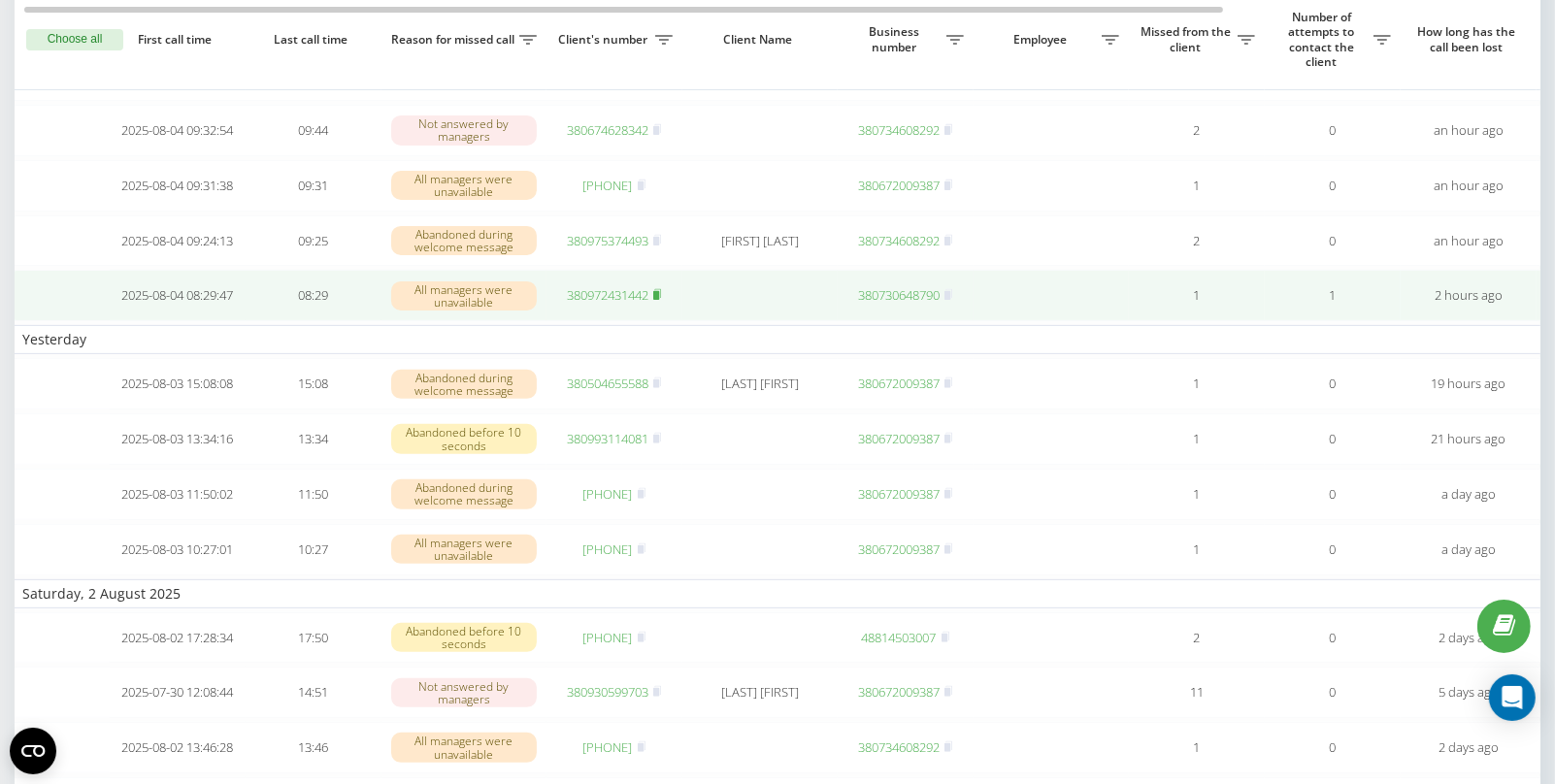 click 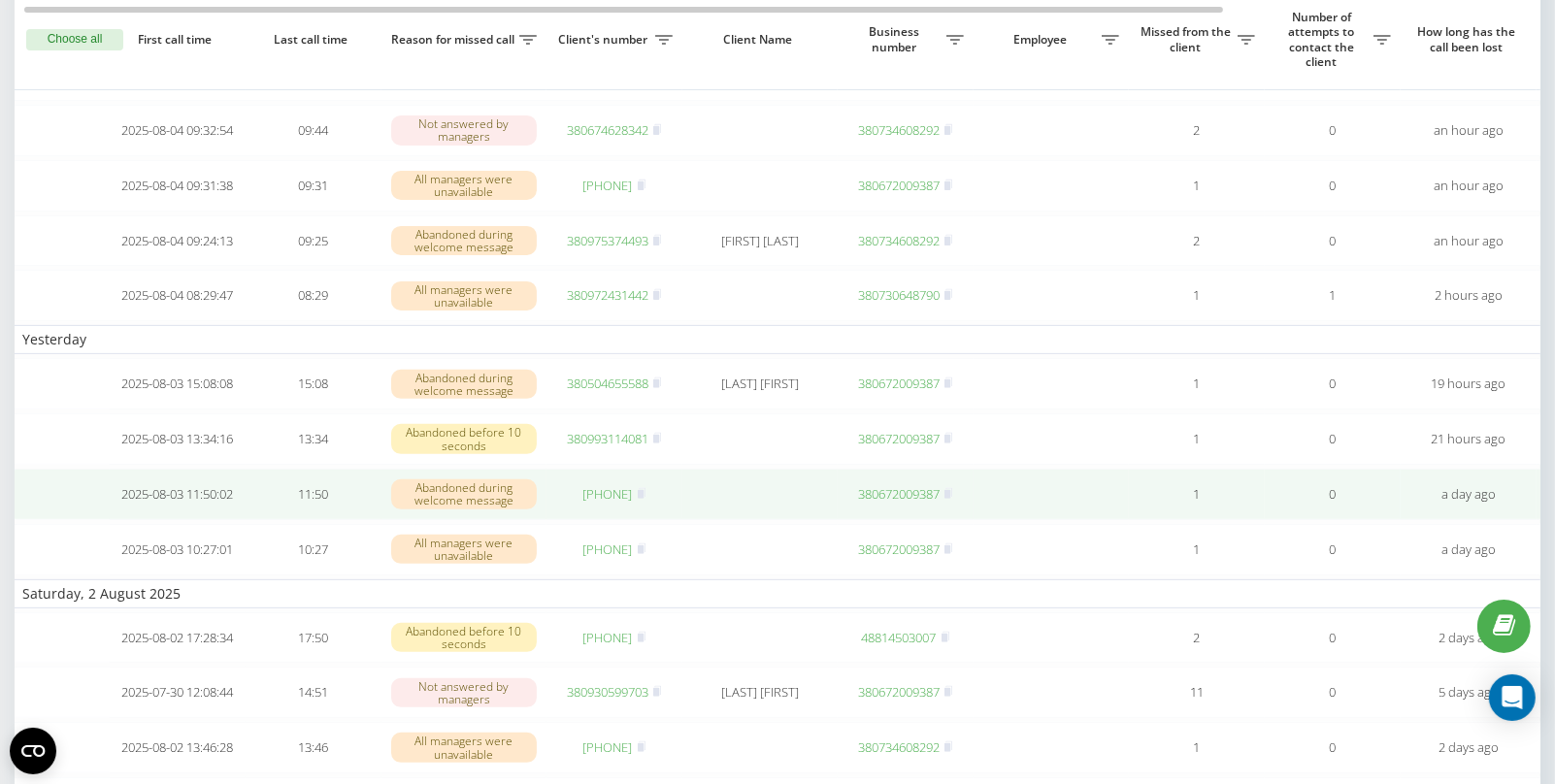 click on "[PHONE]" at bounding box center [608, 494] 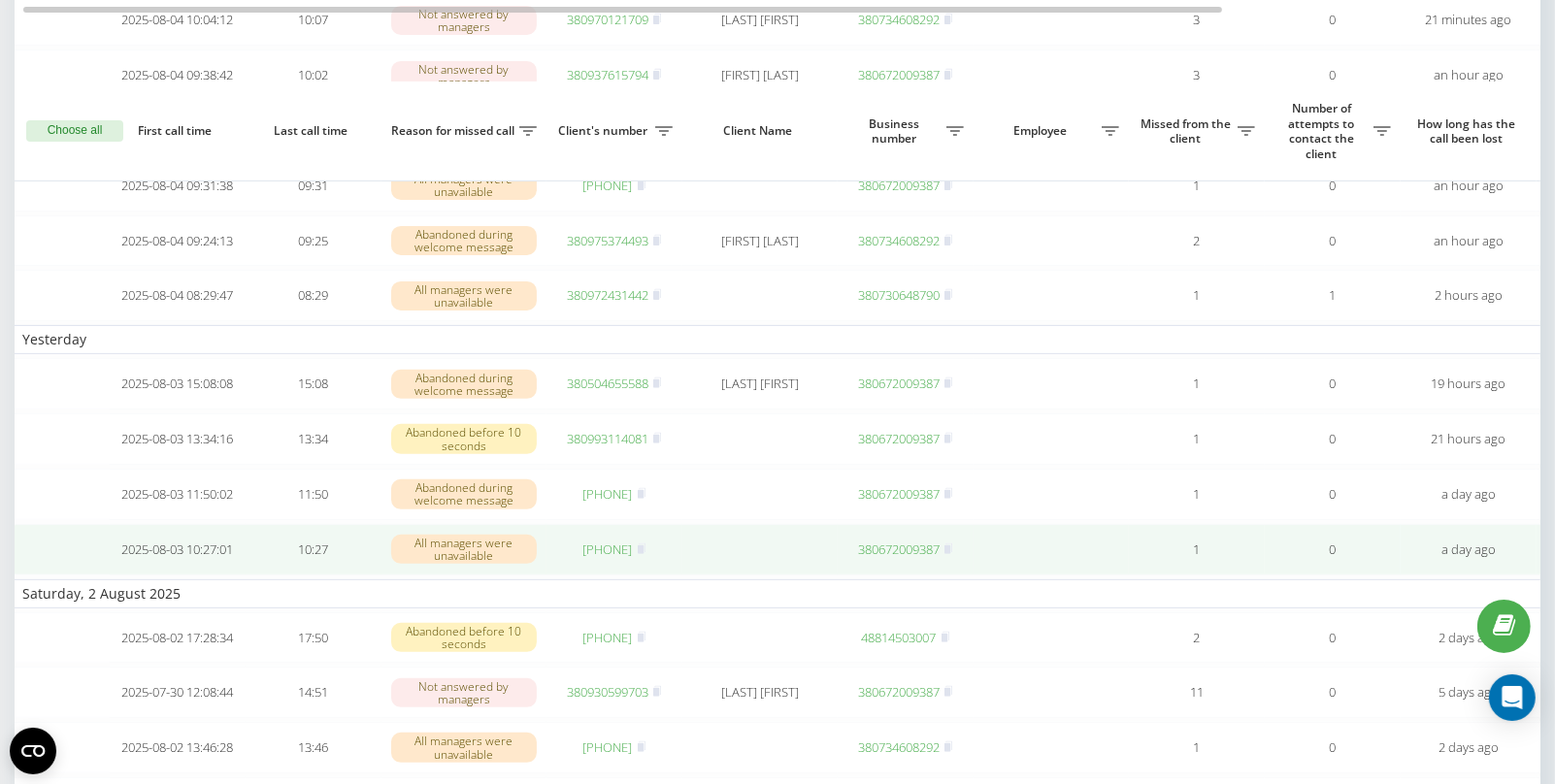 scroll, scrollTop: 749, scrollLeft: 0, axis: vertical 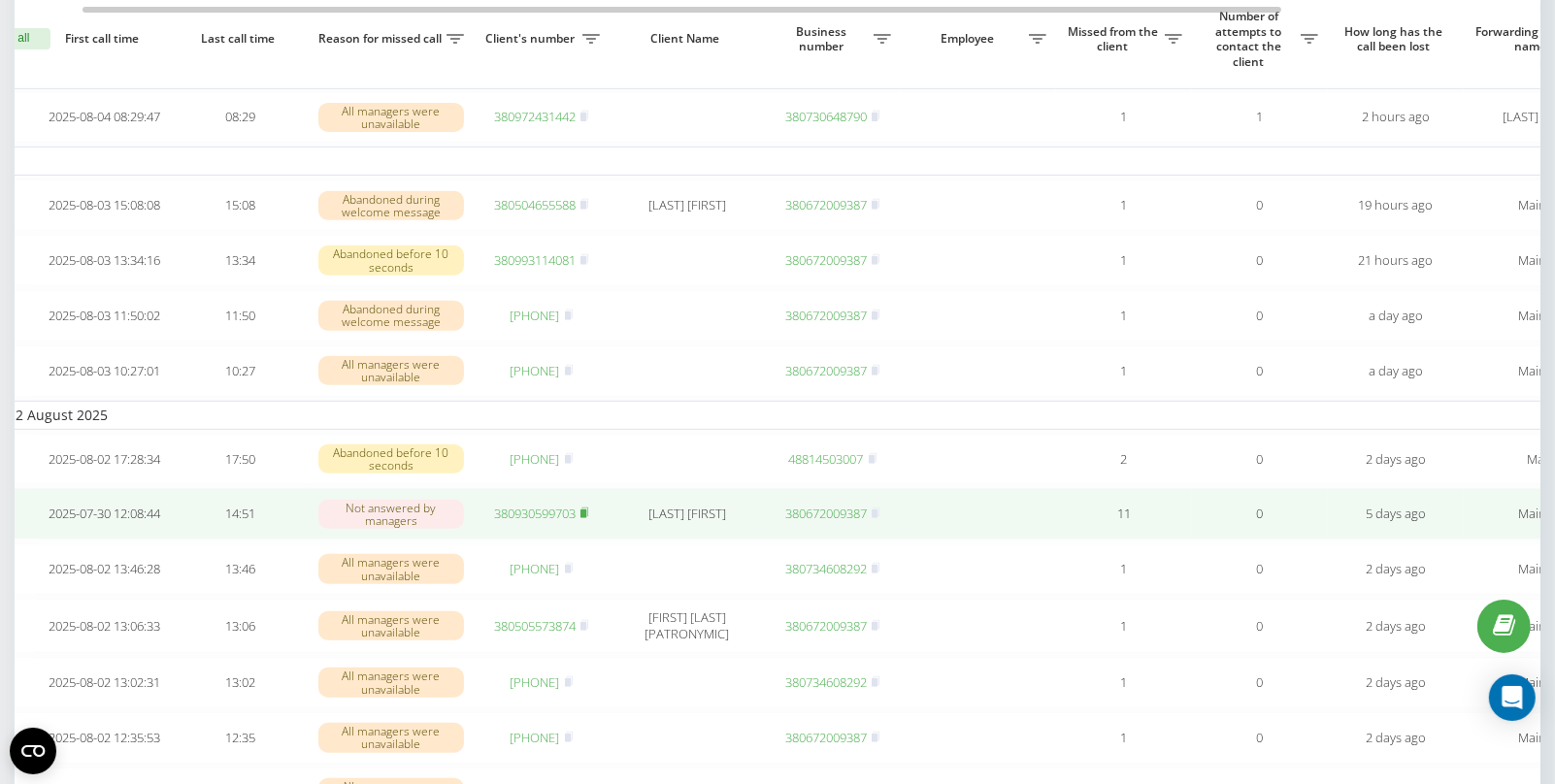 click 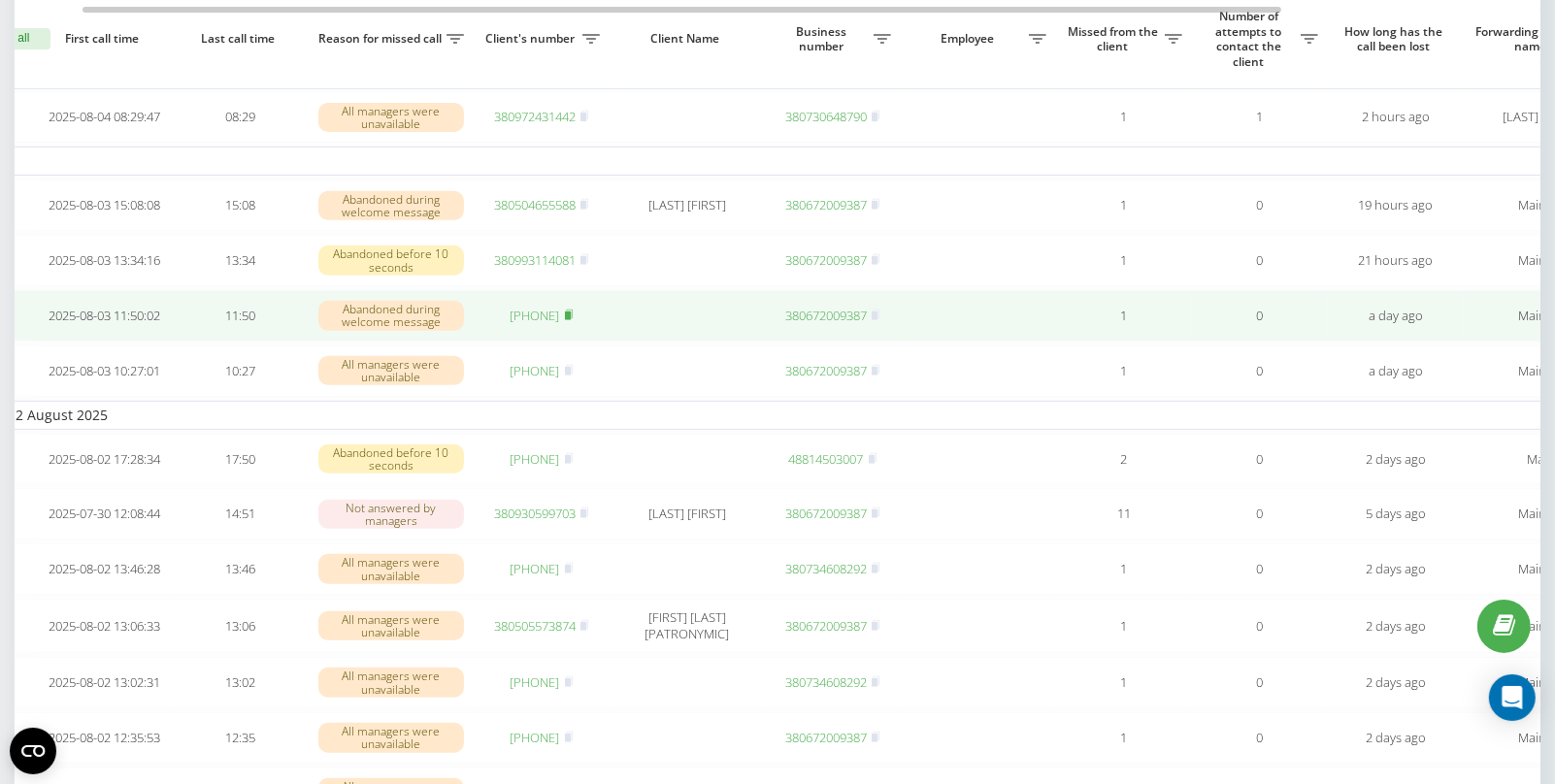 click 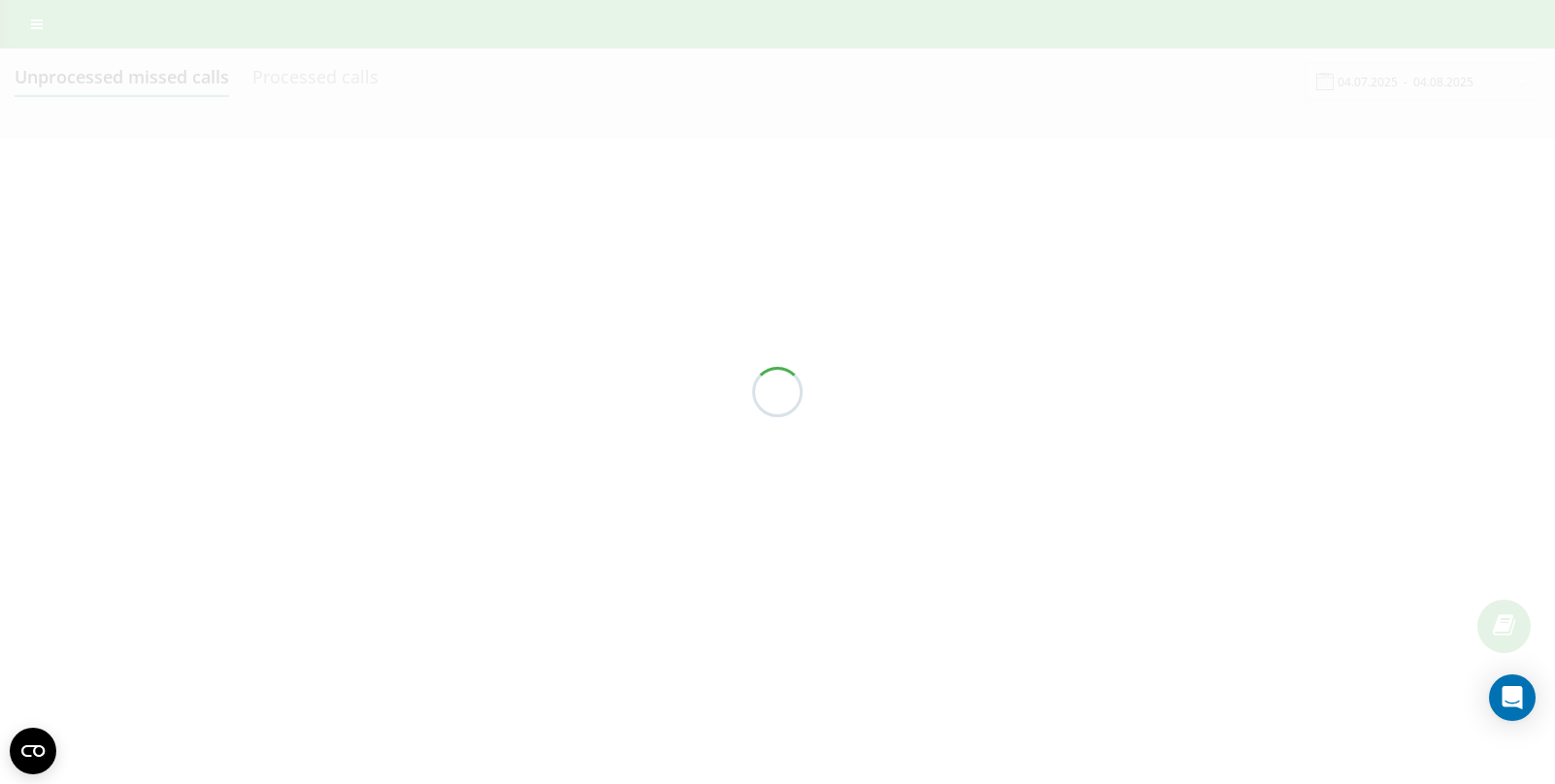 scroll, scrollTop: 0, scrollLeft: 0, axis: both 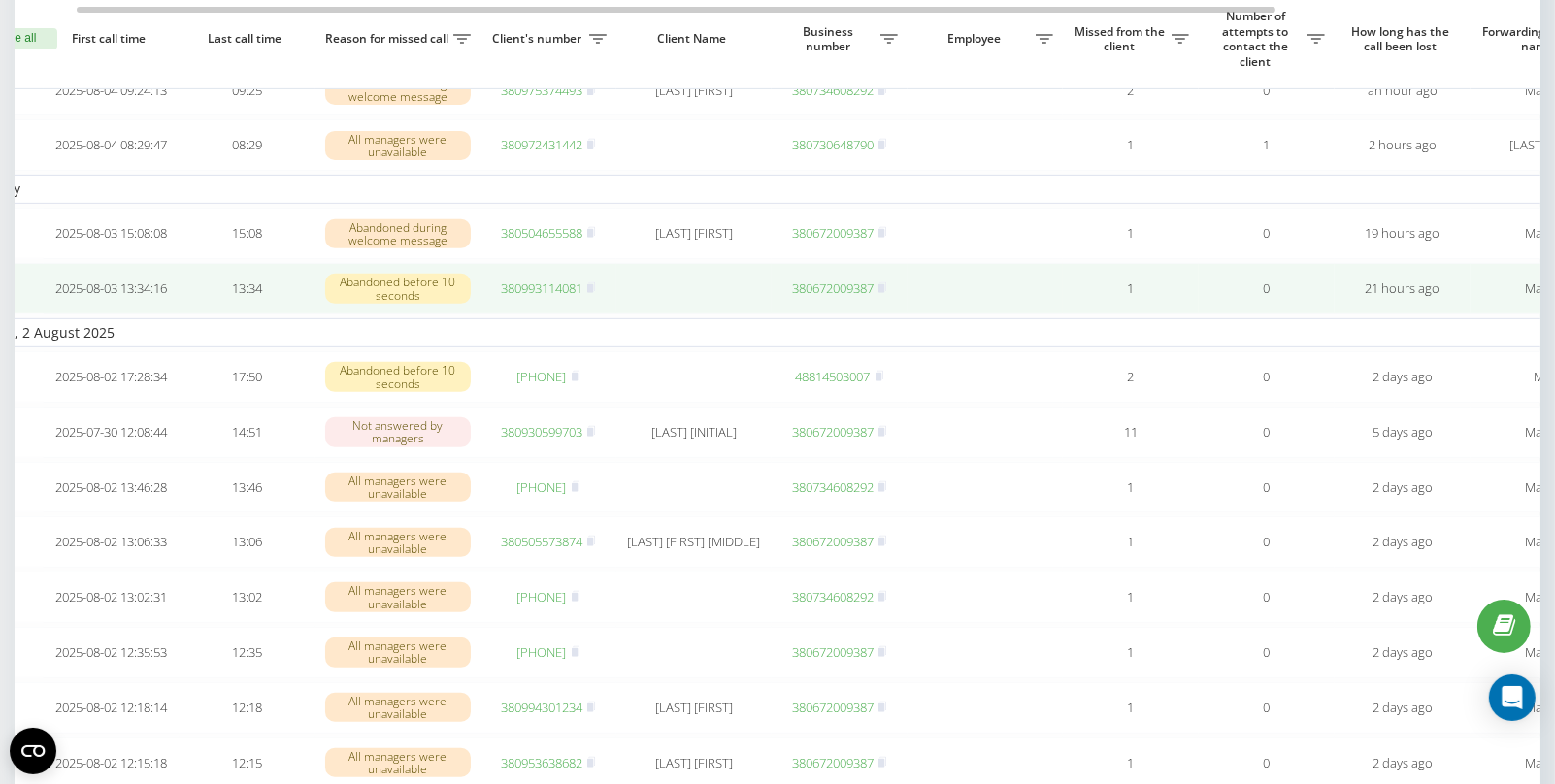 click on "380993114081" at bounding box center (542, 288) 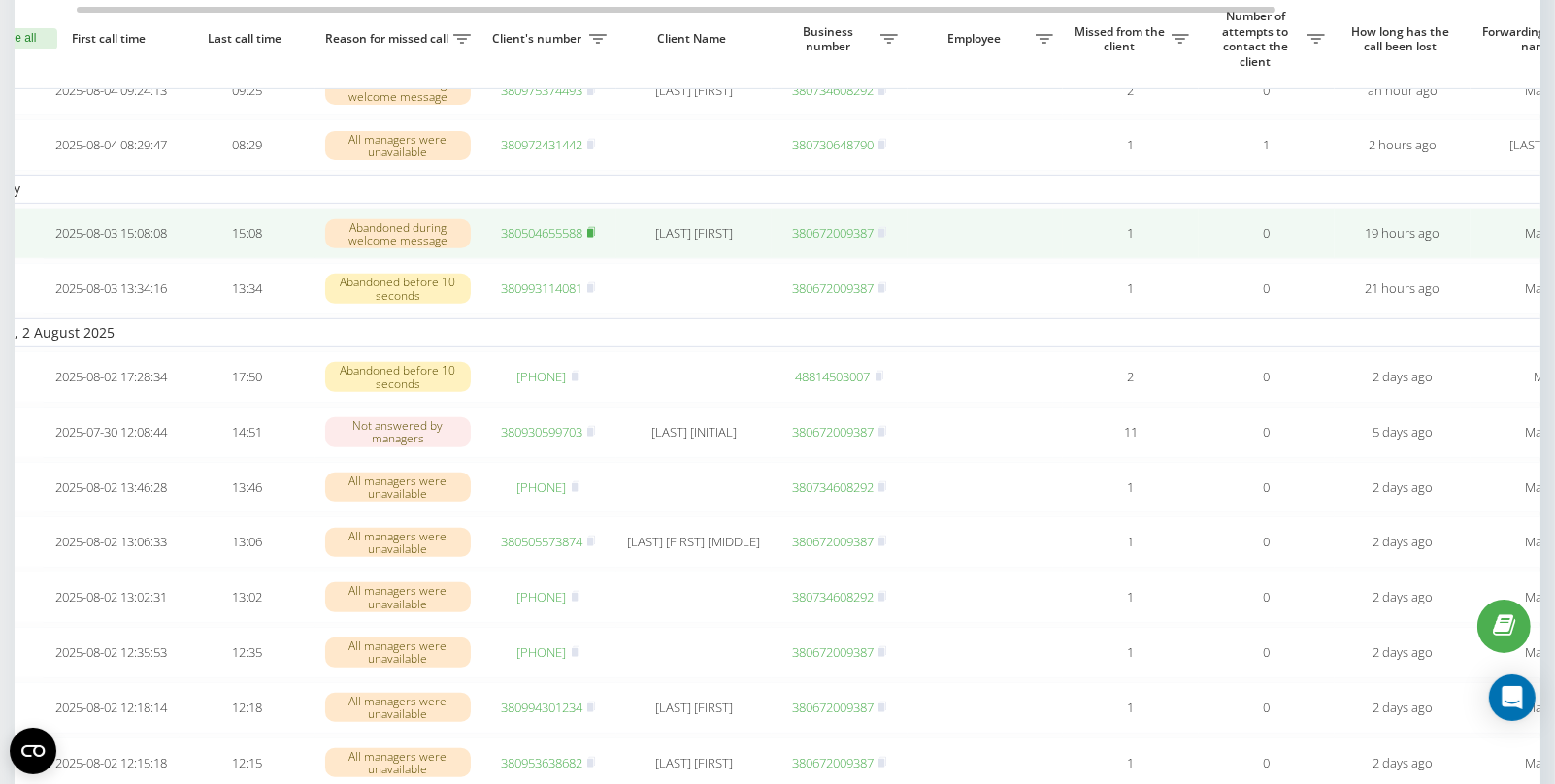 click 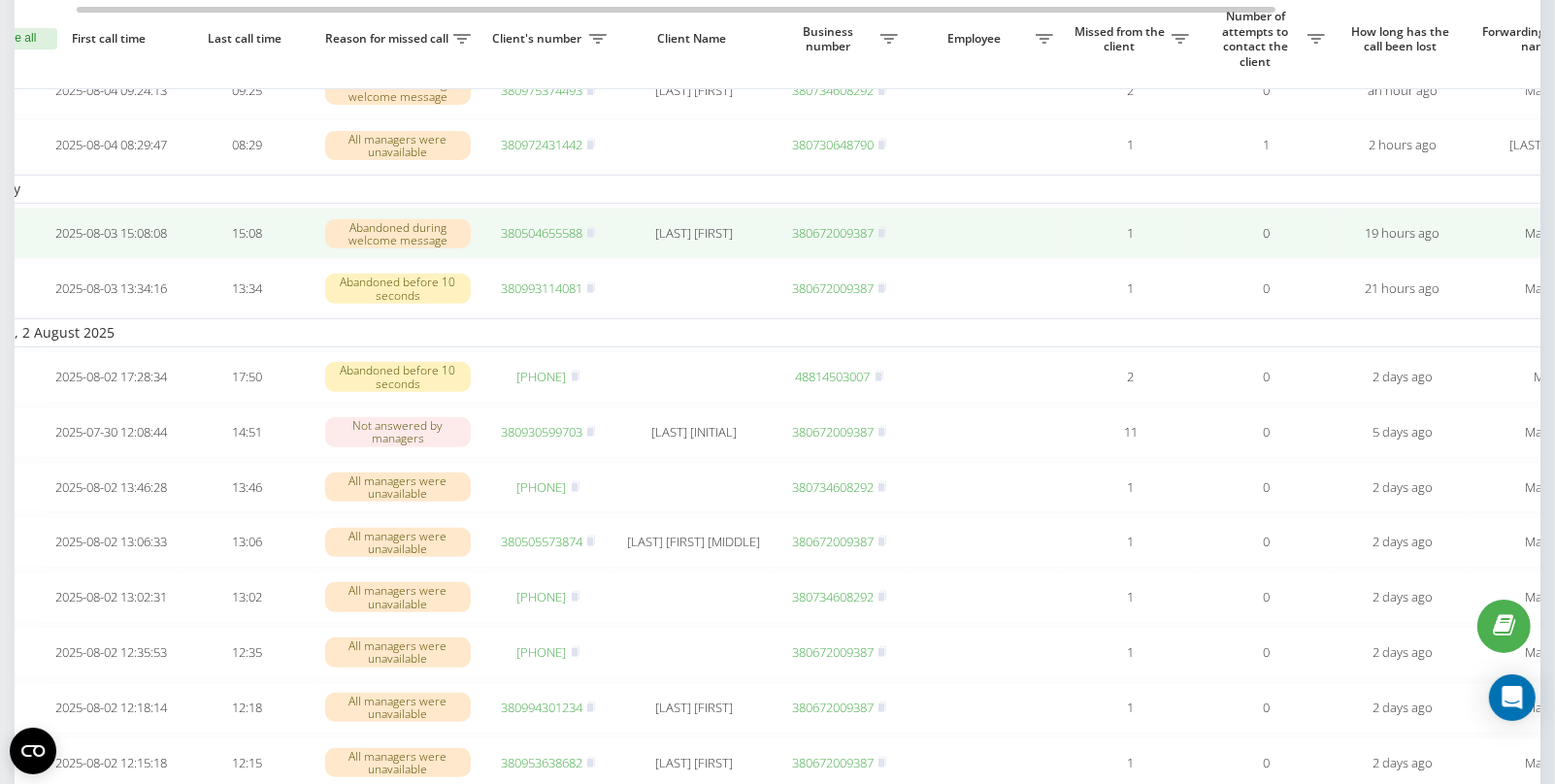 scroll, scrollTop: 663, scrollLeft: 0, axis: vertical 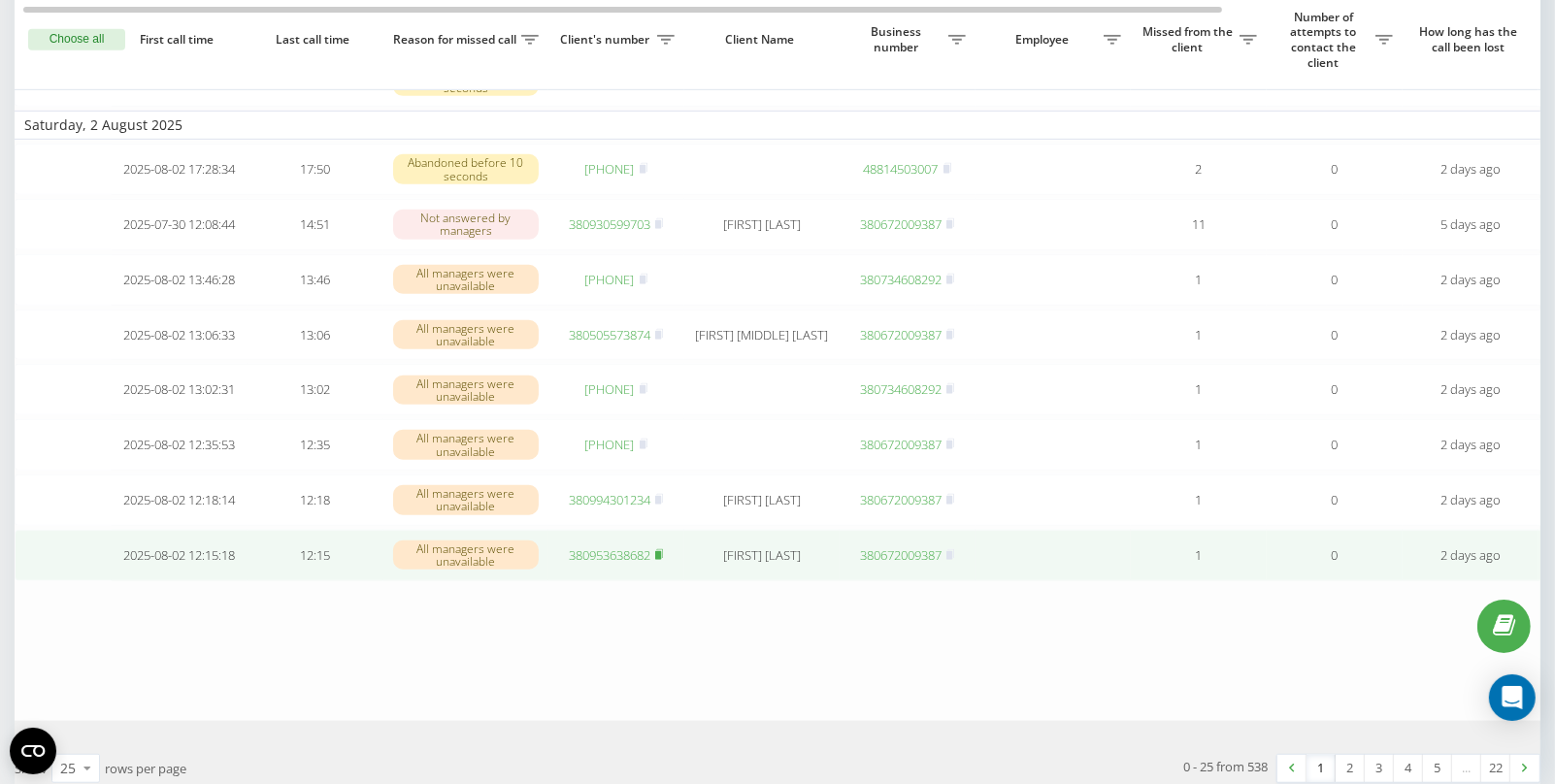 click 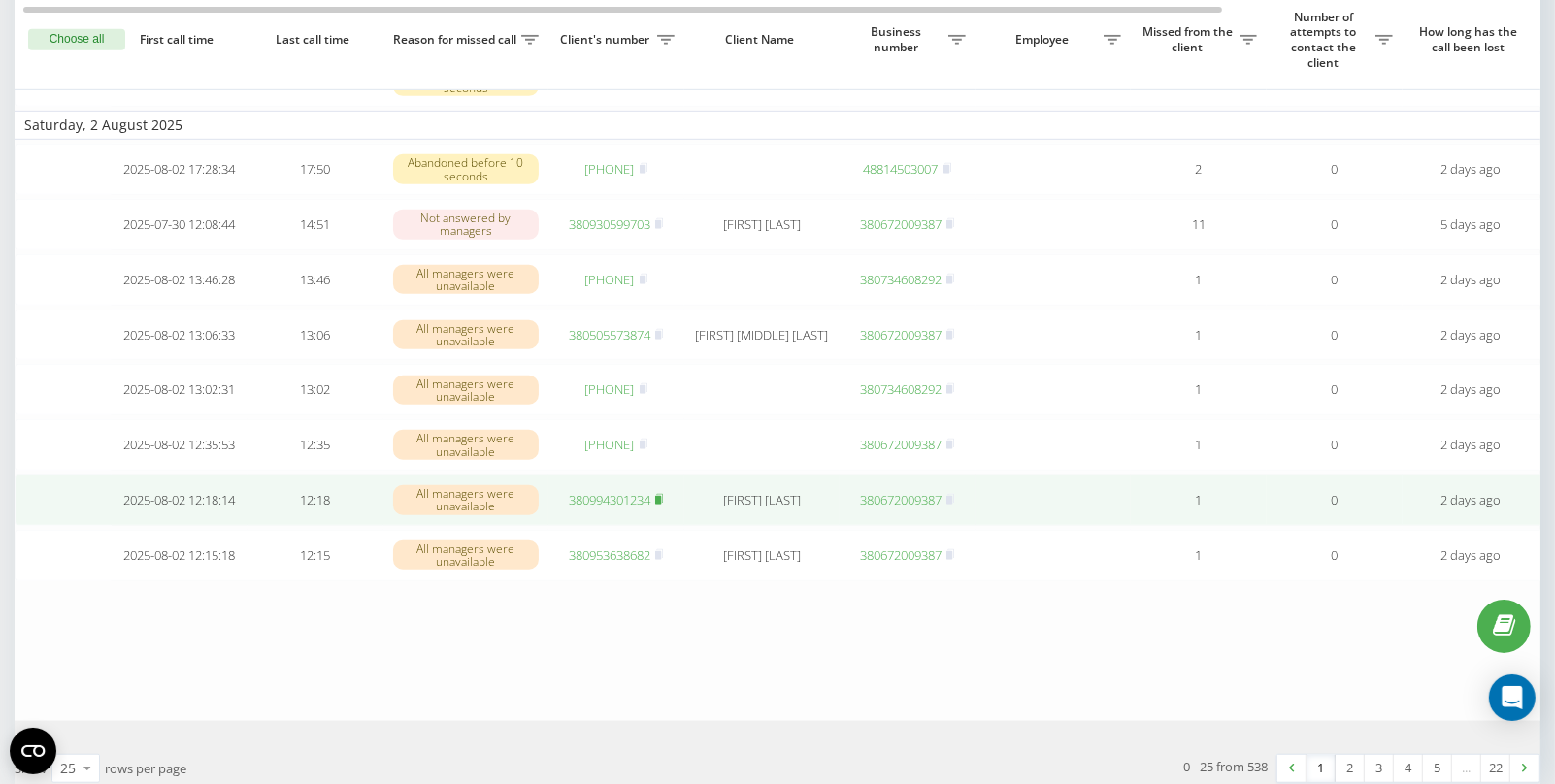 click 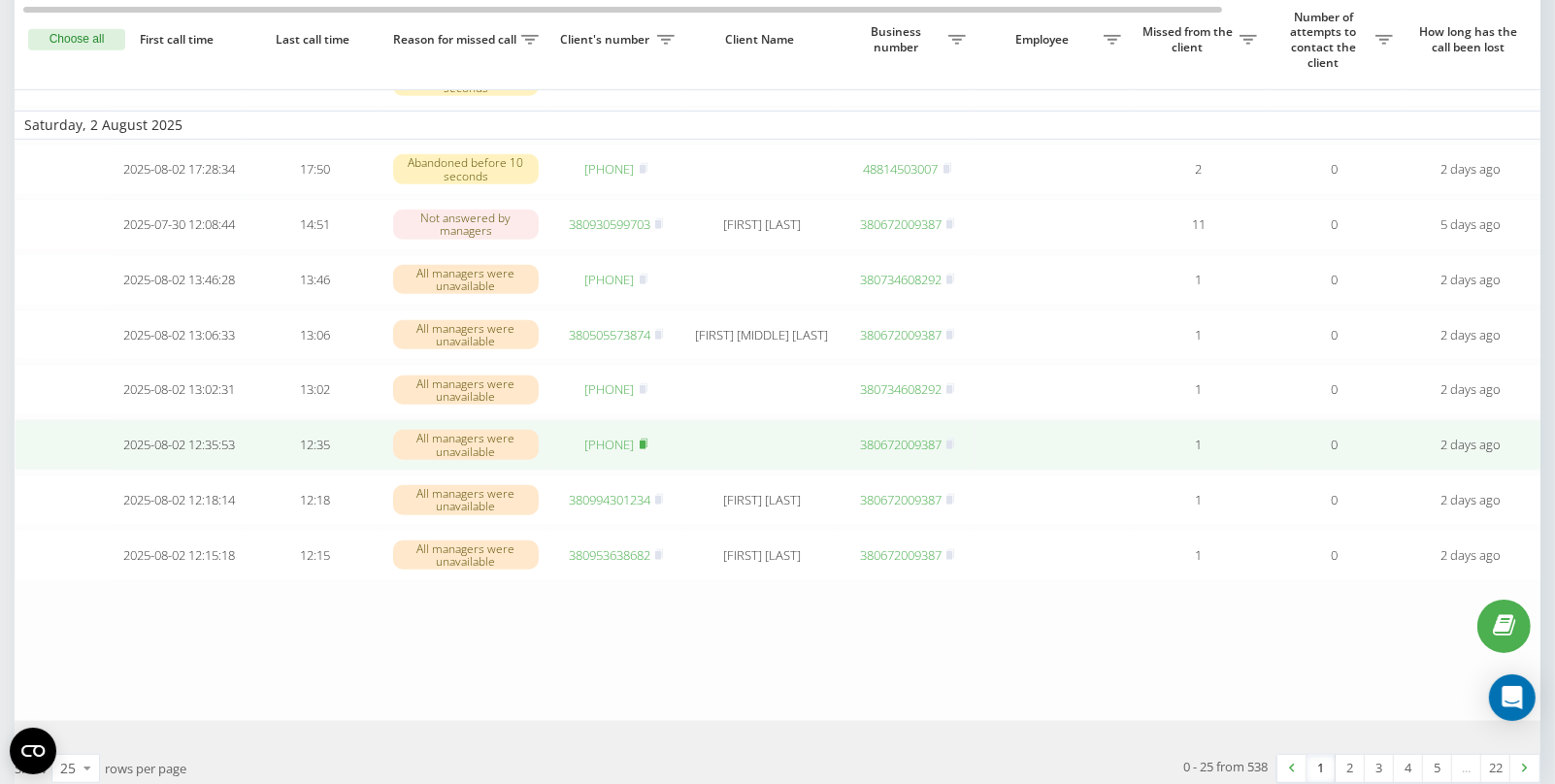 click 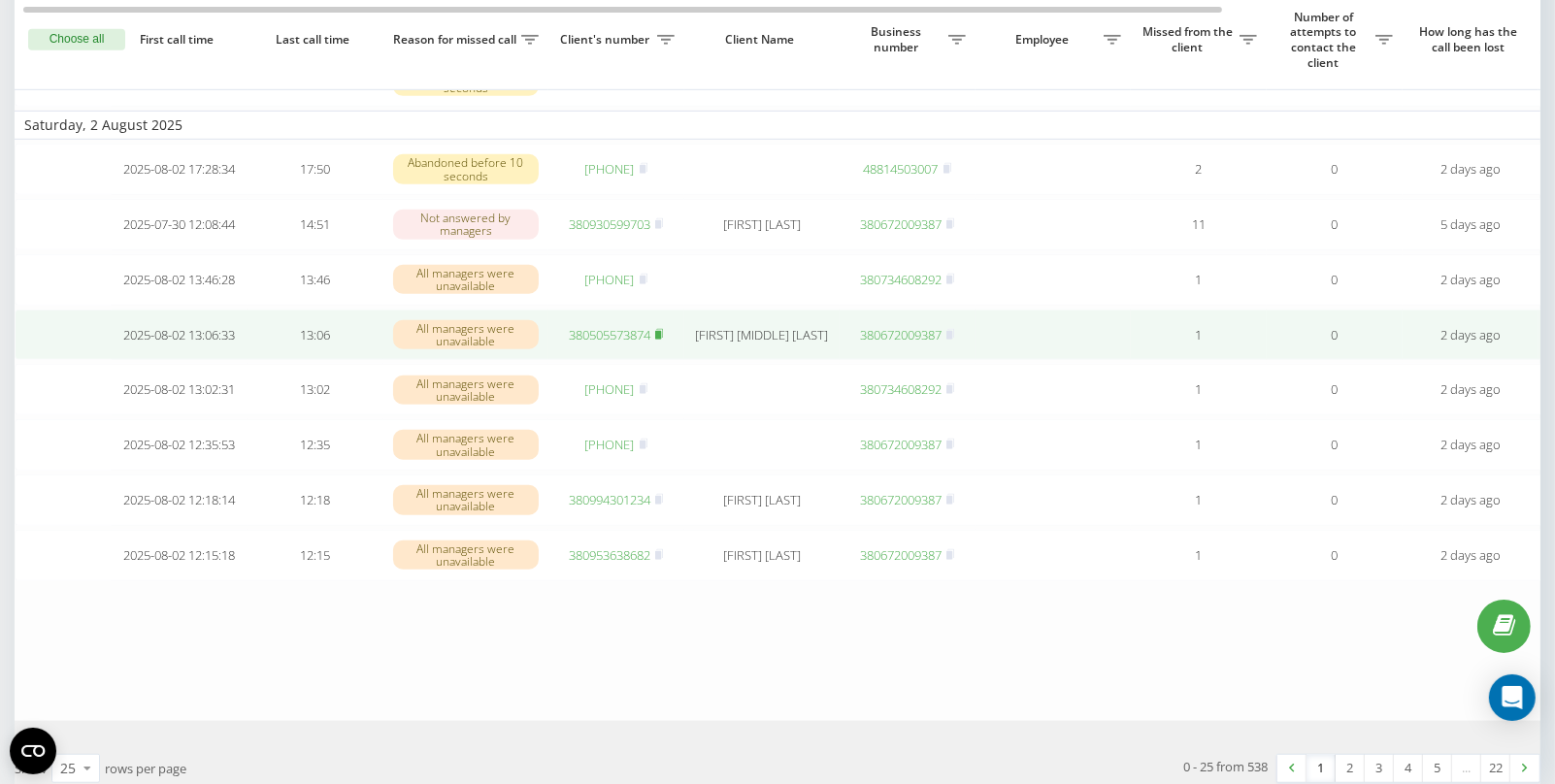 click 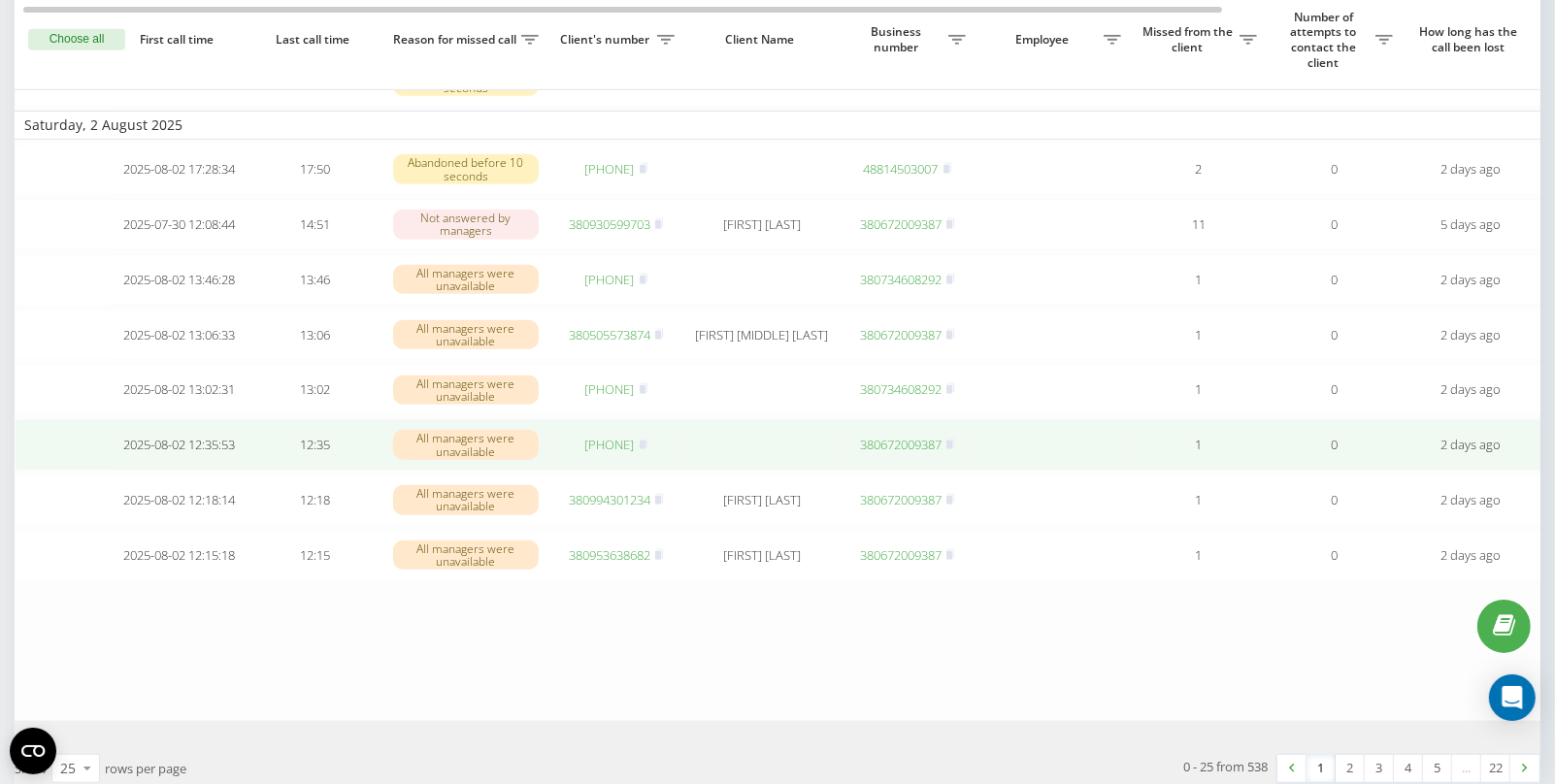 click on "380988902624" at bounding box center (610, 444) 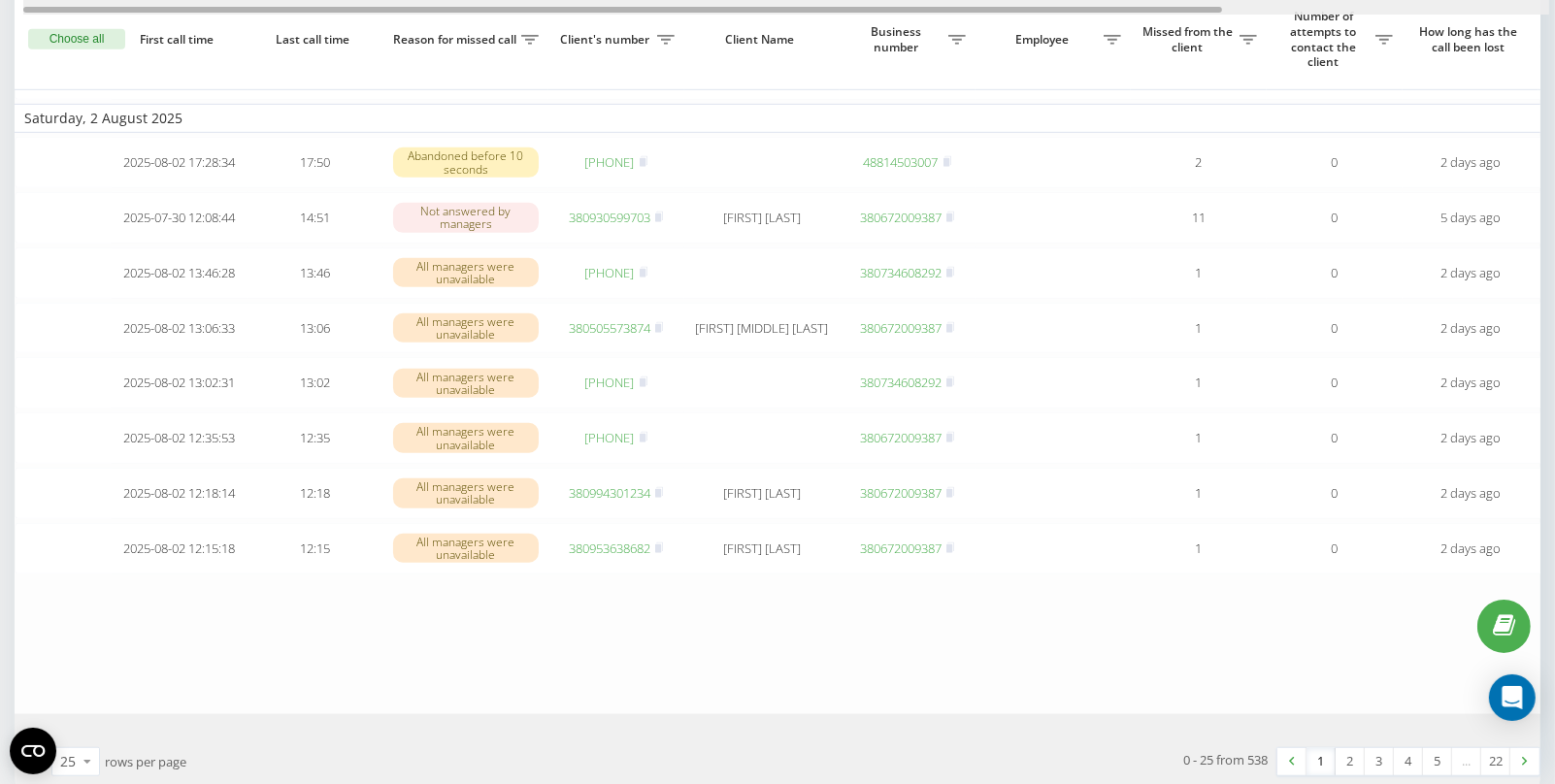 scroll, scrollTop: 992, scrollLeft: 0, axis: vertical 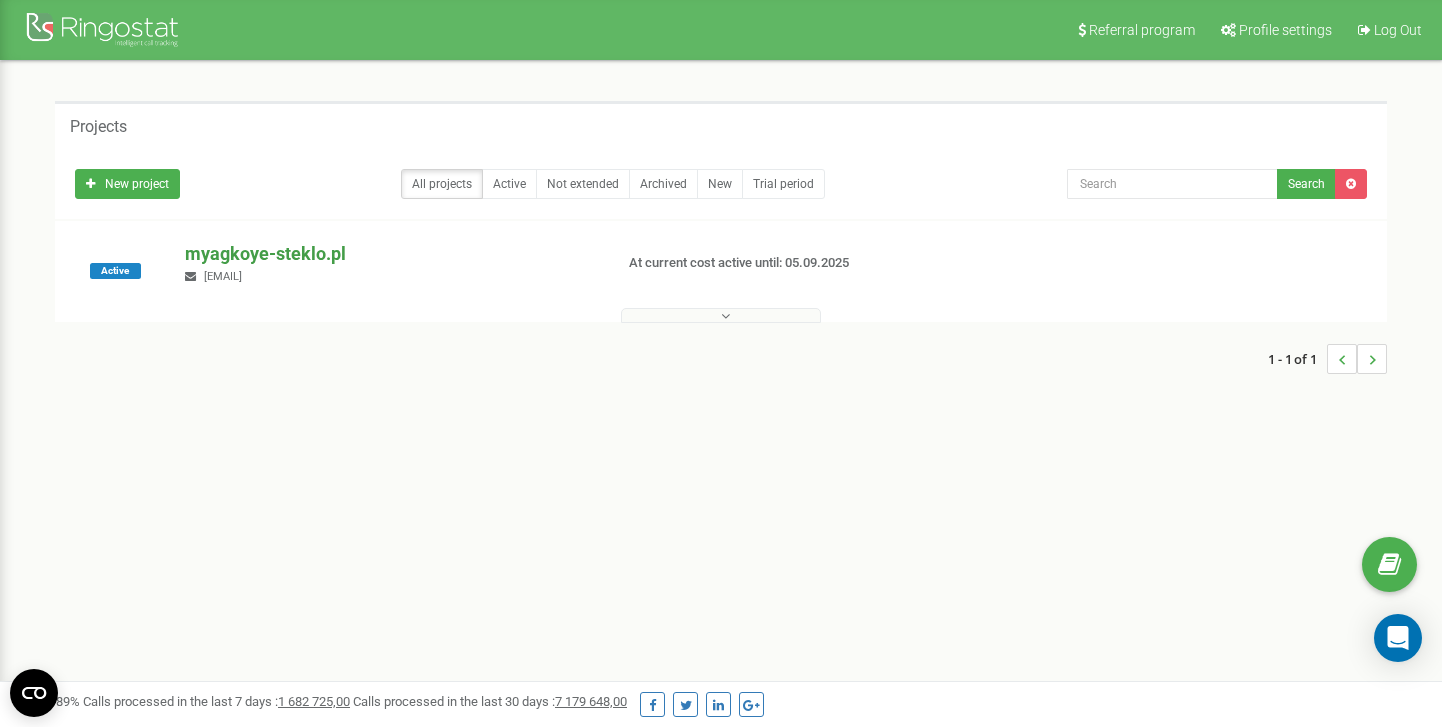 click on "myagkoye-steklo.pl" at bounding box center (390, 254) 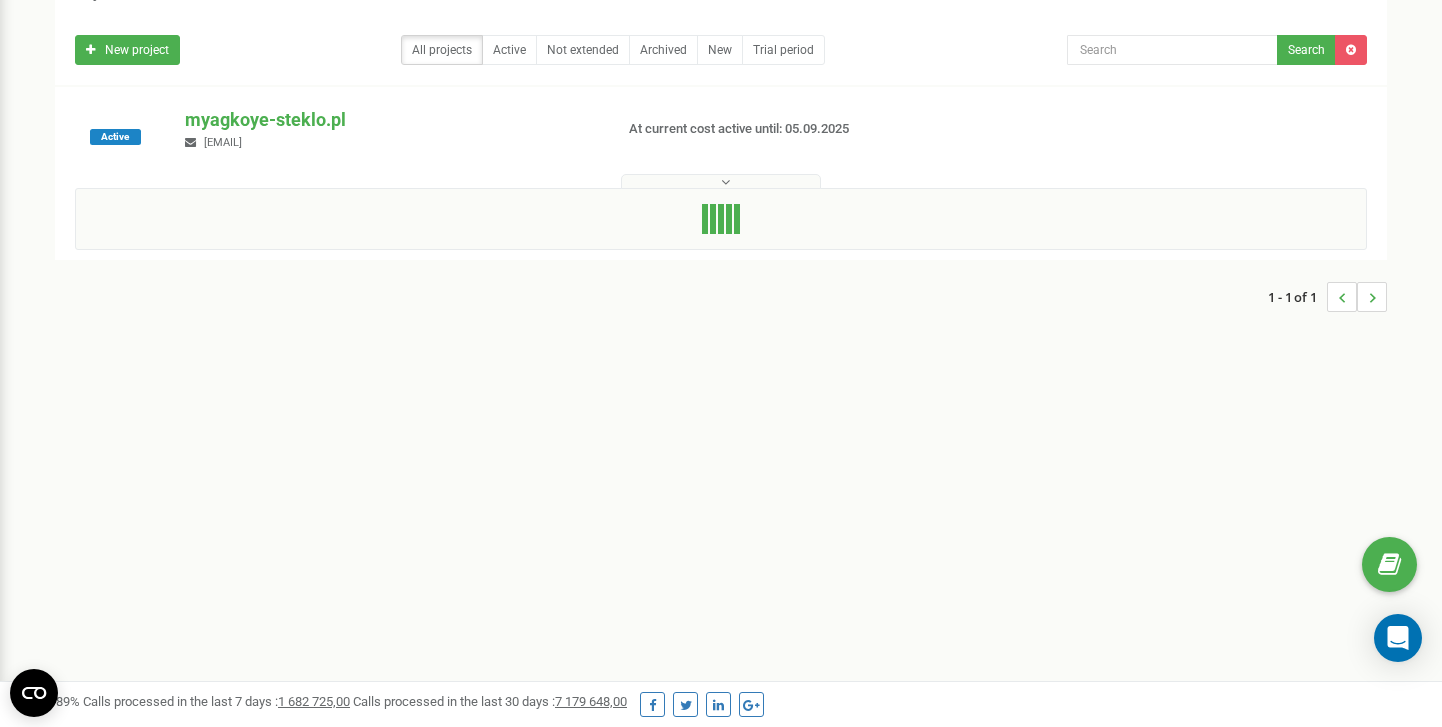scroll, scrollTop: 157, scrollLeft: 0, axis: vertical 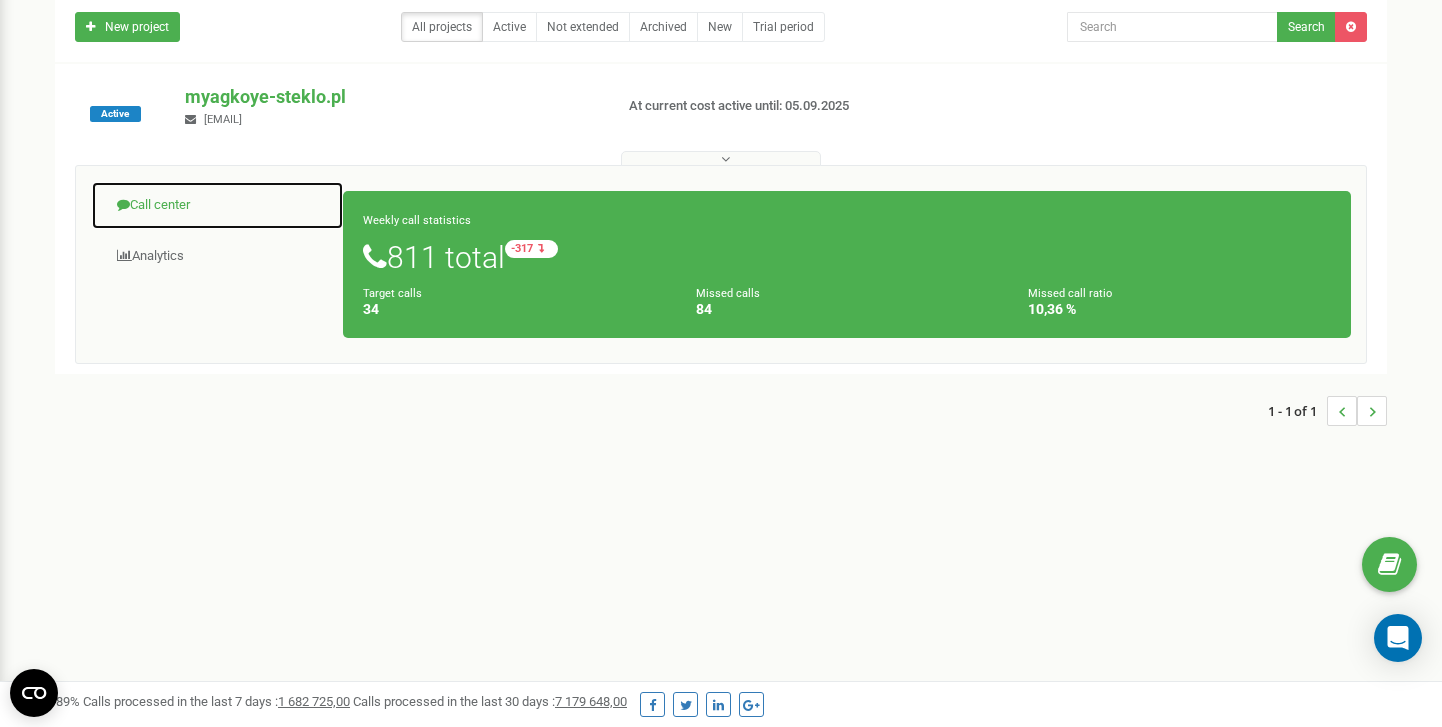 click on "Call center" at bounding box center (217, 205) 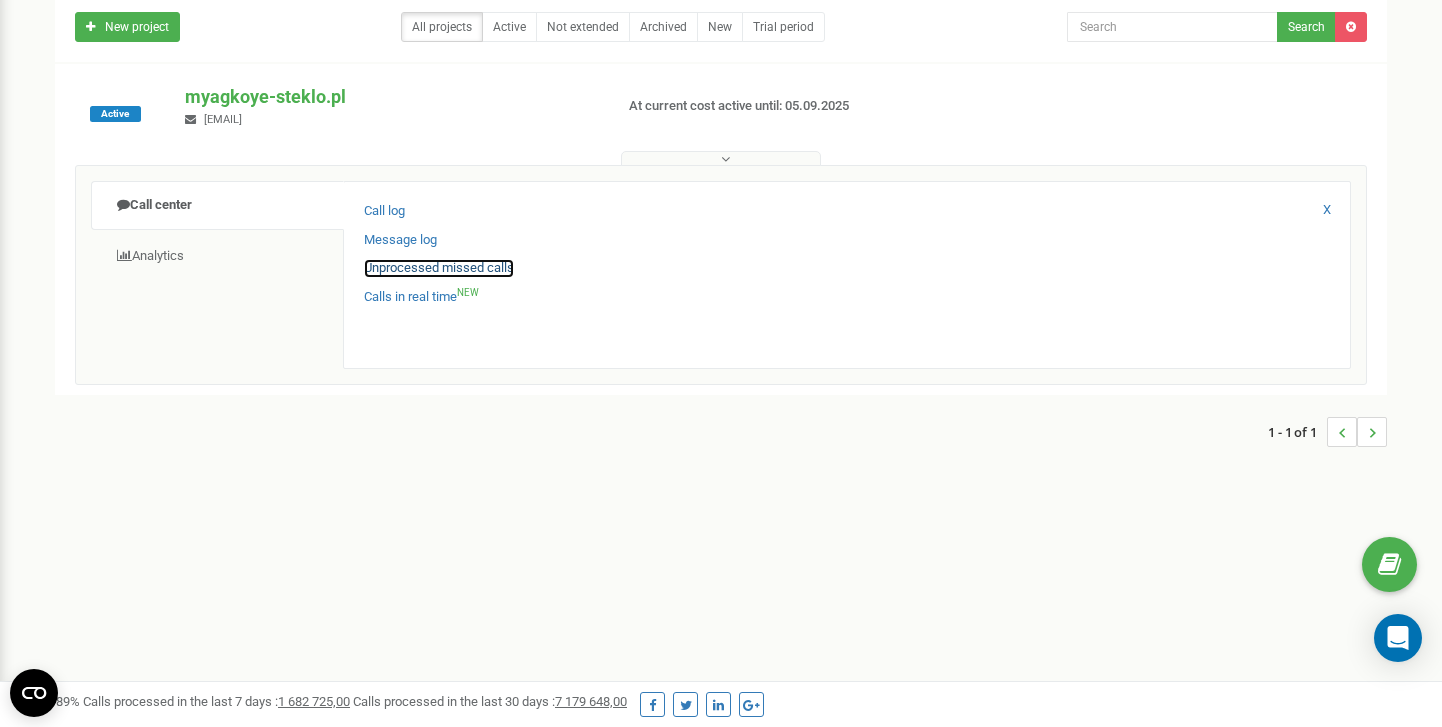 click on "Unprocessed missed calls" at bounding box center (439, 268) 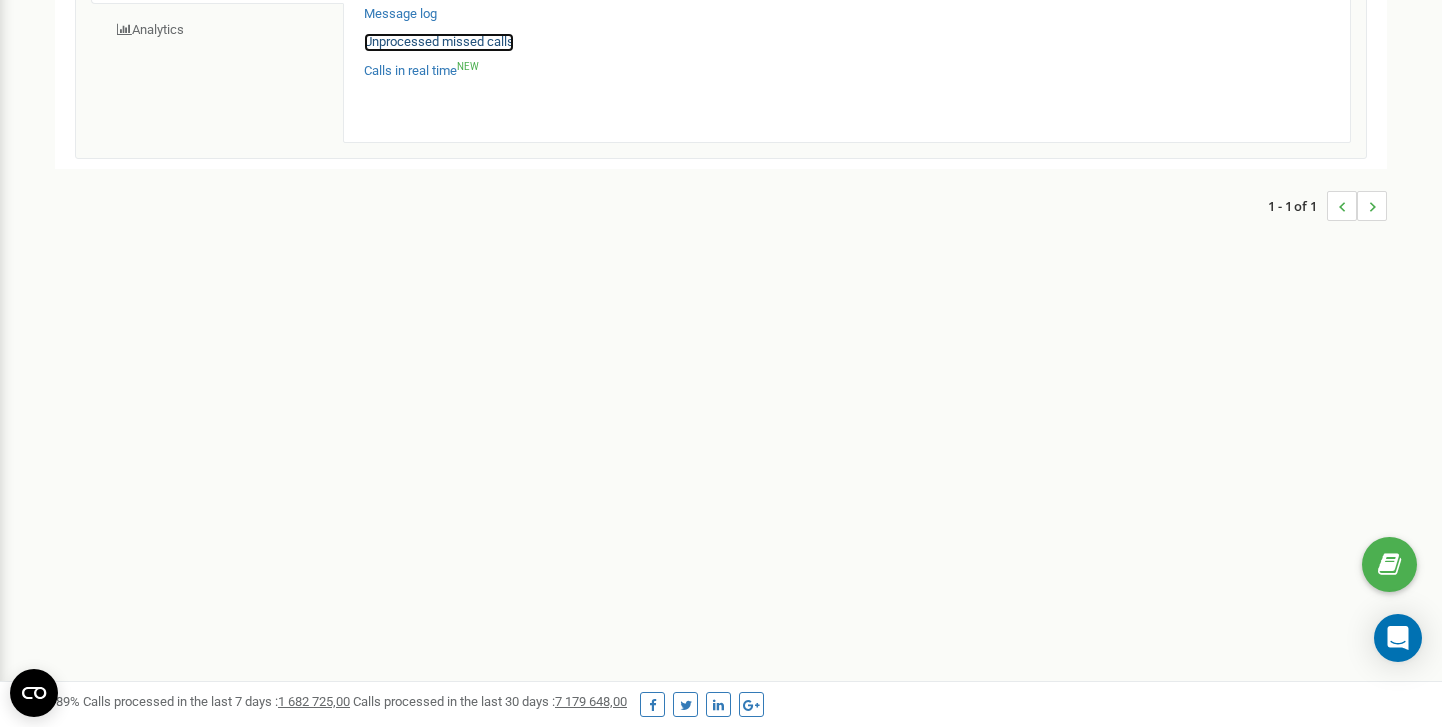 scroll, scrollTop: 473, scrollLeft: 0, axis: vertical 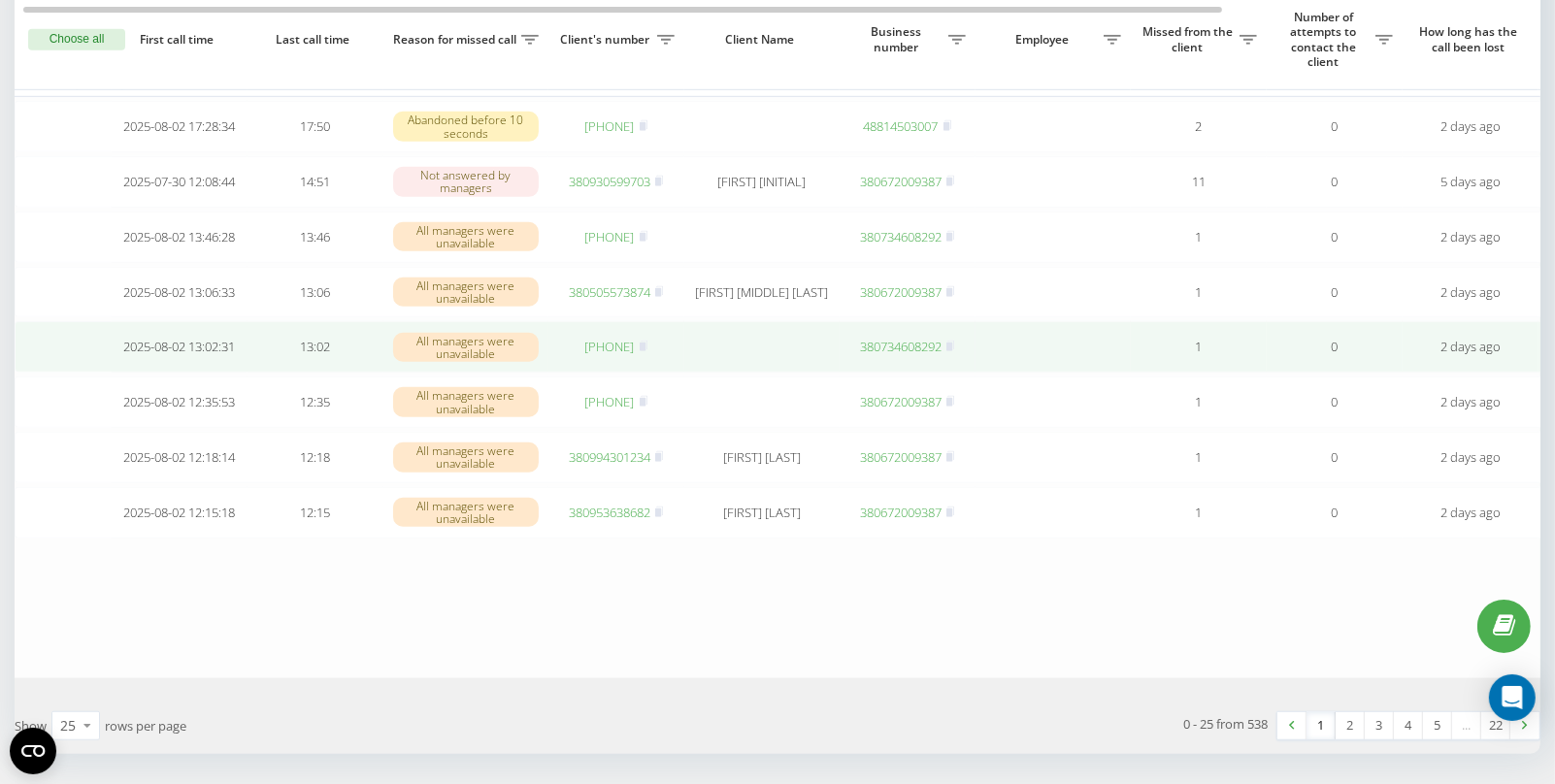 click on "380669457775" at bounding box center [610, 346] 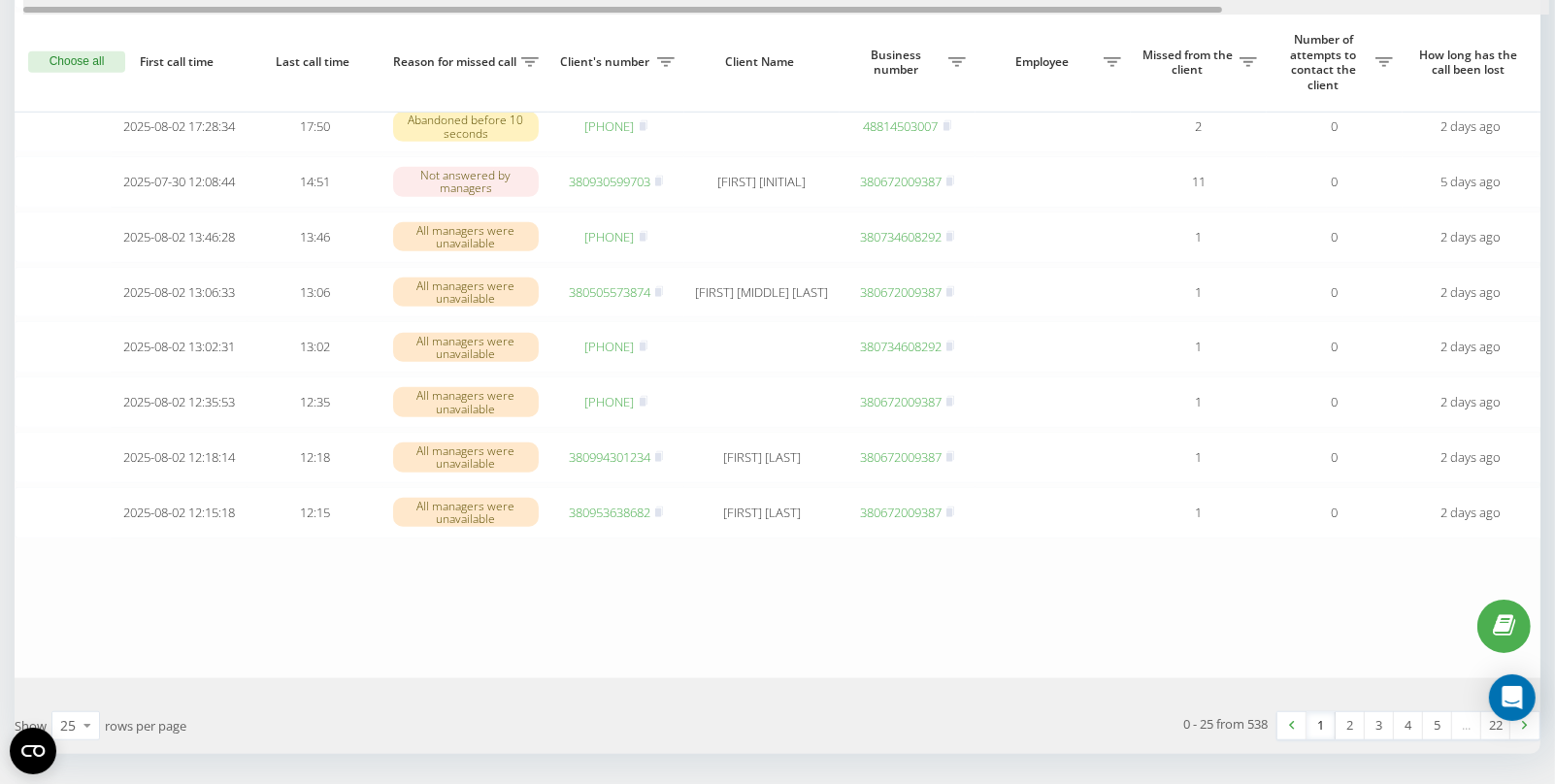 scroll, scrollTop: 1236, scrollLeft: 0, axis: vertical 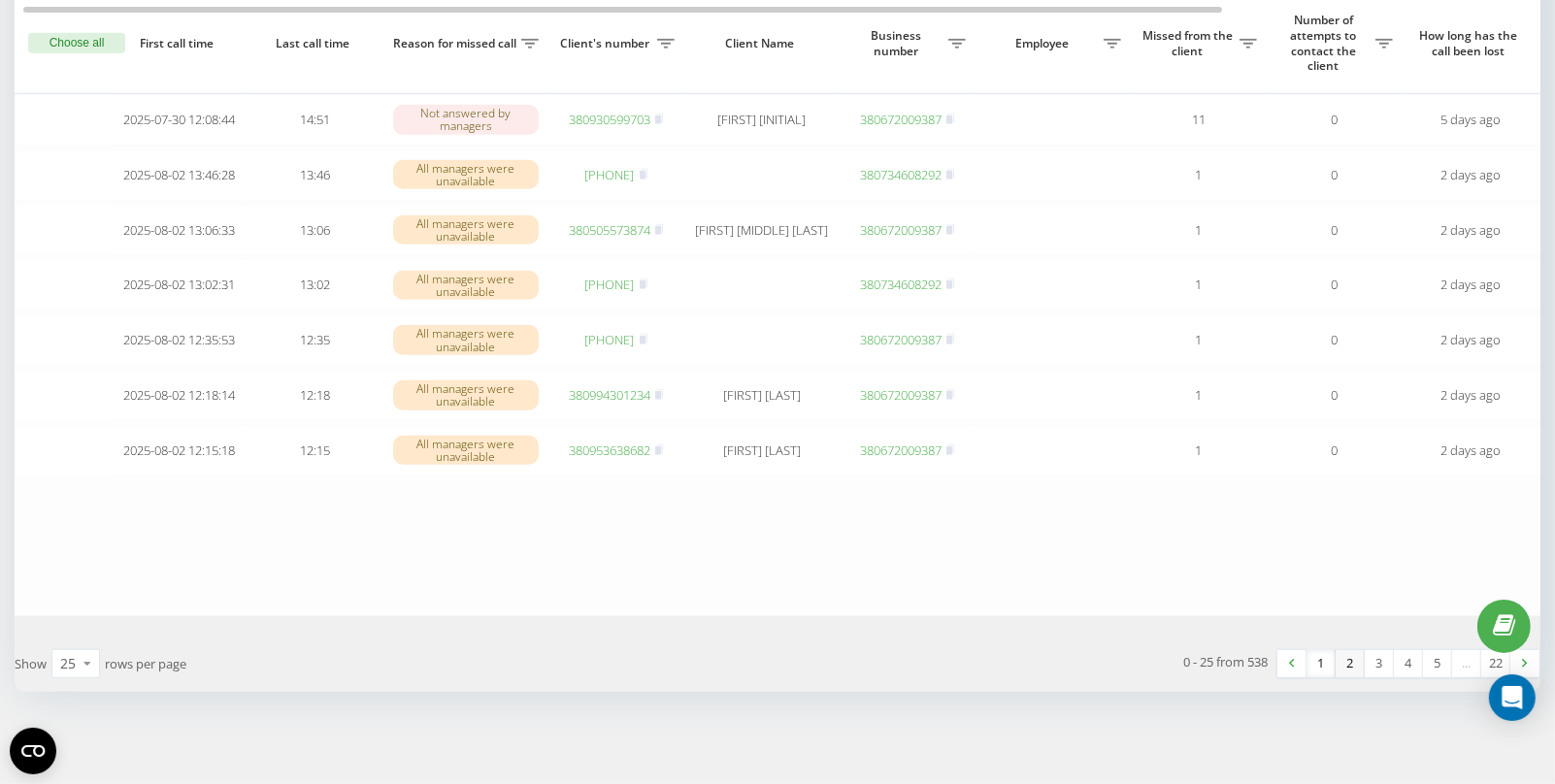 click on "2" at bounding box center (1350, 664) 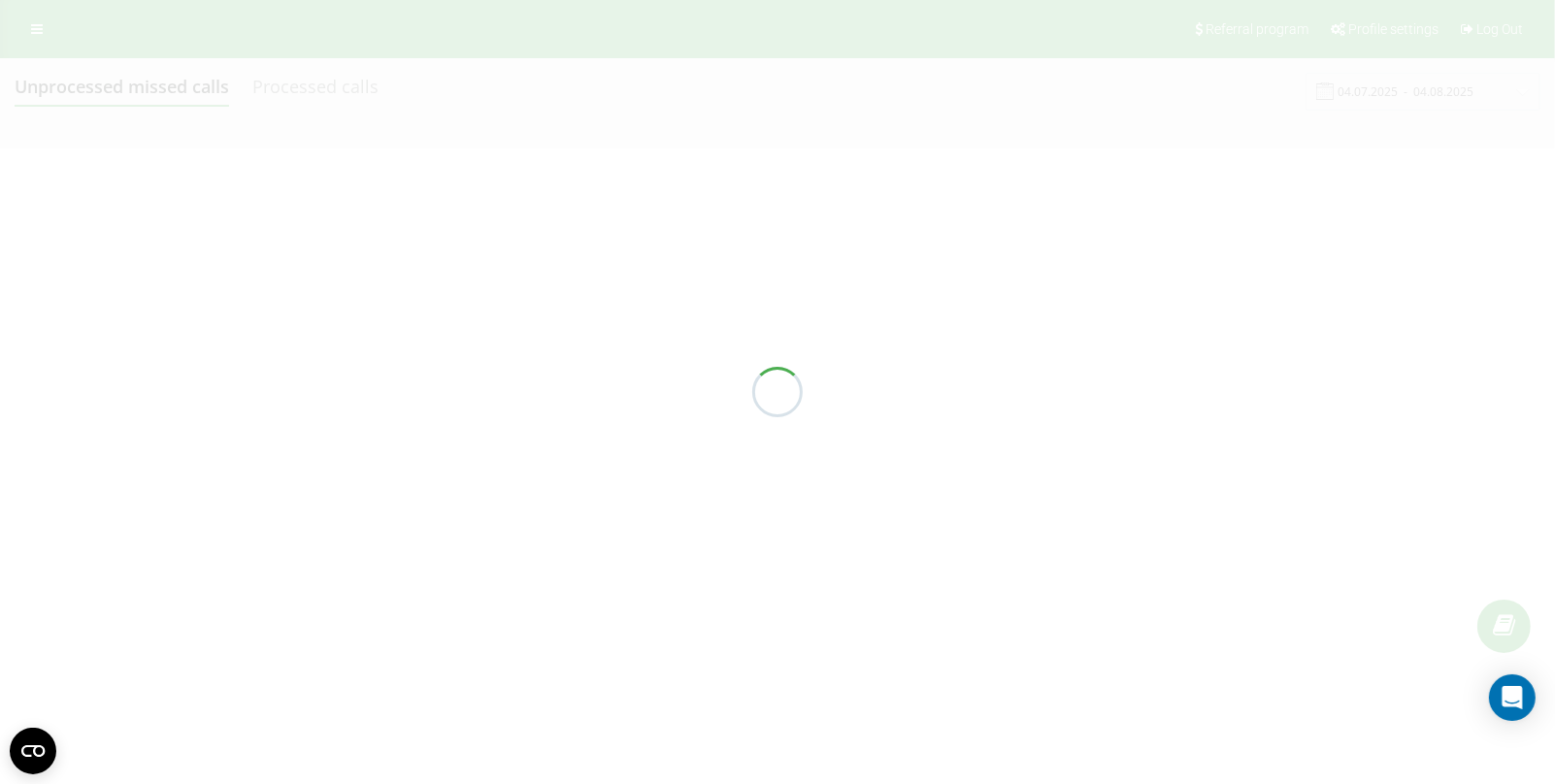 scroll, scrollTop: 0, scrollLeft: 0, axis: both 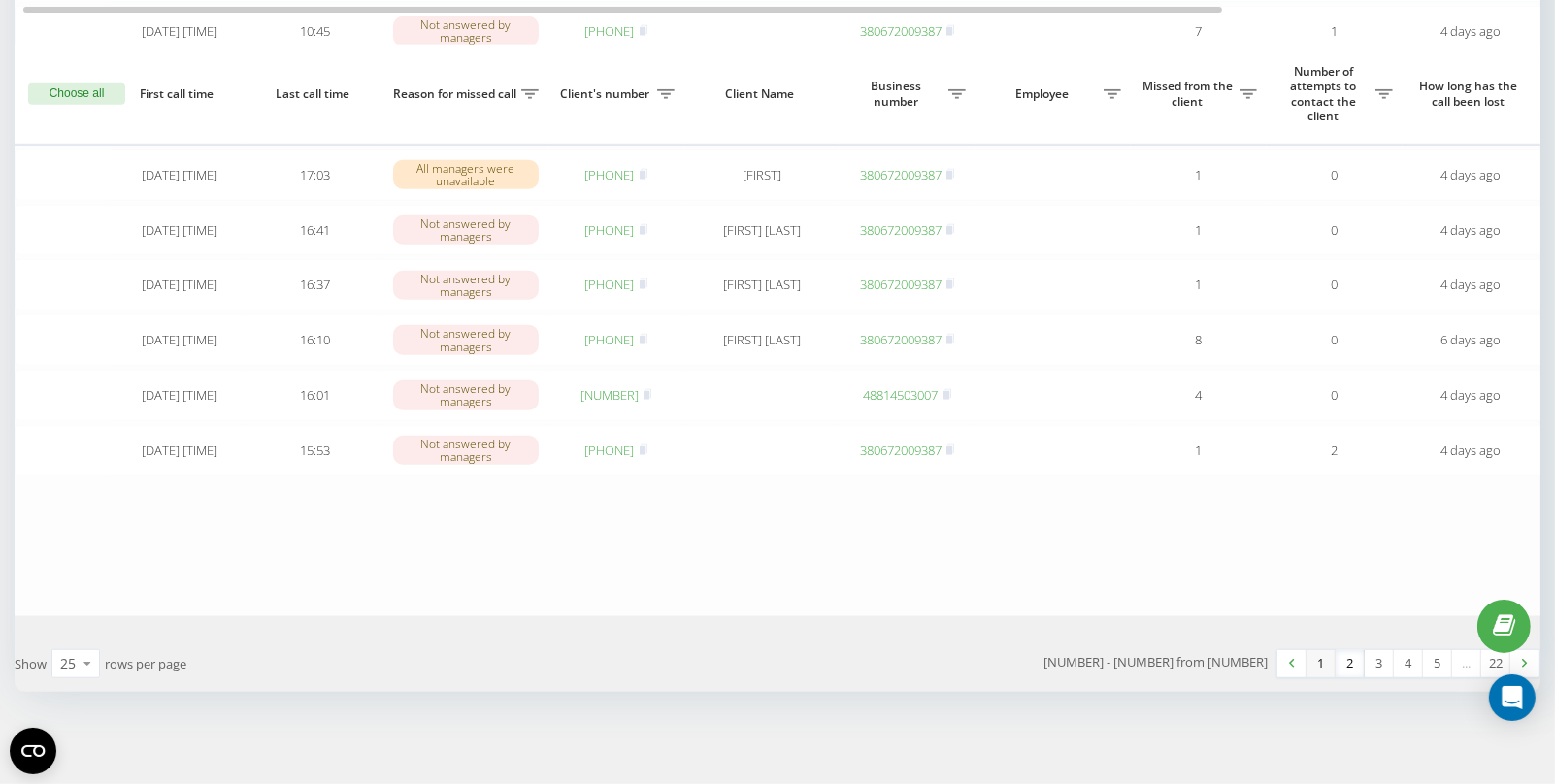 click on "1" at bounding box center (1321, 664) 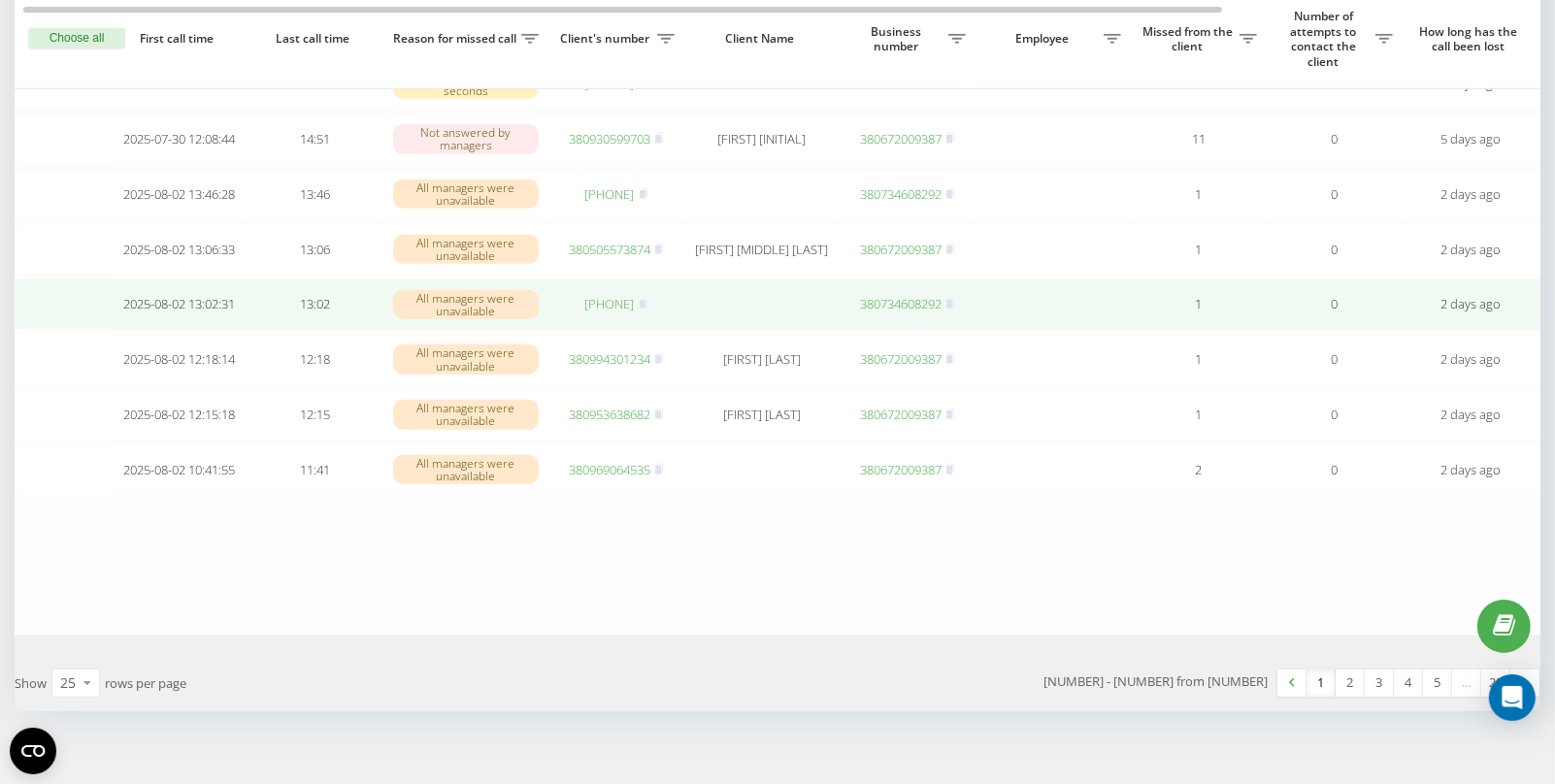 scroll, scrollTop: 1138, scrollLeft: 0, axis: vertical 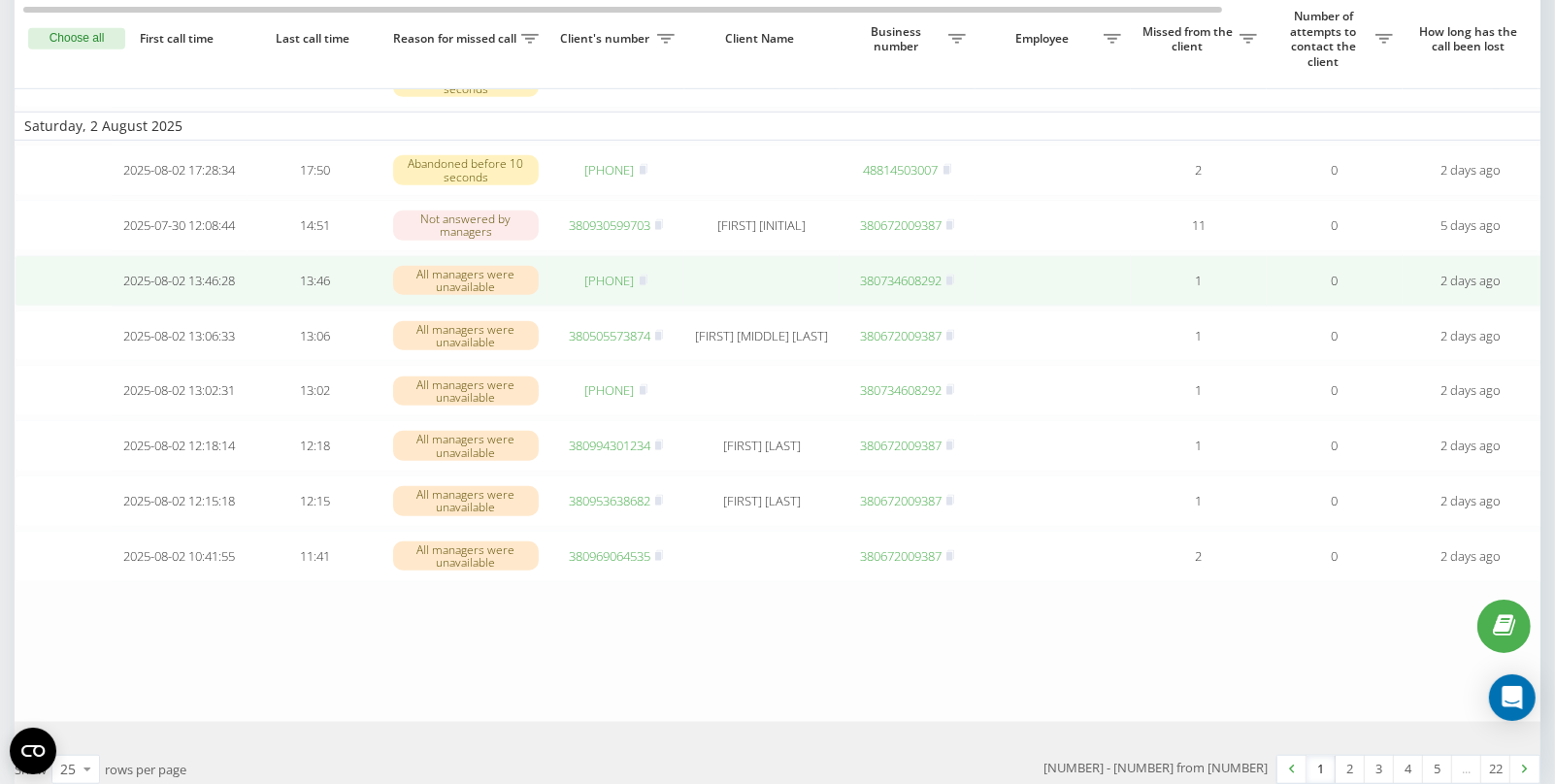 click on "380939026184" at bounding box center (610, 280) 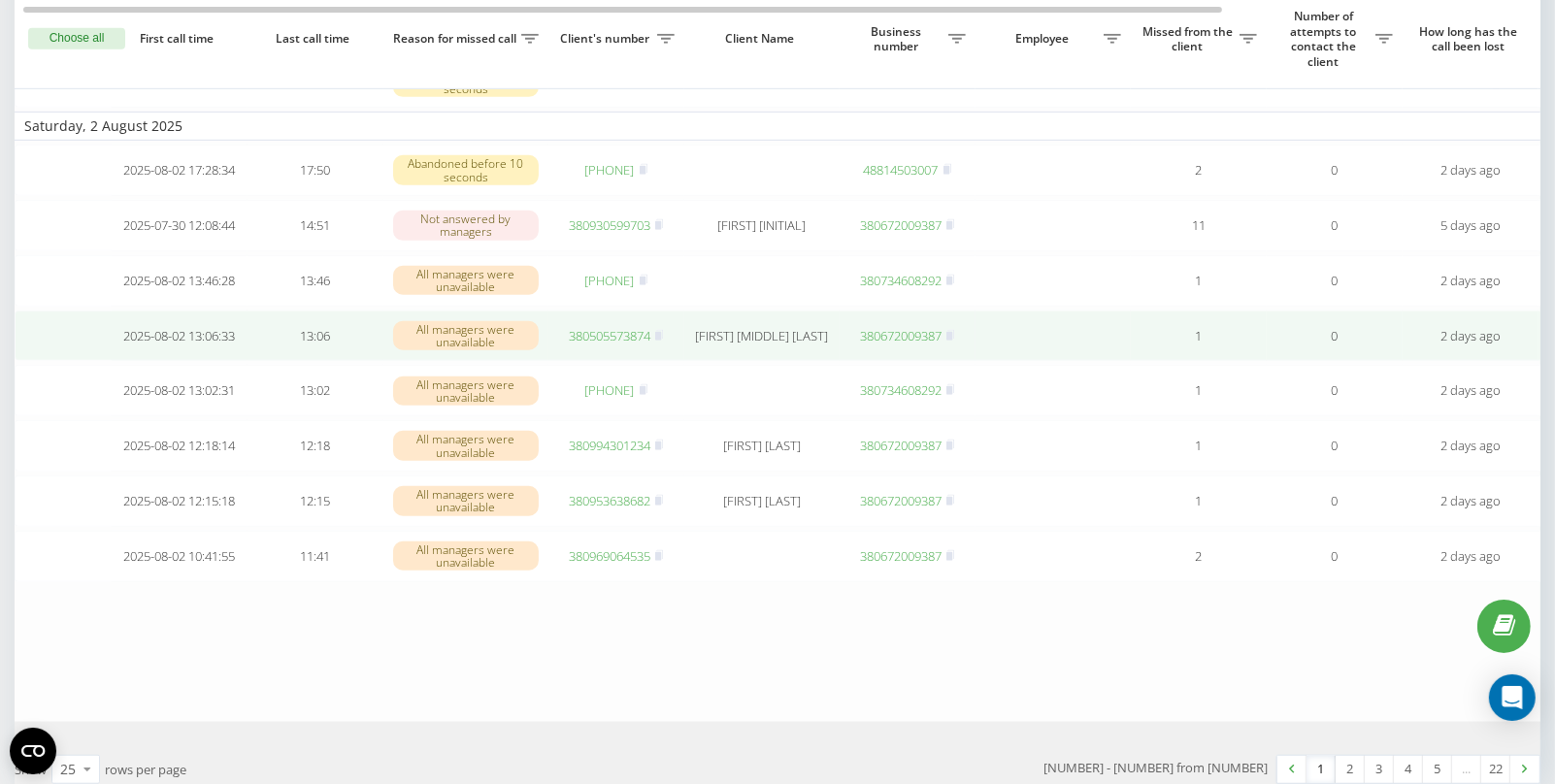 scroll, scrollTop: 1075, scrollLeft: 0, axis: vertical 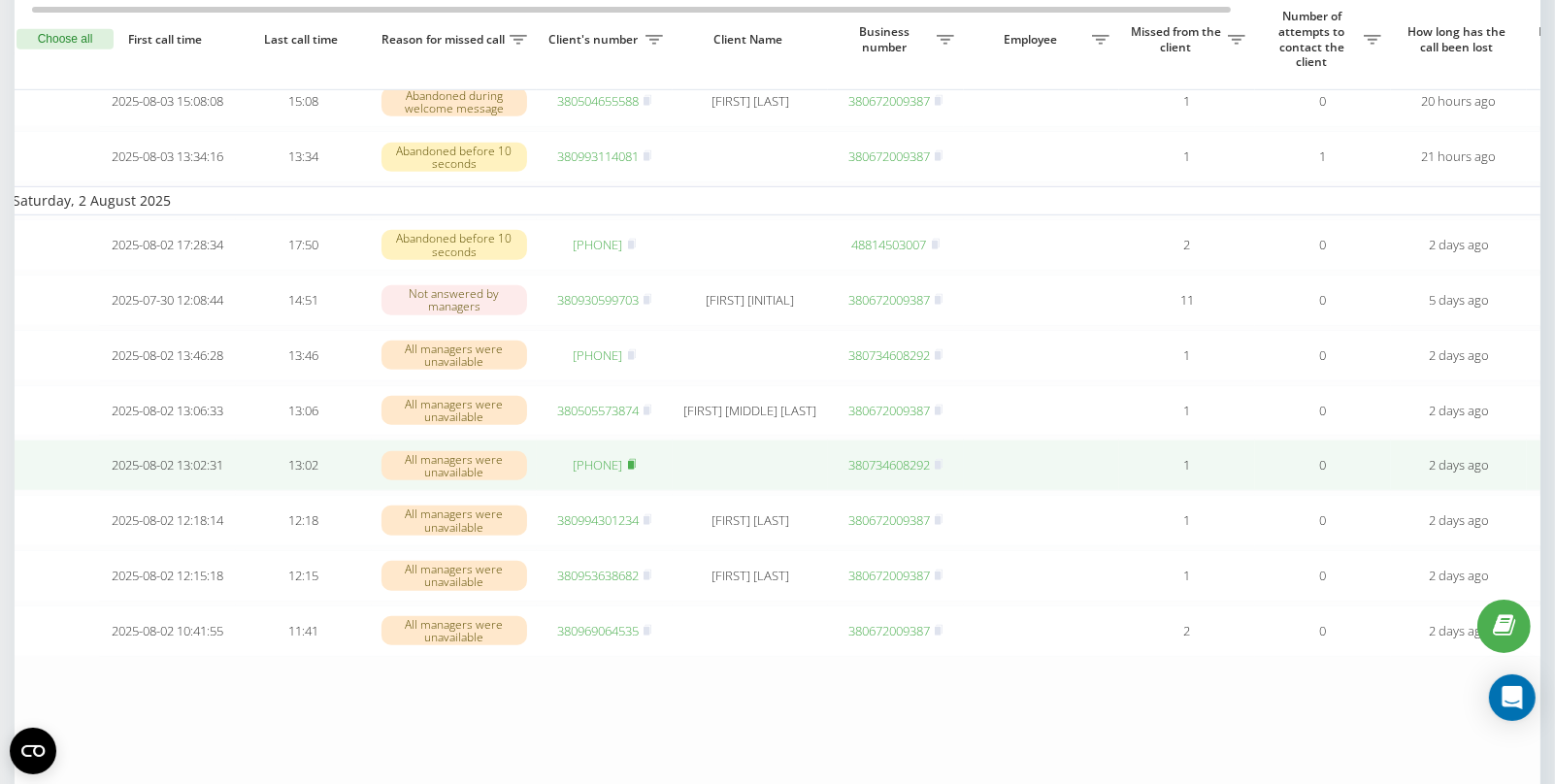click 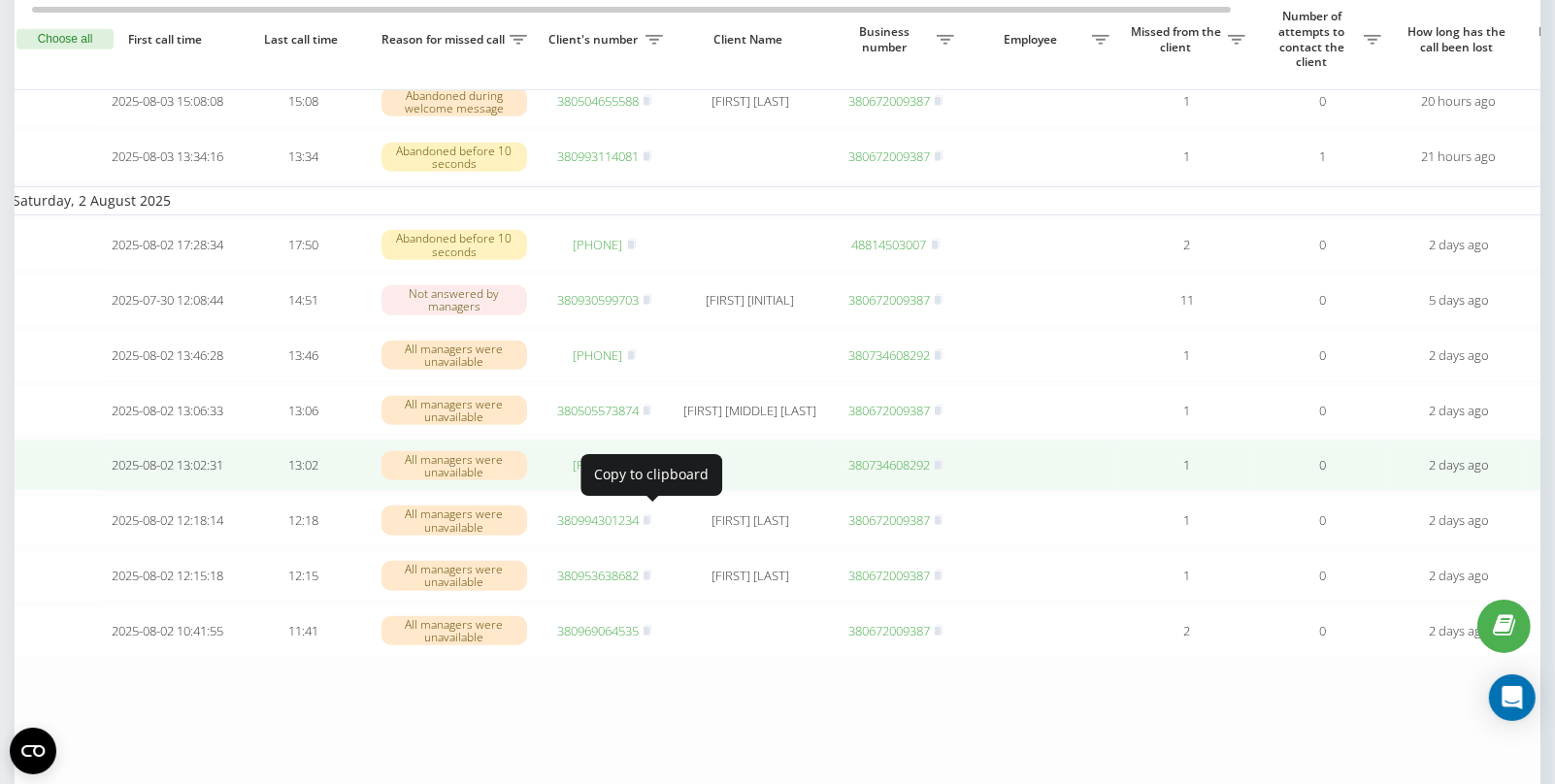 click 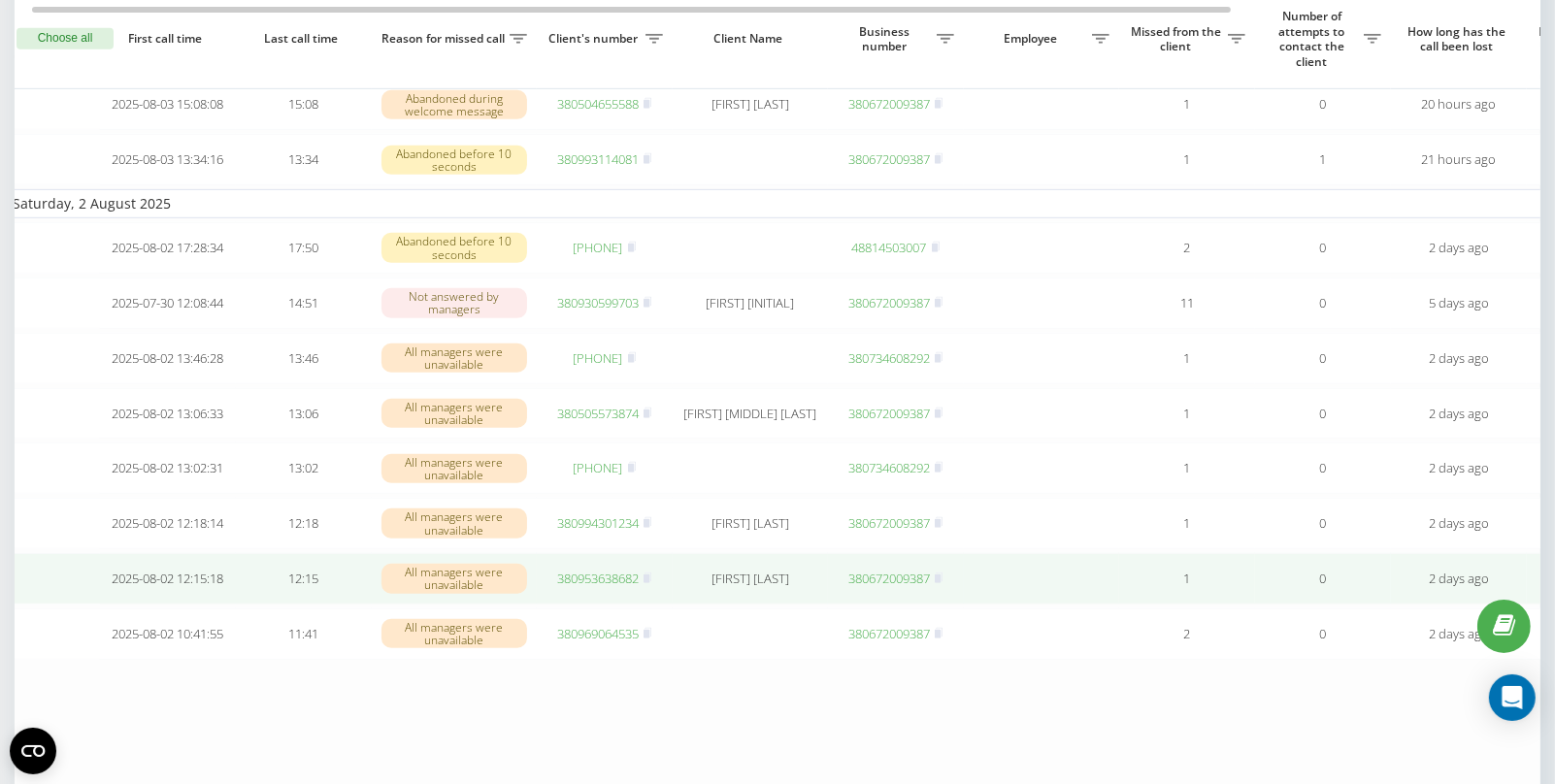 scroll, scrollTop: 982, scrollLeft: 0, axis: vertical 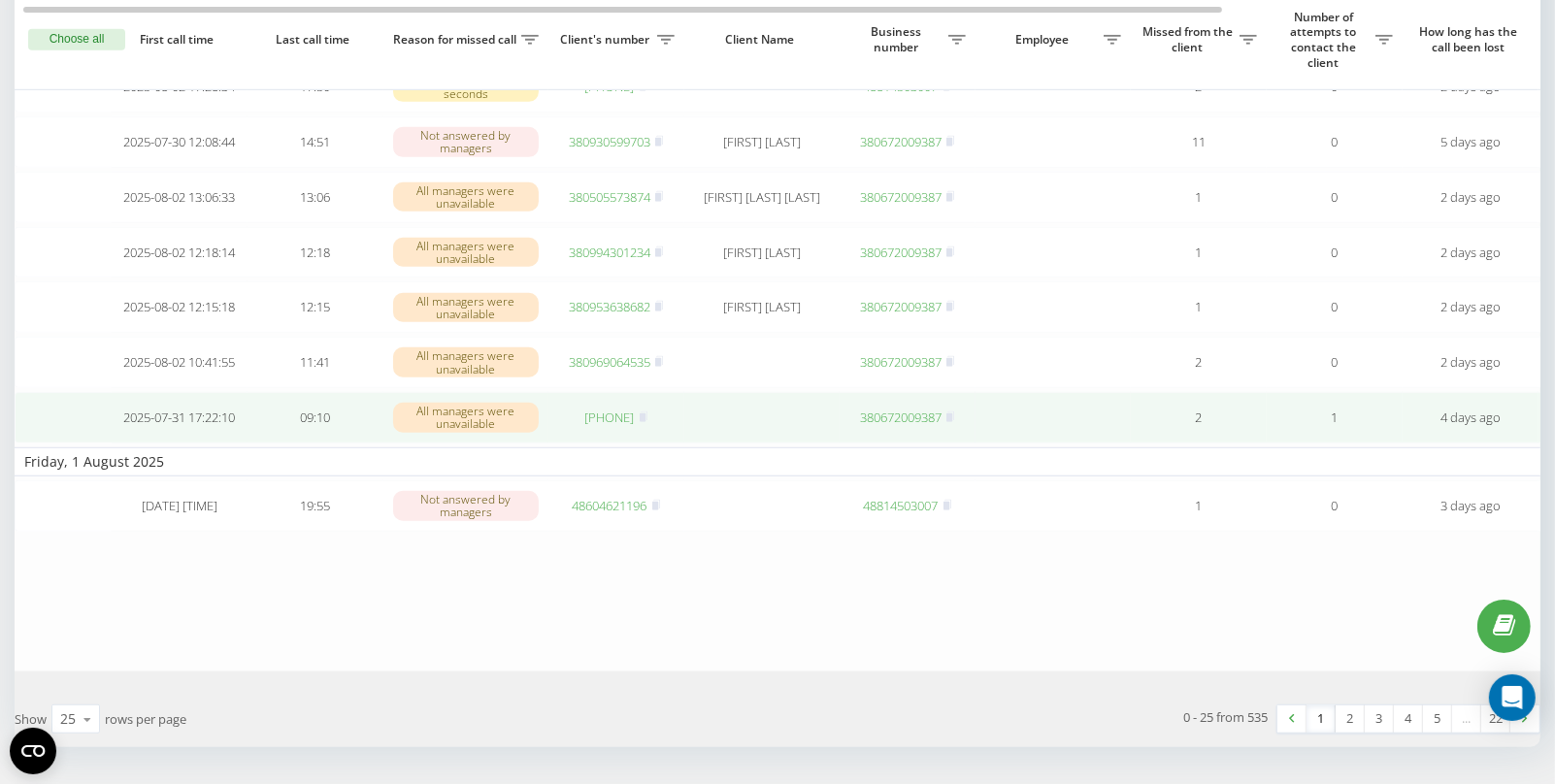 click on "380679041354" at bounding box center [610, 417] 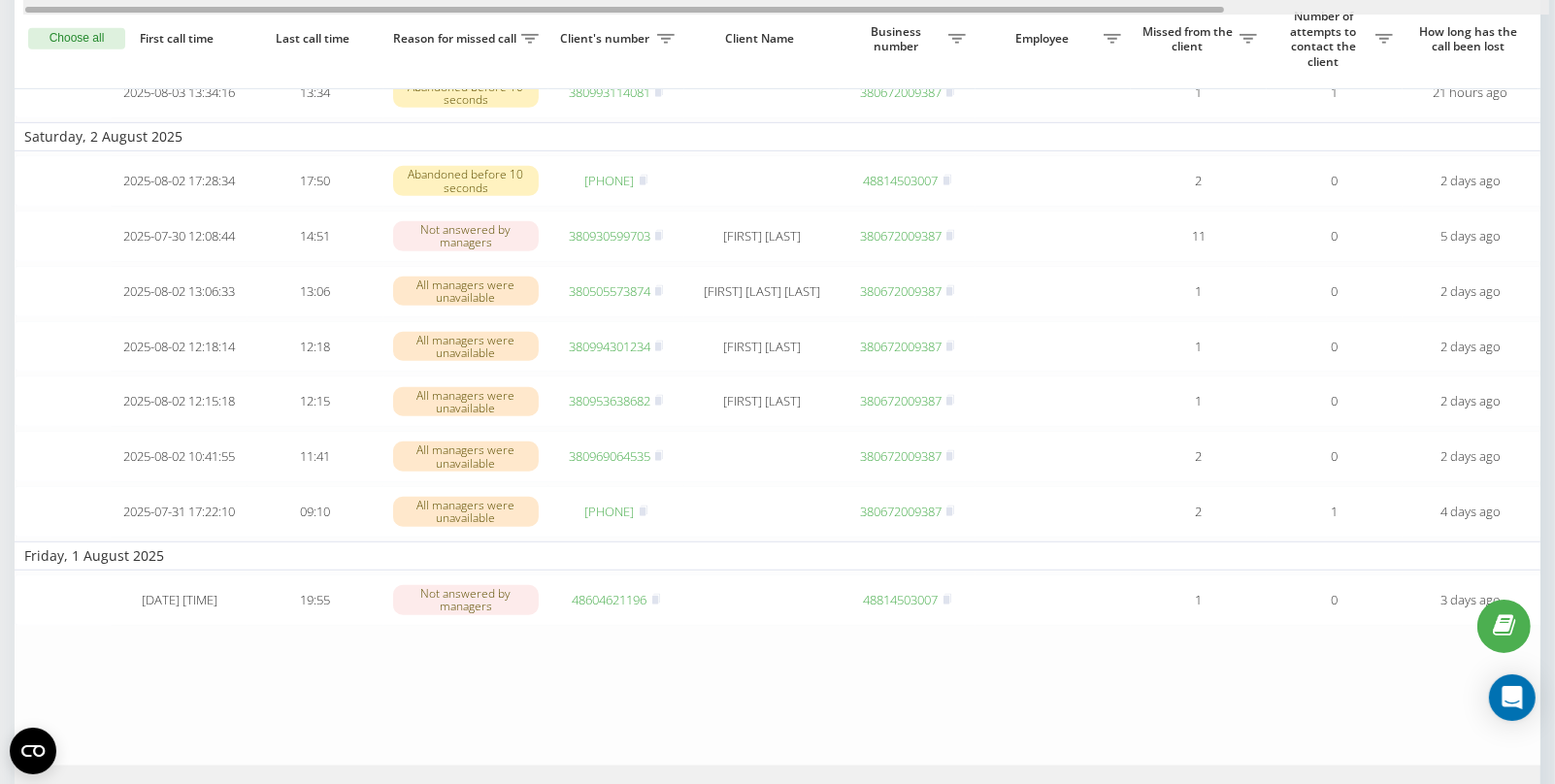 scroll, scrollTop: 1103, scrollLeft: 0, axis: vertical 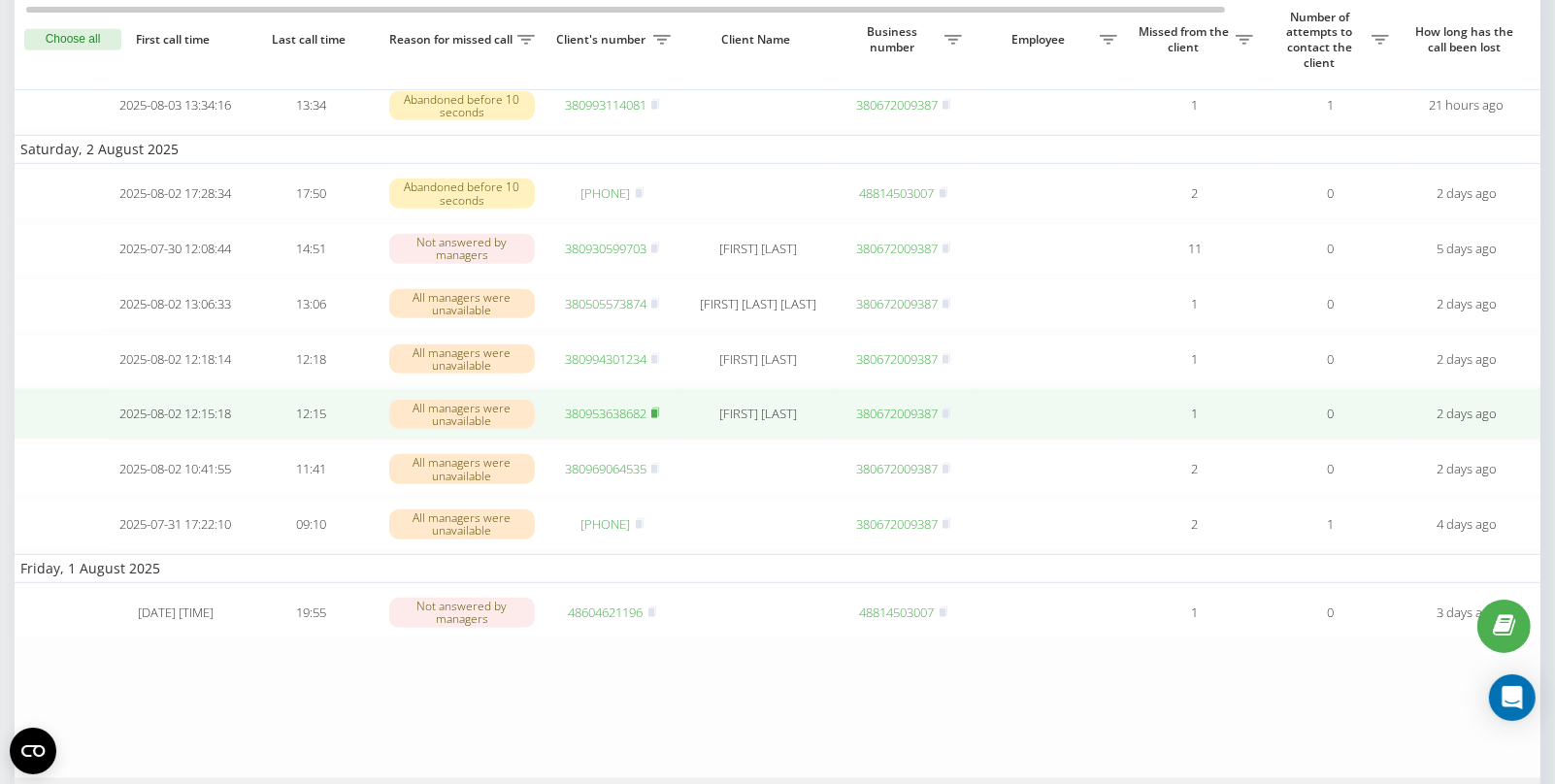 click 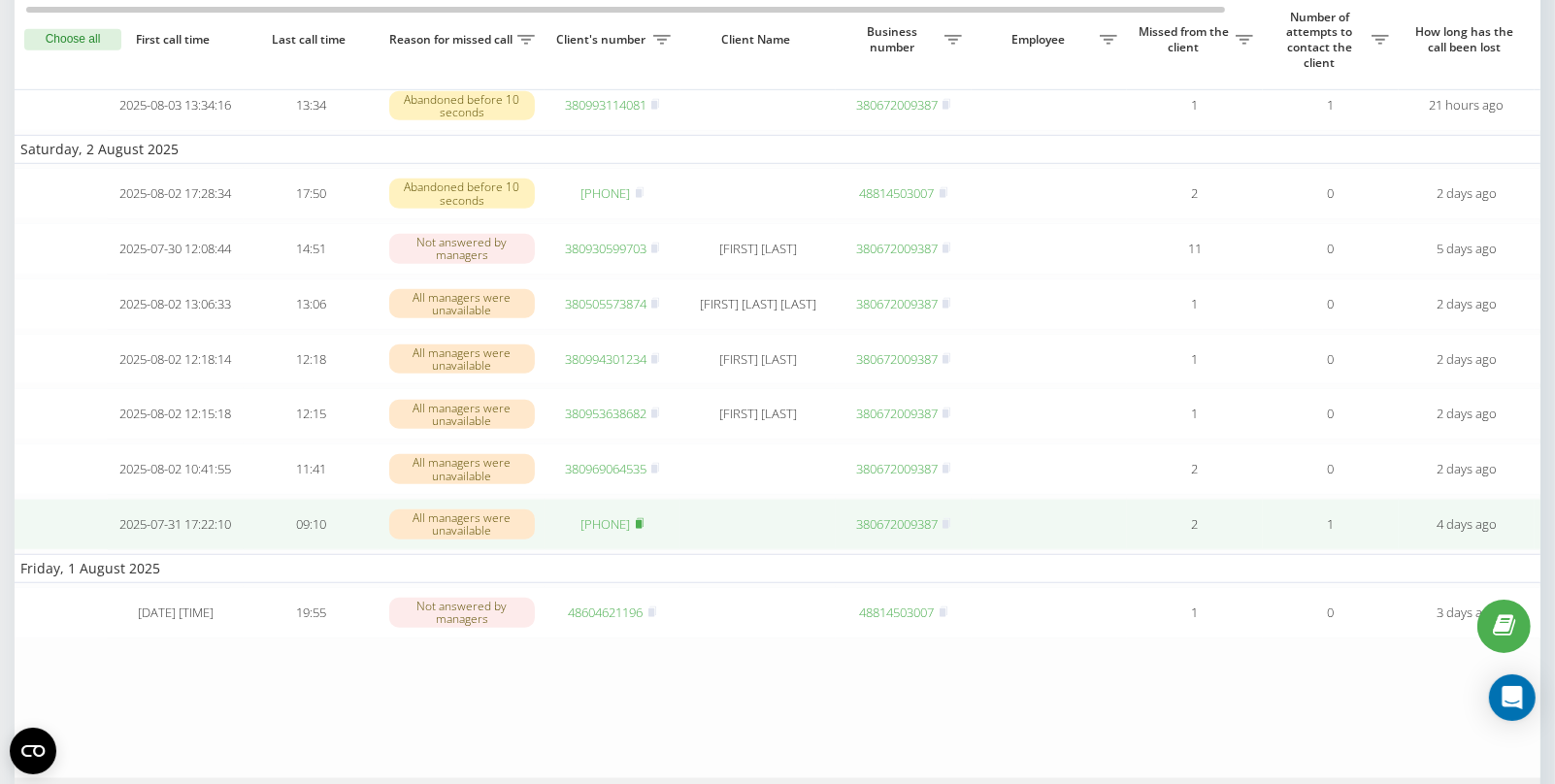 click 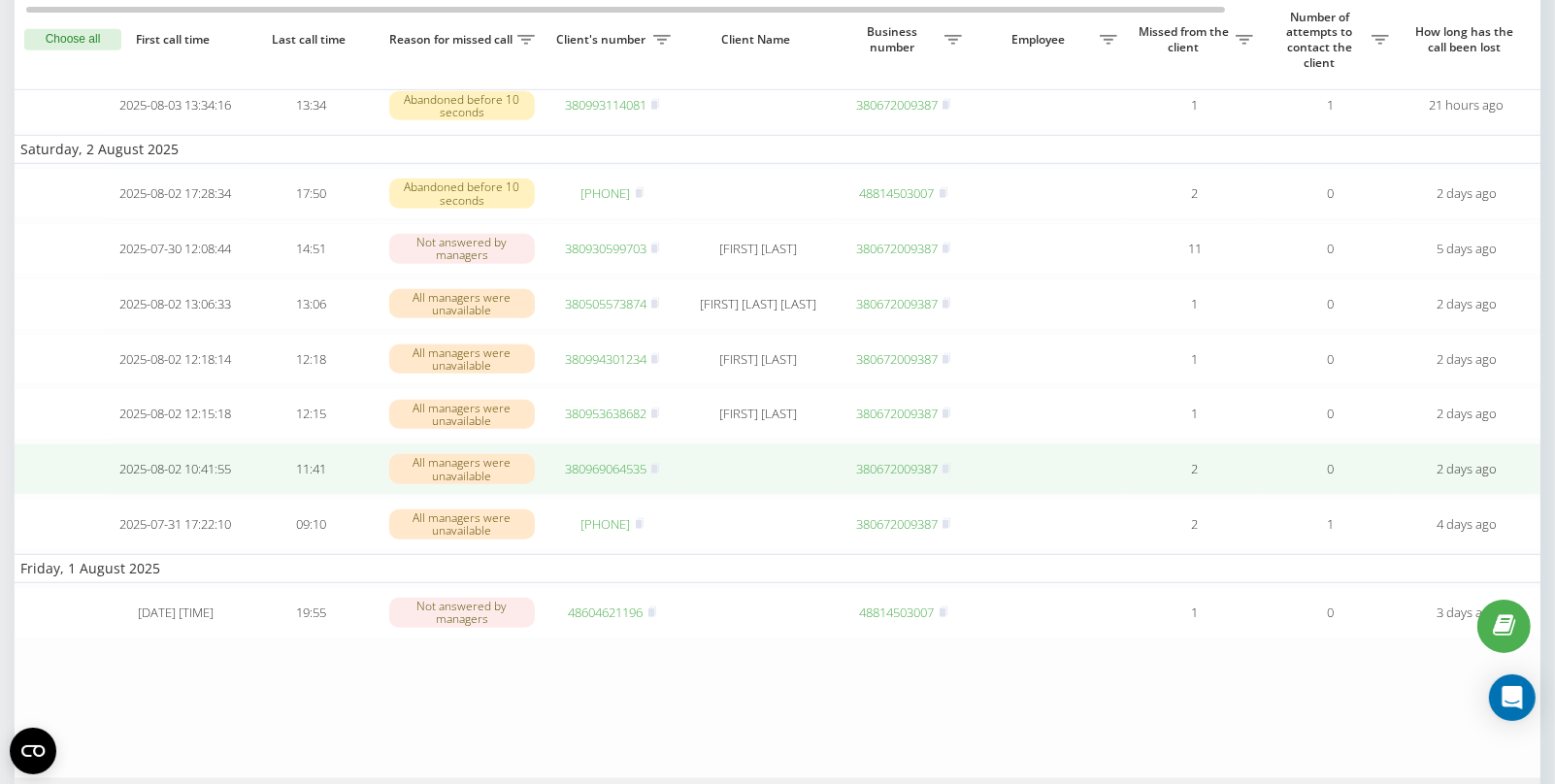 click on "380969064535" at bounding box center [606, 469] 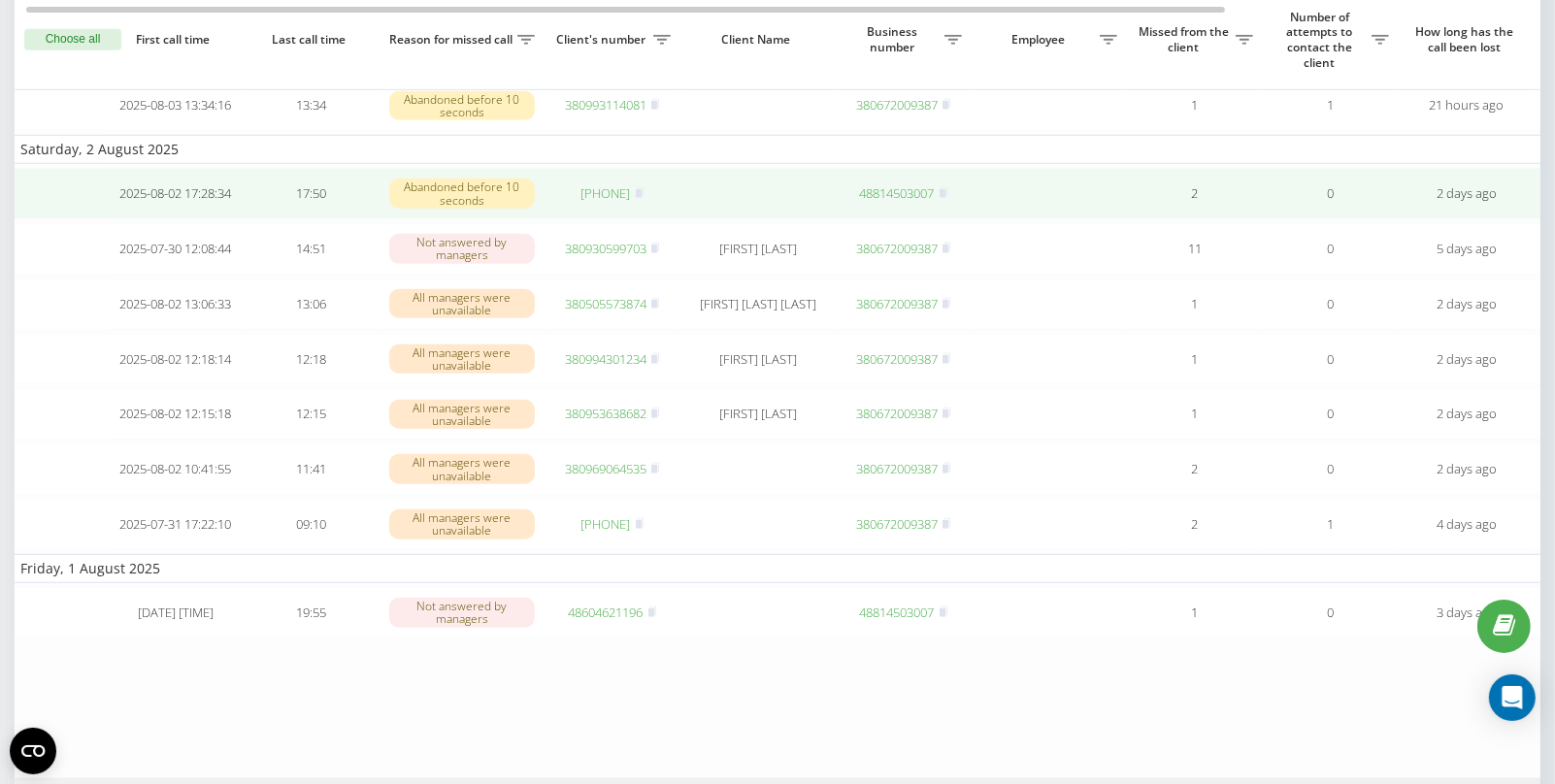 click on "380955035368" at bounding box center [606, 193] 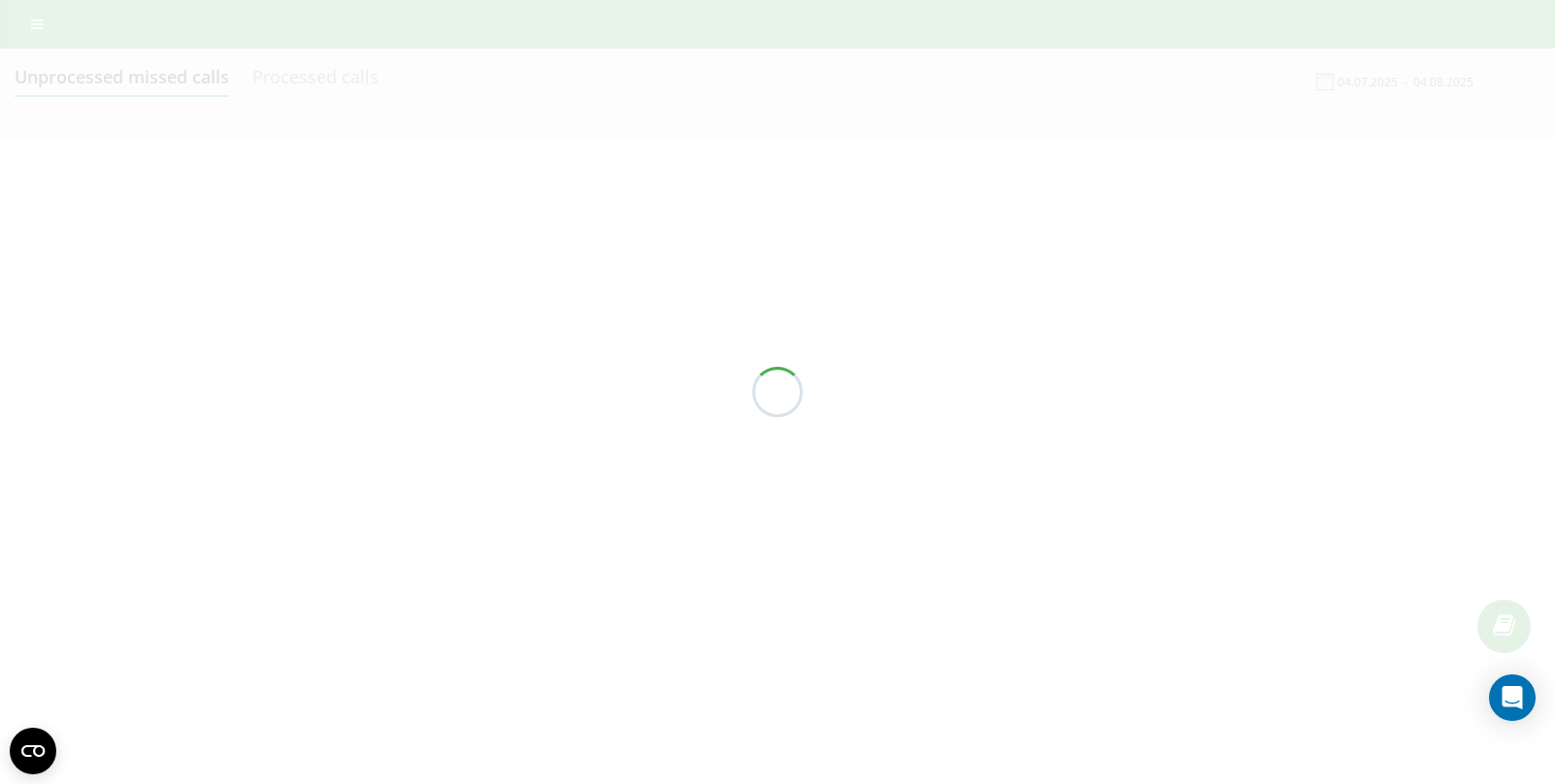 scroll, scrollTop: 0, scrollLeft: 0, axis: both 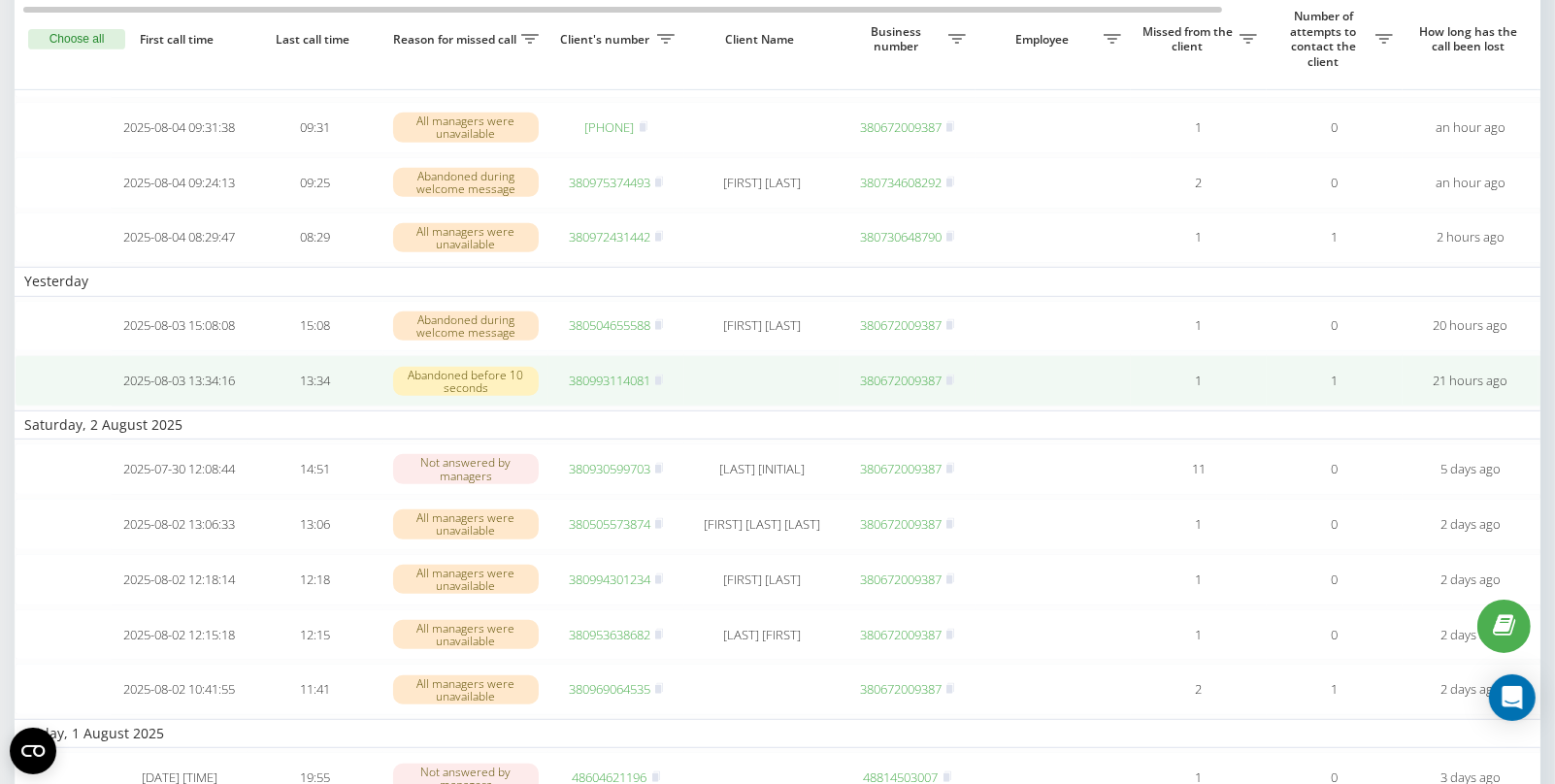 click on "380993114081" at bounding box center (610, 380) 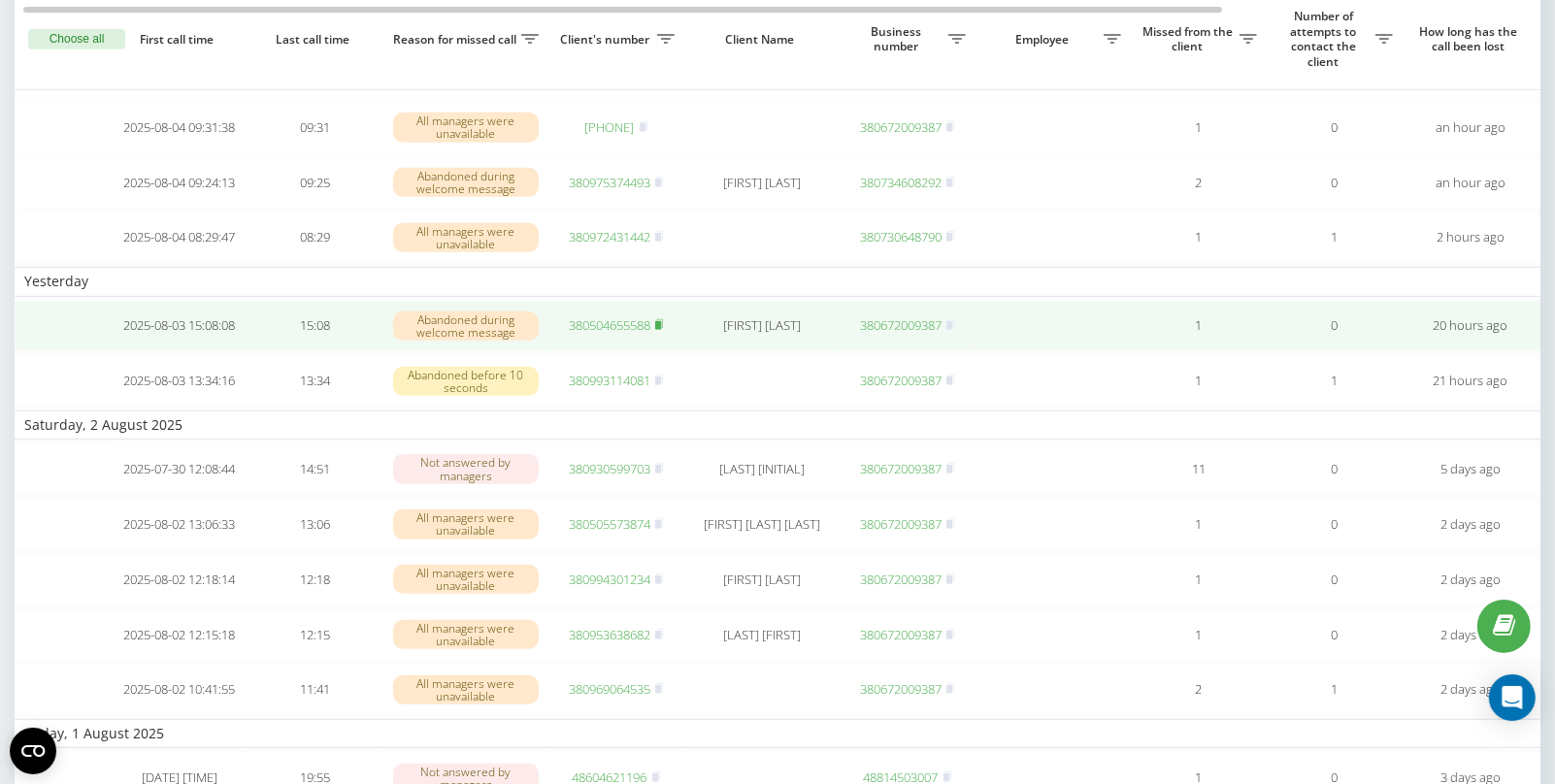 click 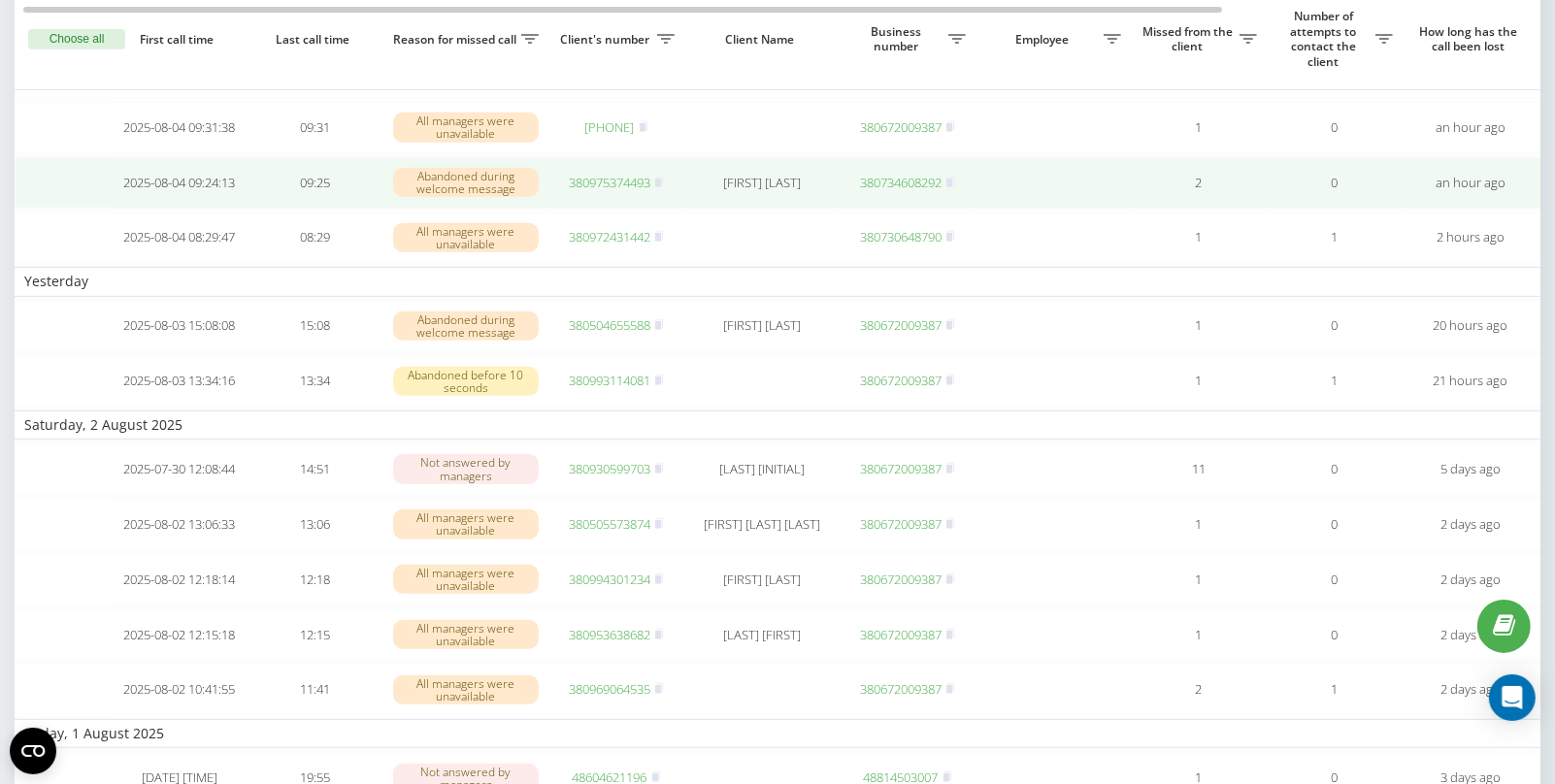 scroll, scrollTop: 741, scrollLeft: 0, axis: vertical 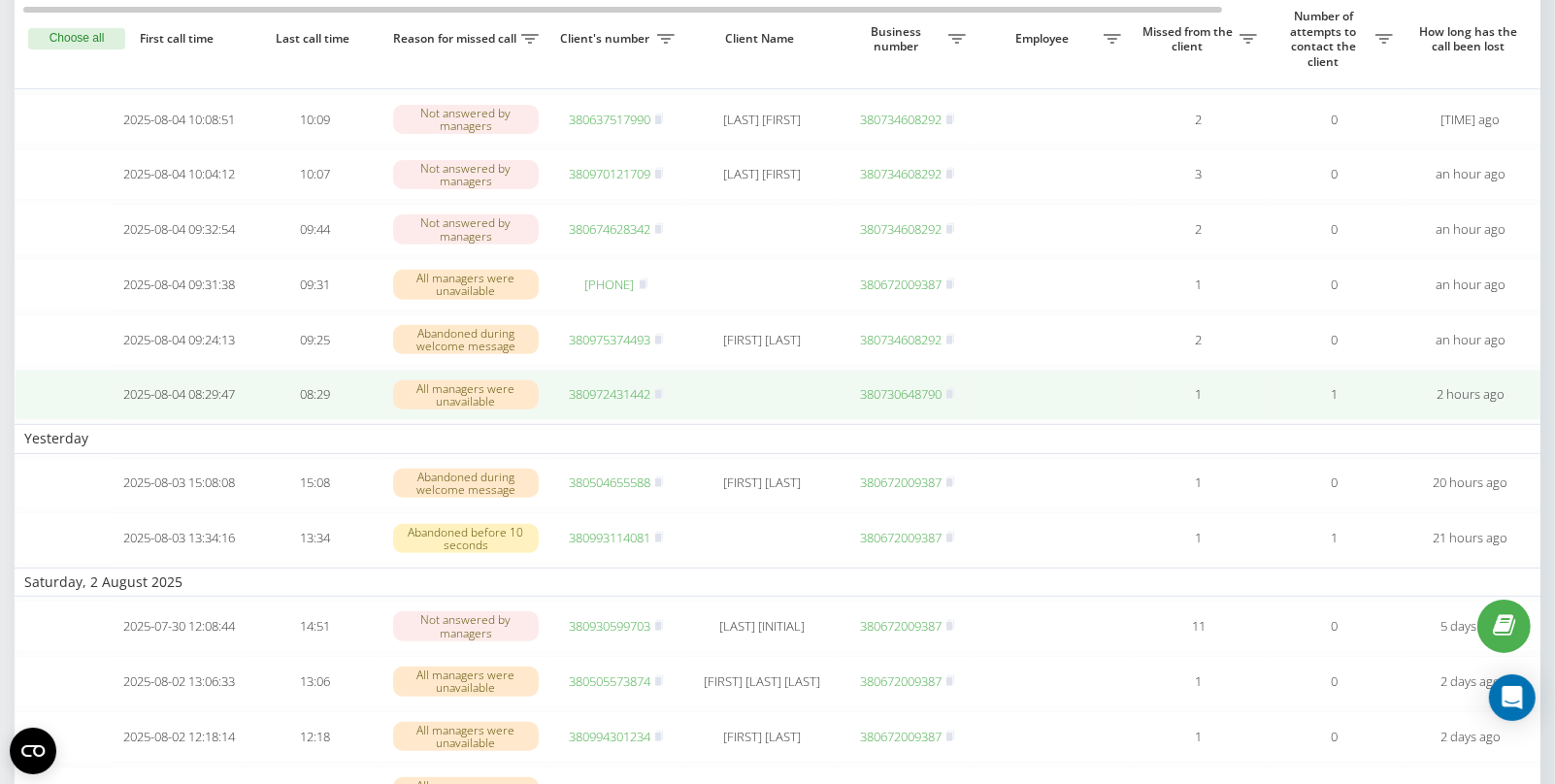 click on "380972431442" at bounding box center [610, 394] 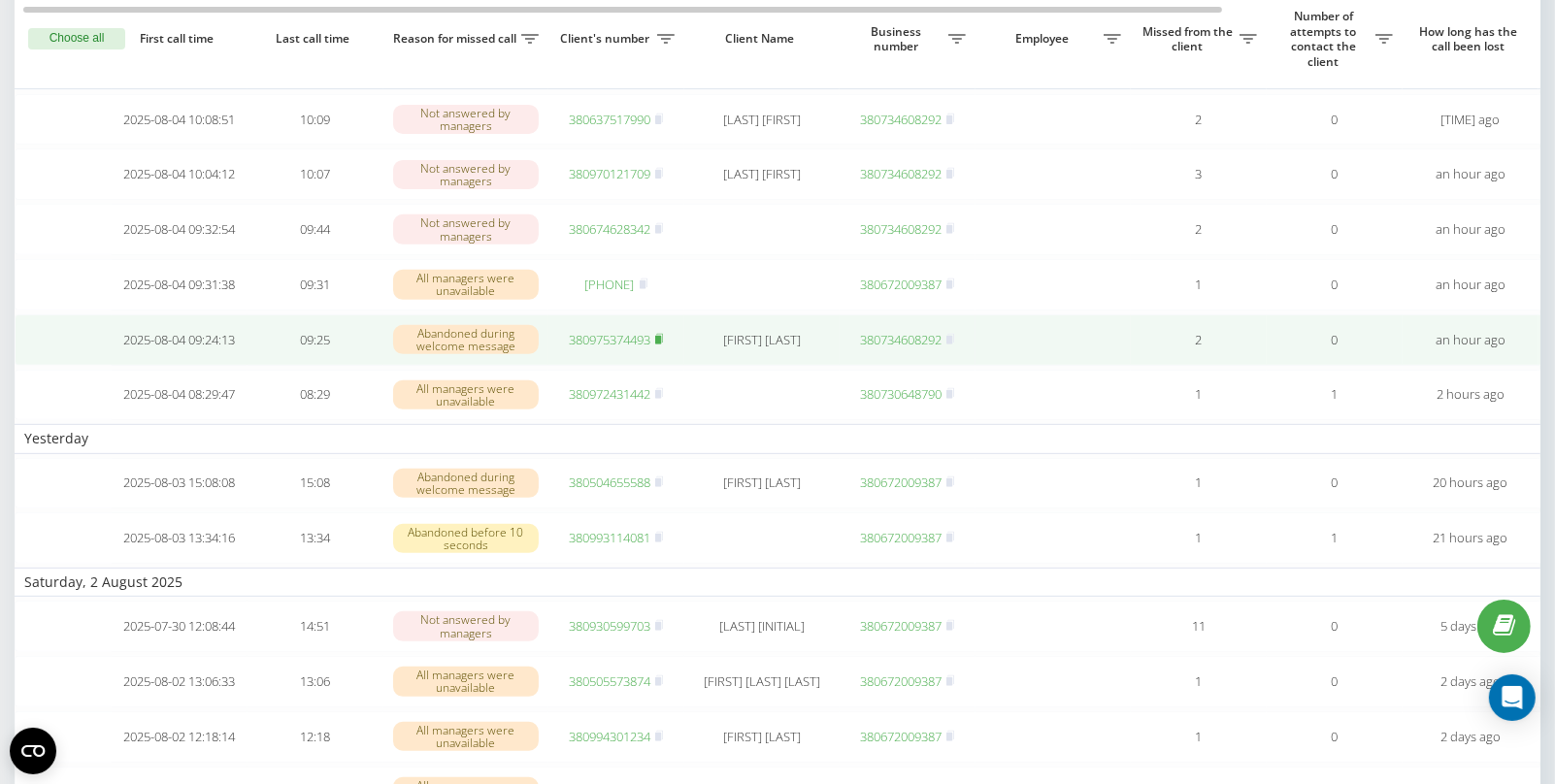 click 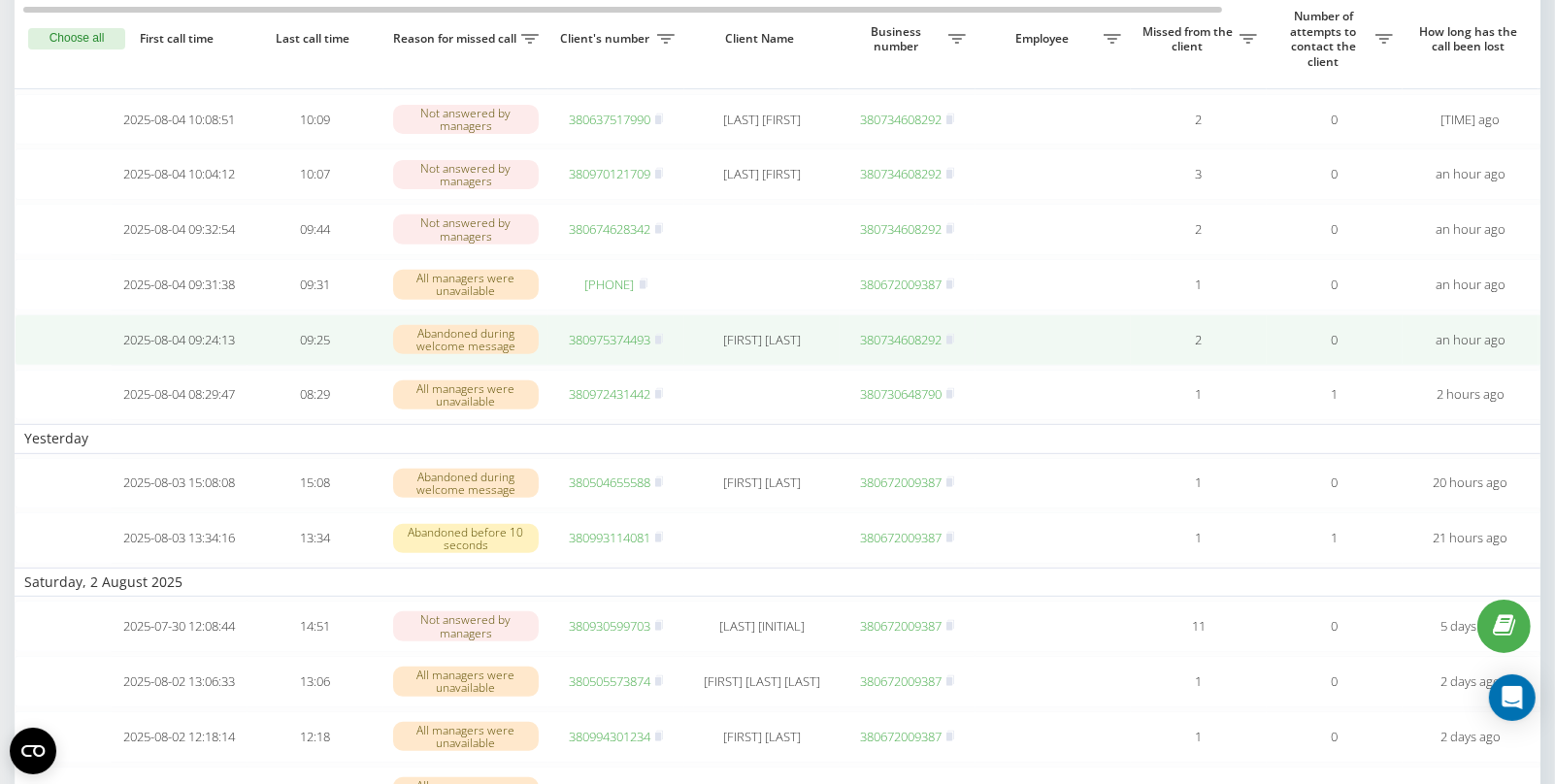 click on "380975374493" at bounding box center (610, 340) 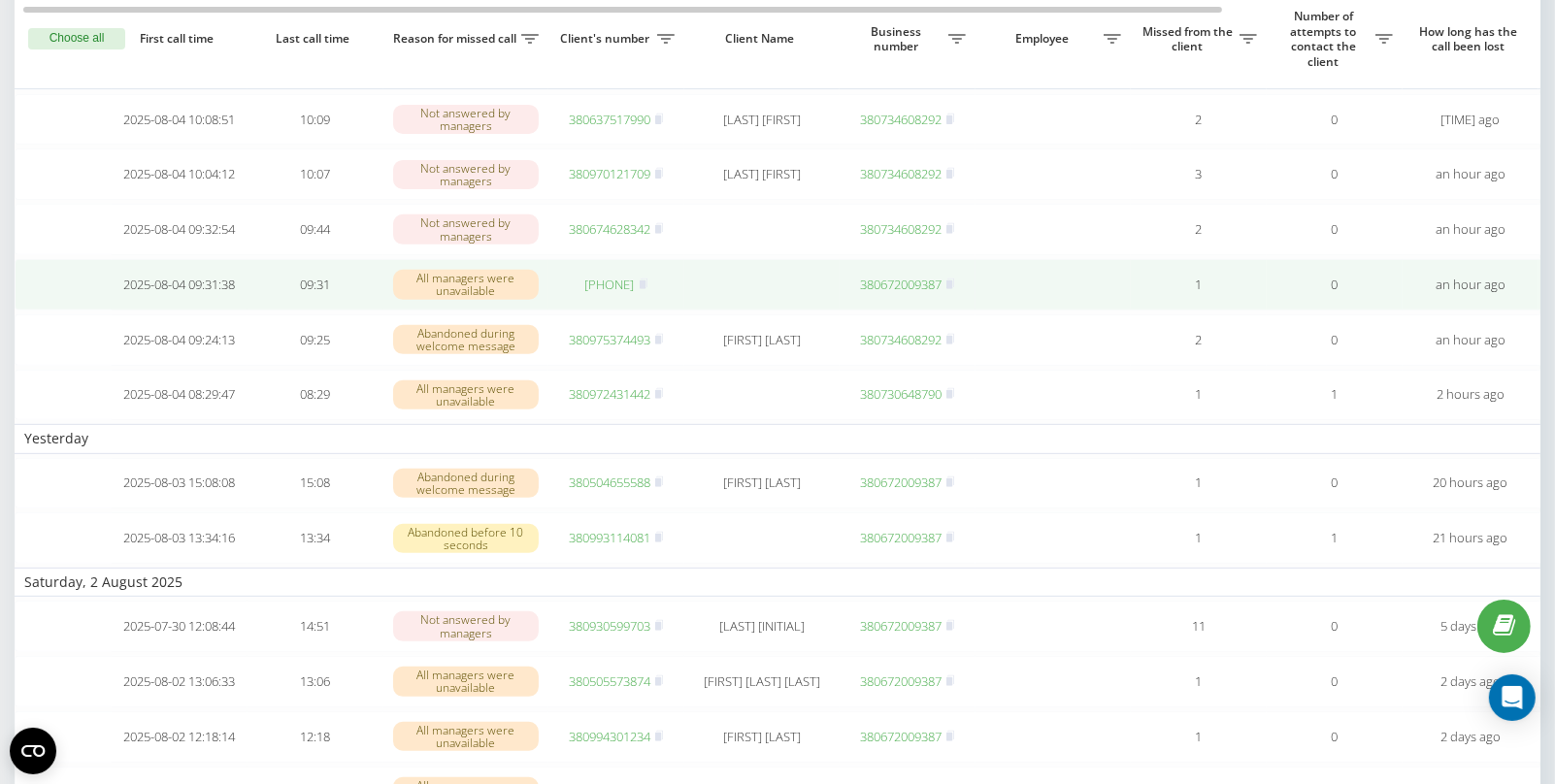 click on "380976554713" at bounding box center [610, 284] 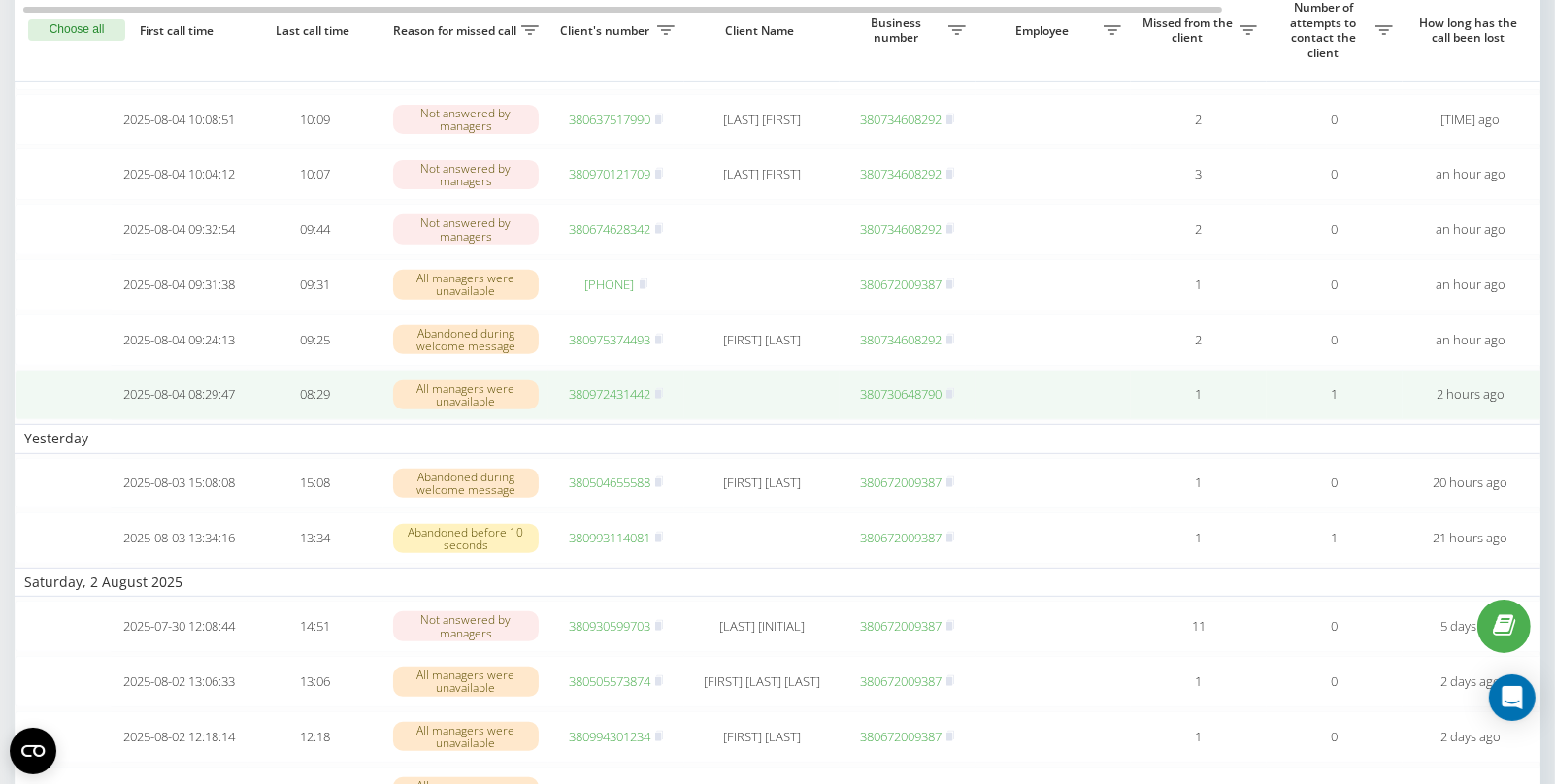 scroll, scrollTop: 569, scrollLeft: 0, axis: vertical 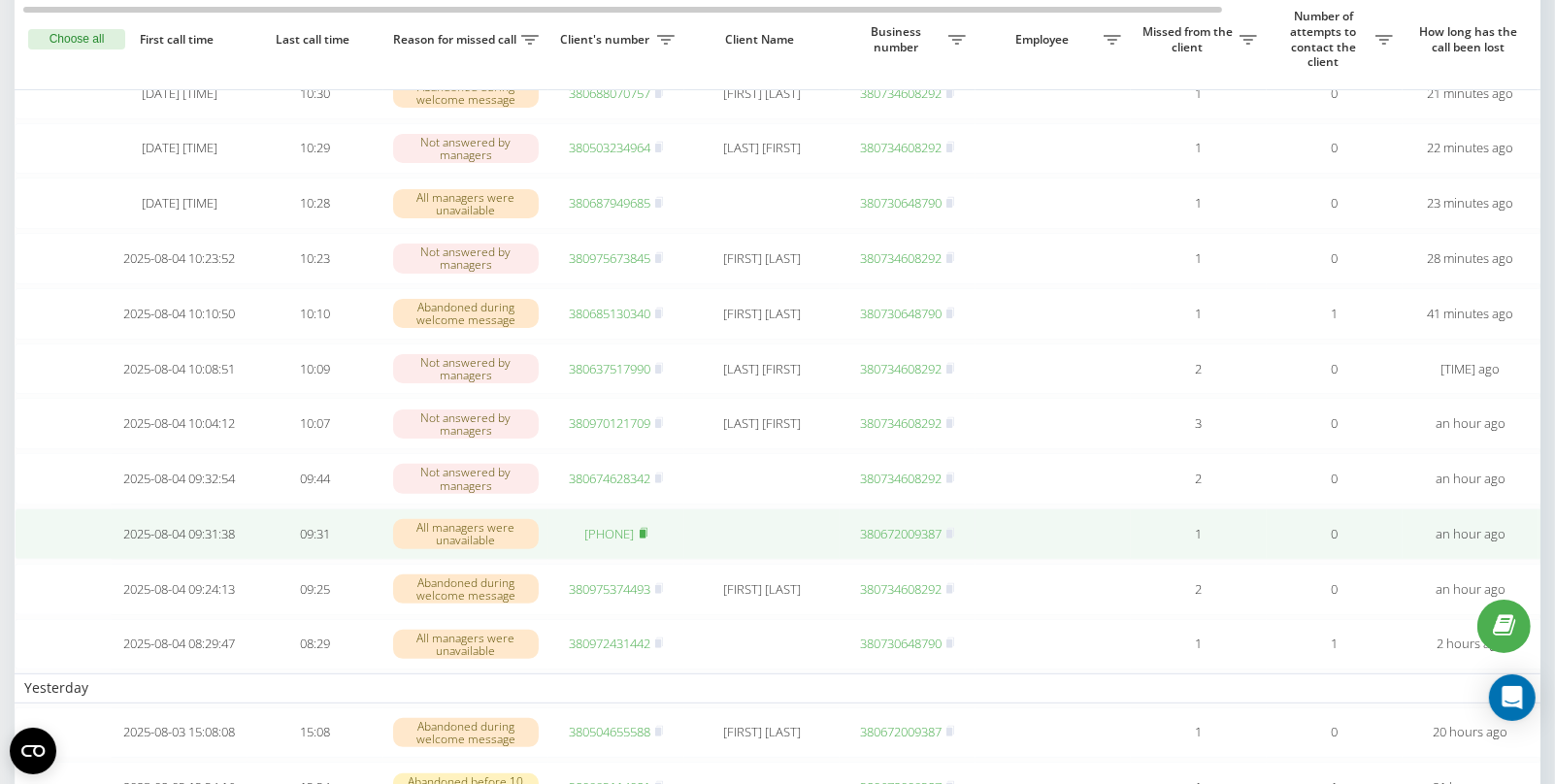 click 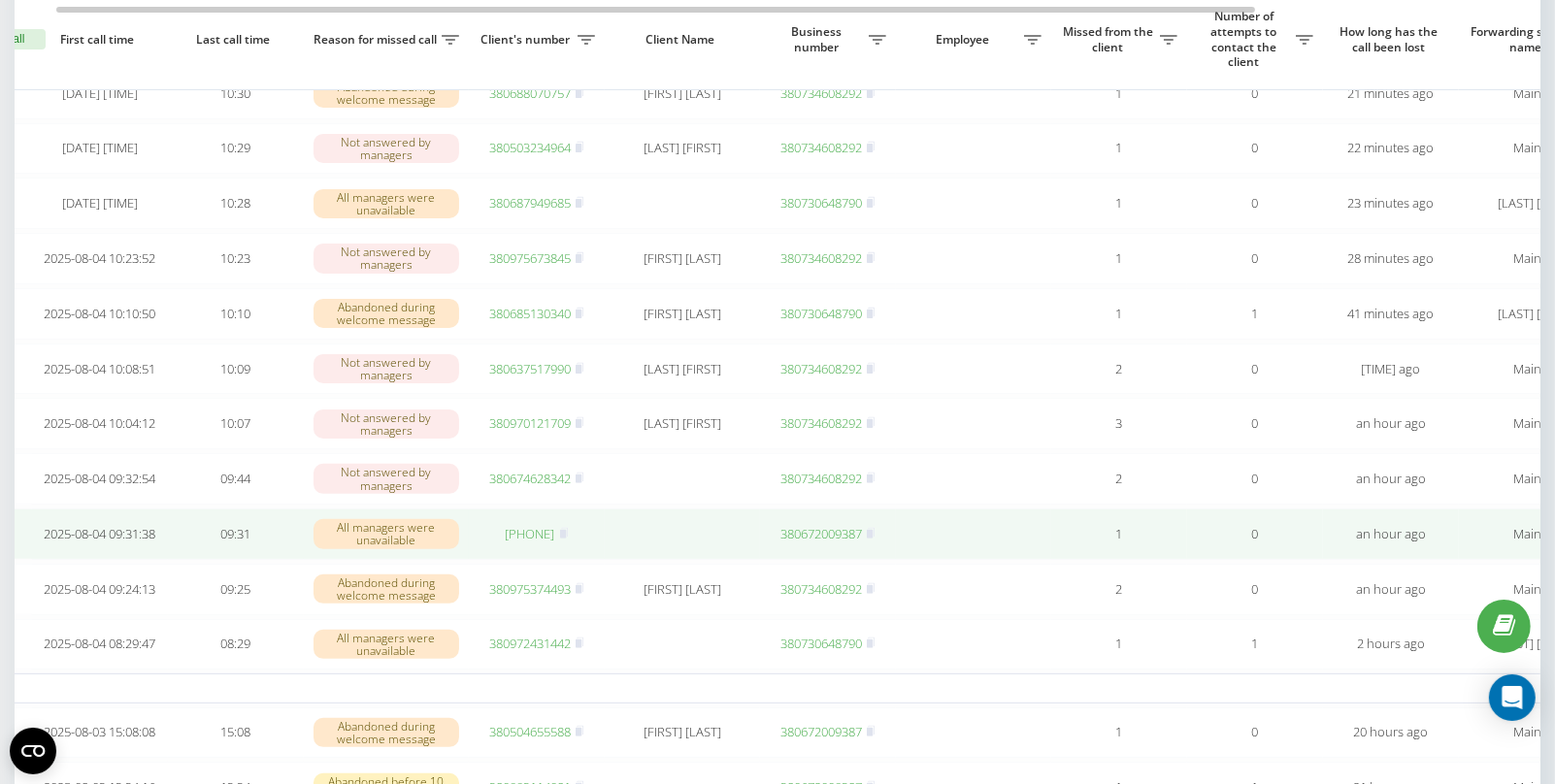 scroll, scrollTop: 0, scrollLeft: 0, axis: both 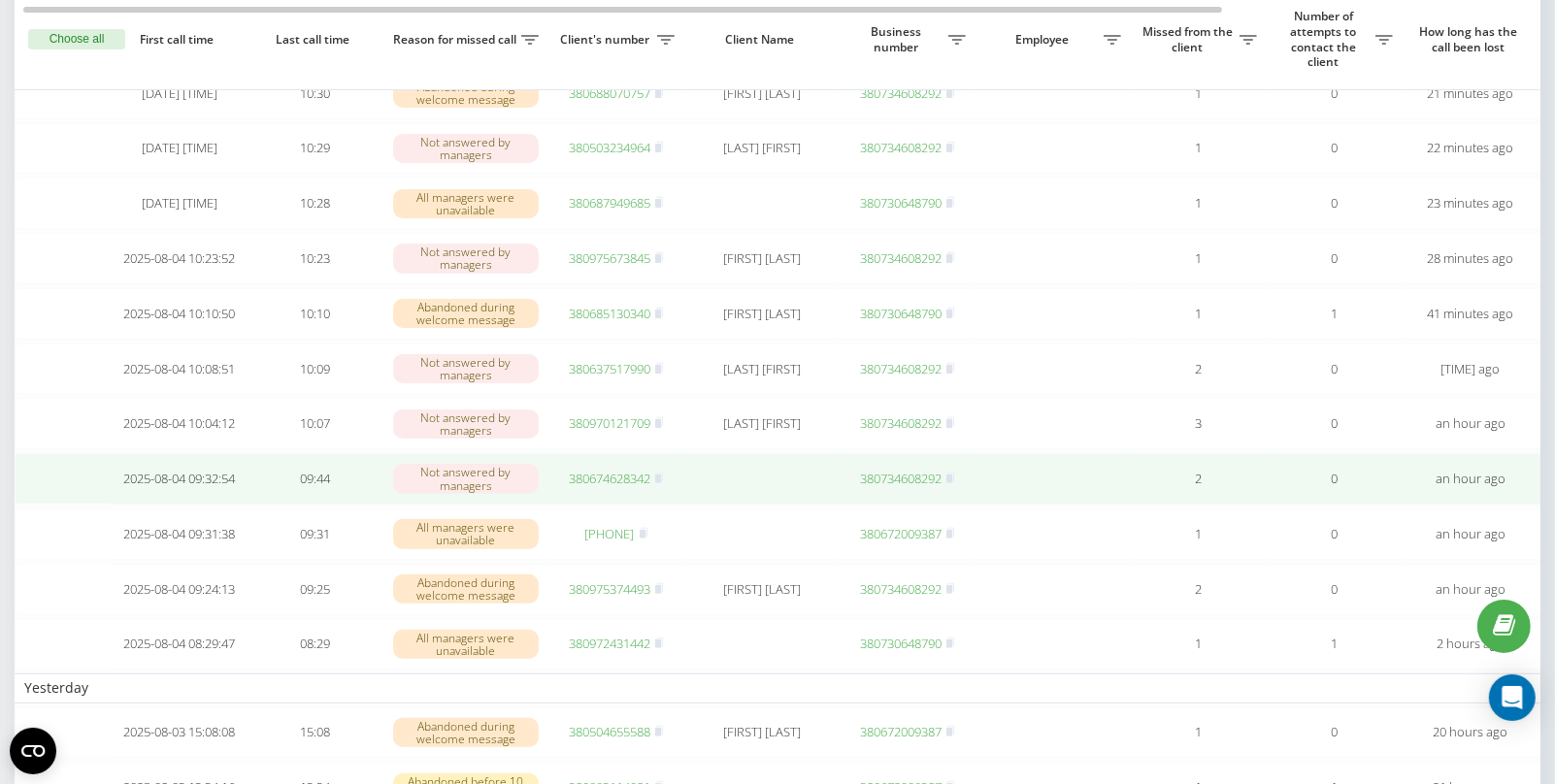 click on "380674628342" at bounding box center [610, 478] 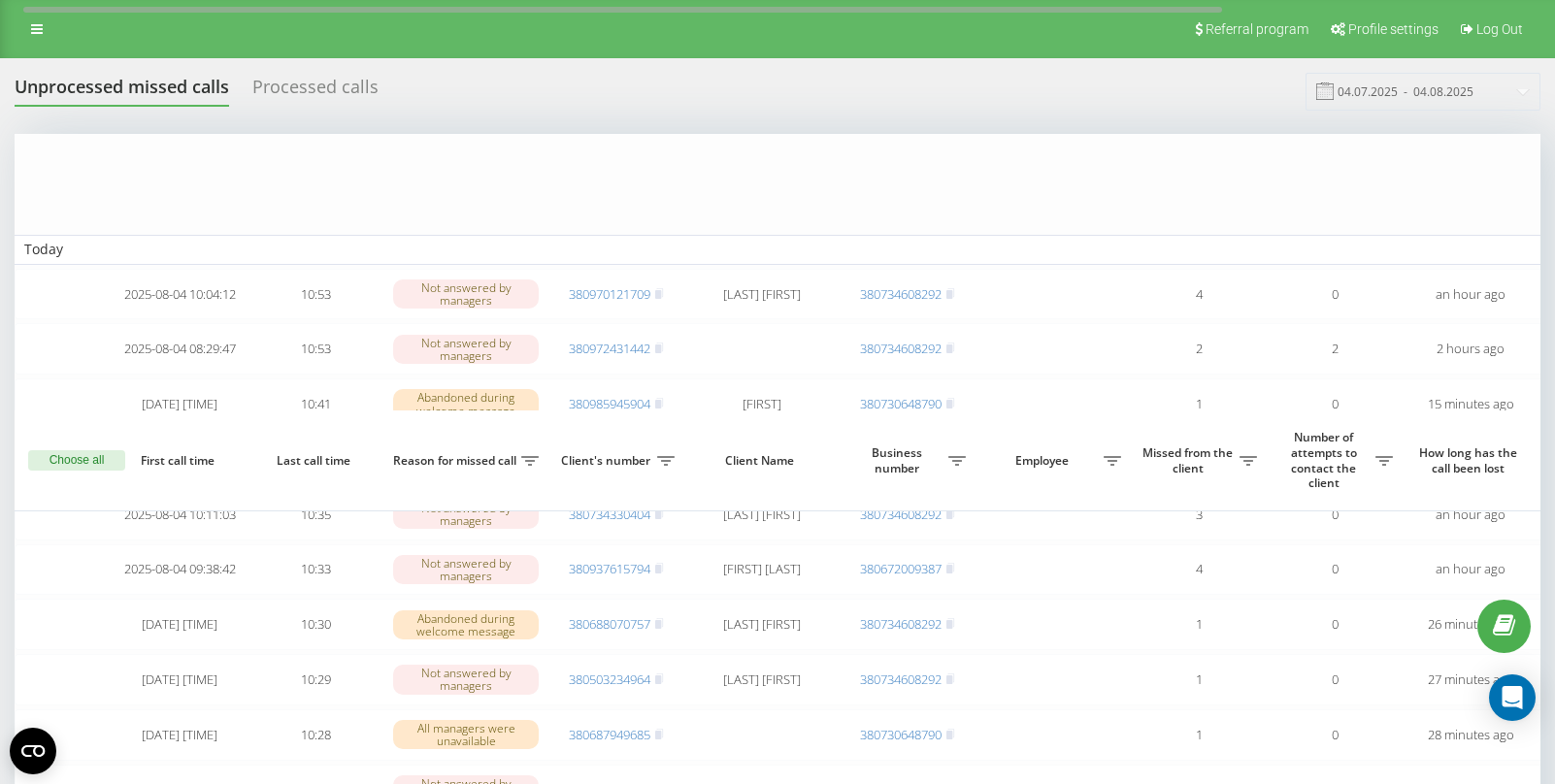 scroll, scrollTop: 421, scrollLeft: 0, axis: vertical 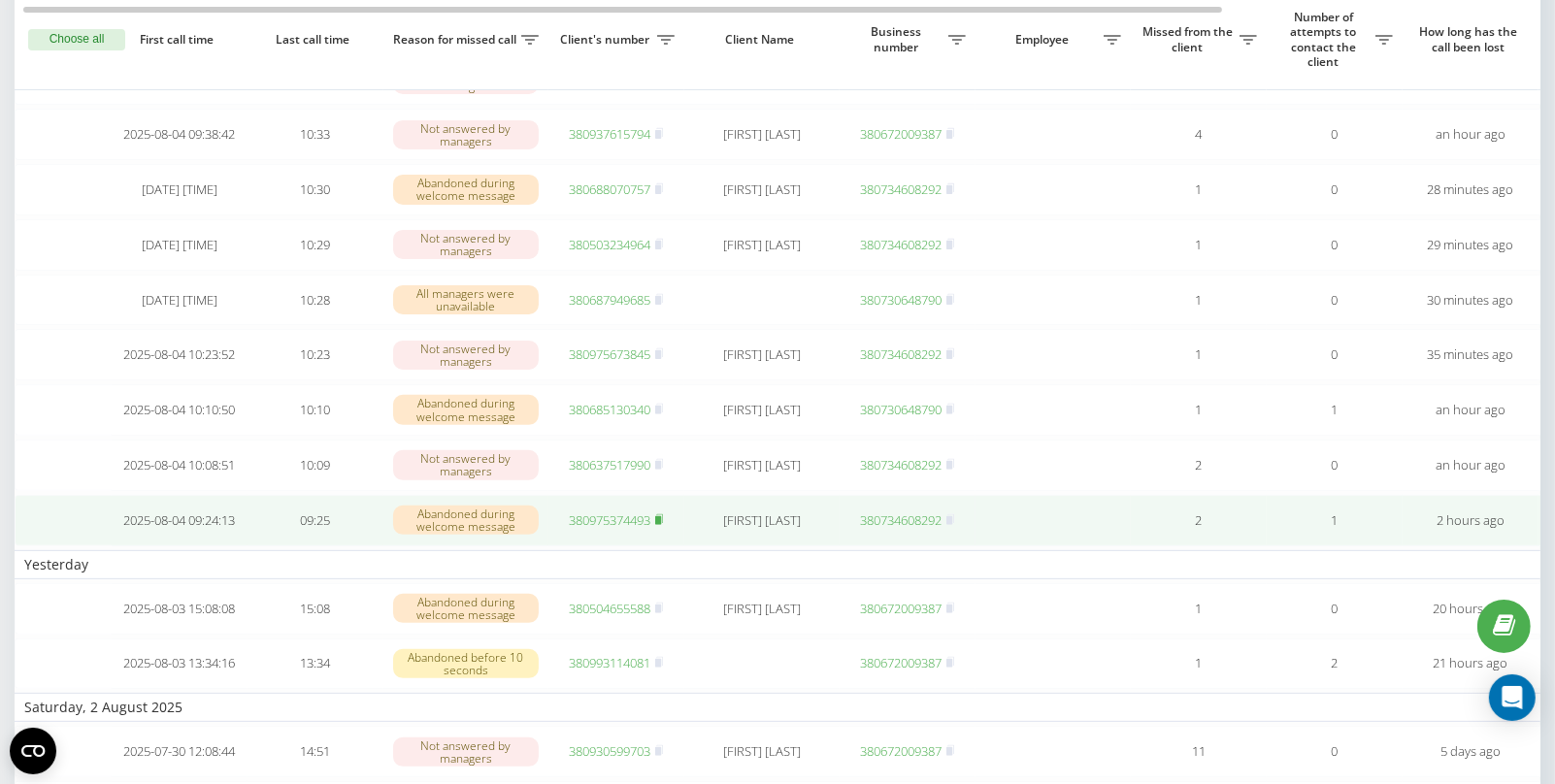 click 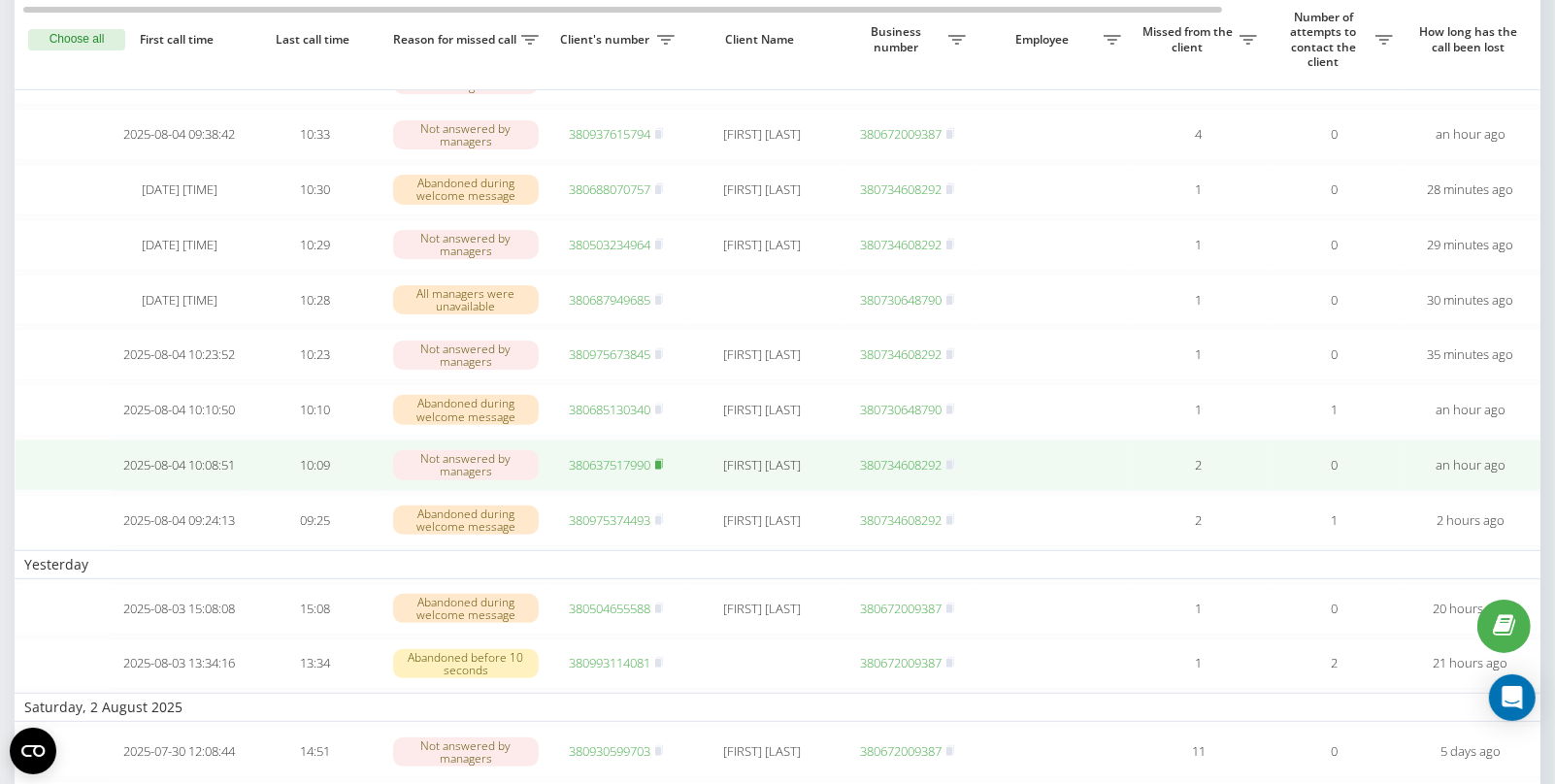 click 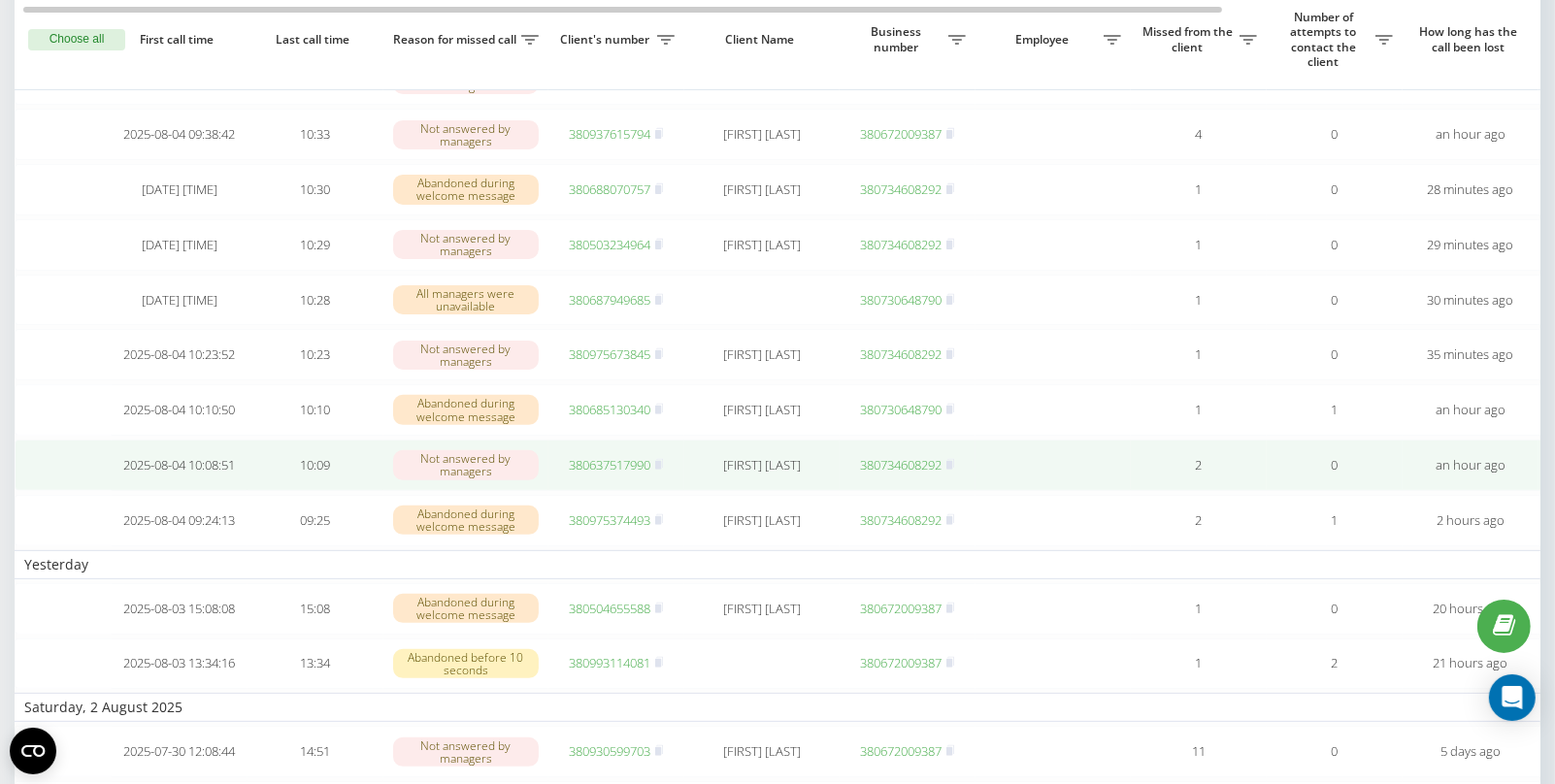 click on "380637517990" at bounding box center [610, 465] 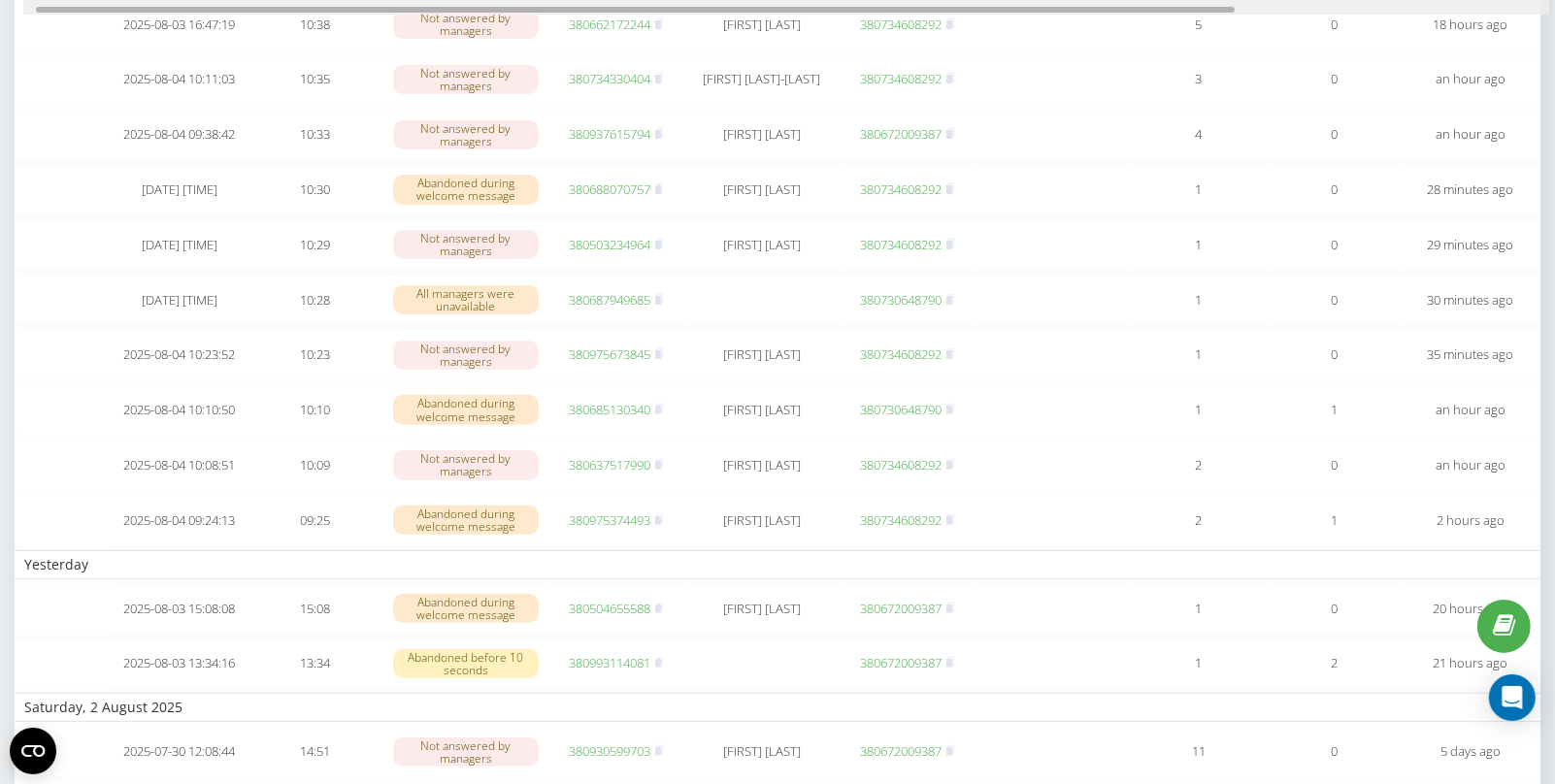 scroll, scrollTop: 268, scrollLeft: 0, axis: vertical 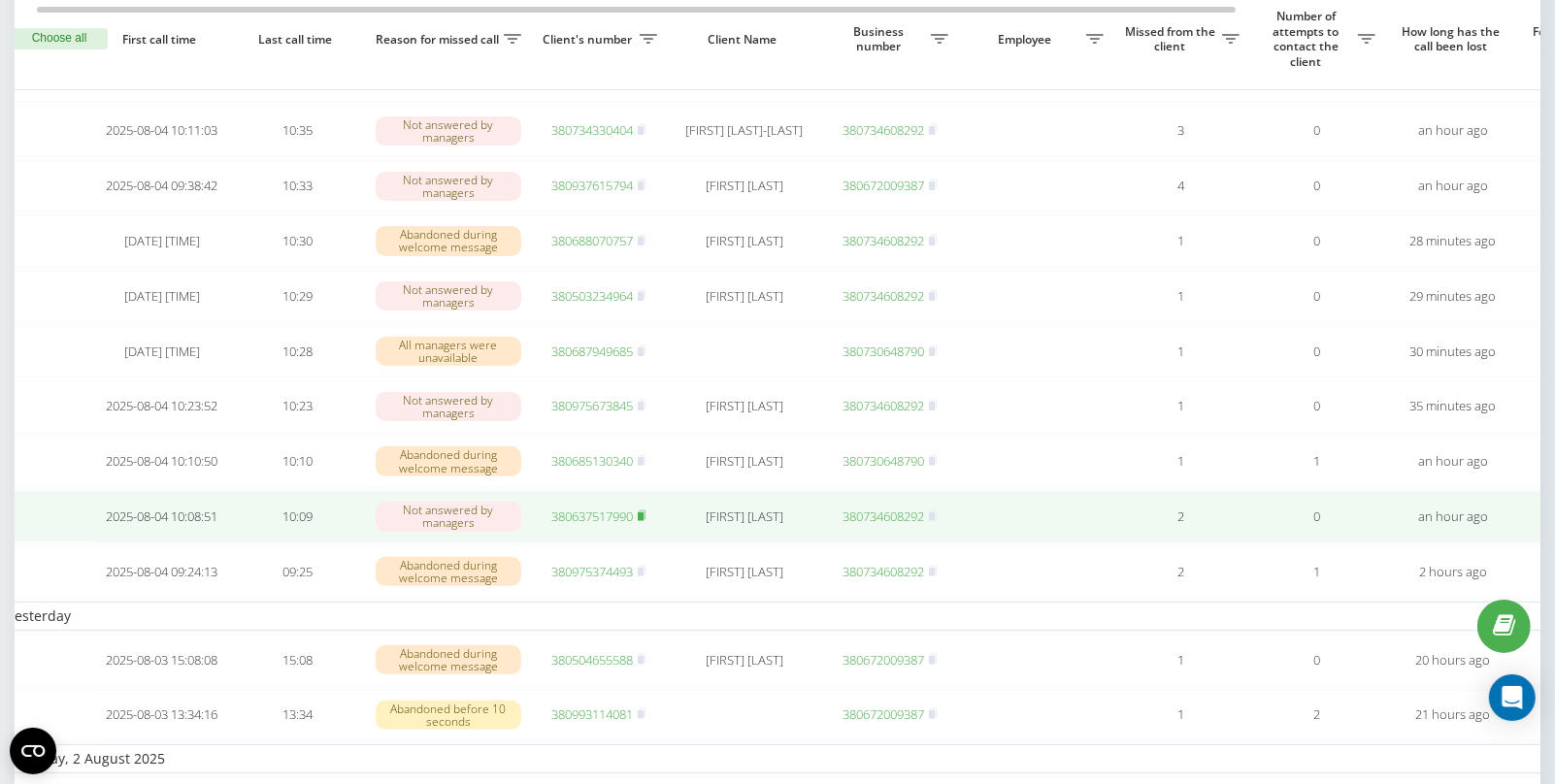 click 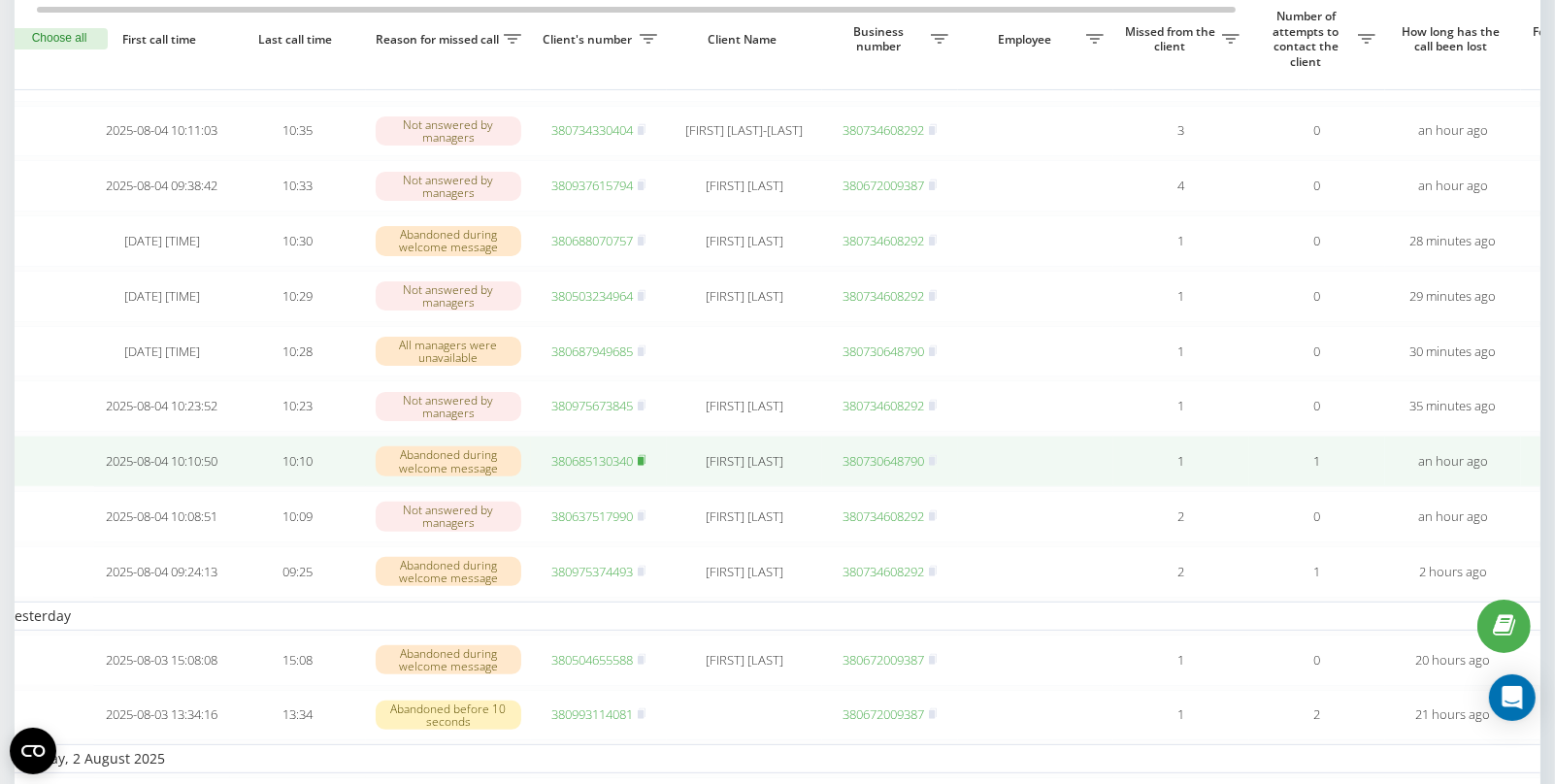 click 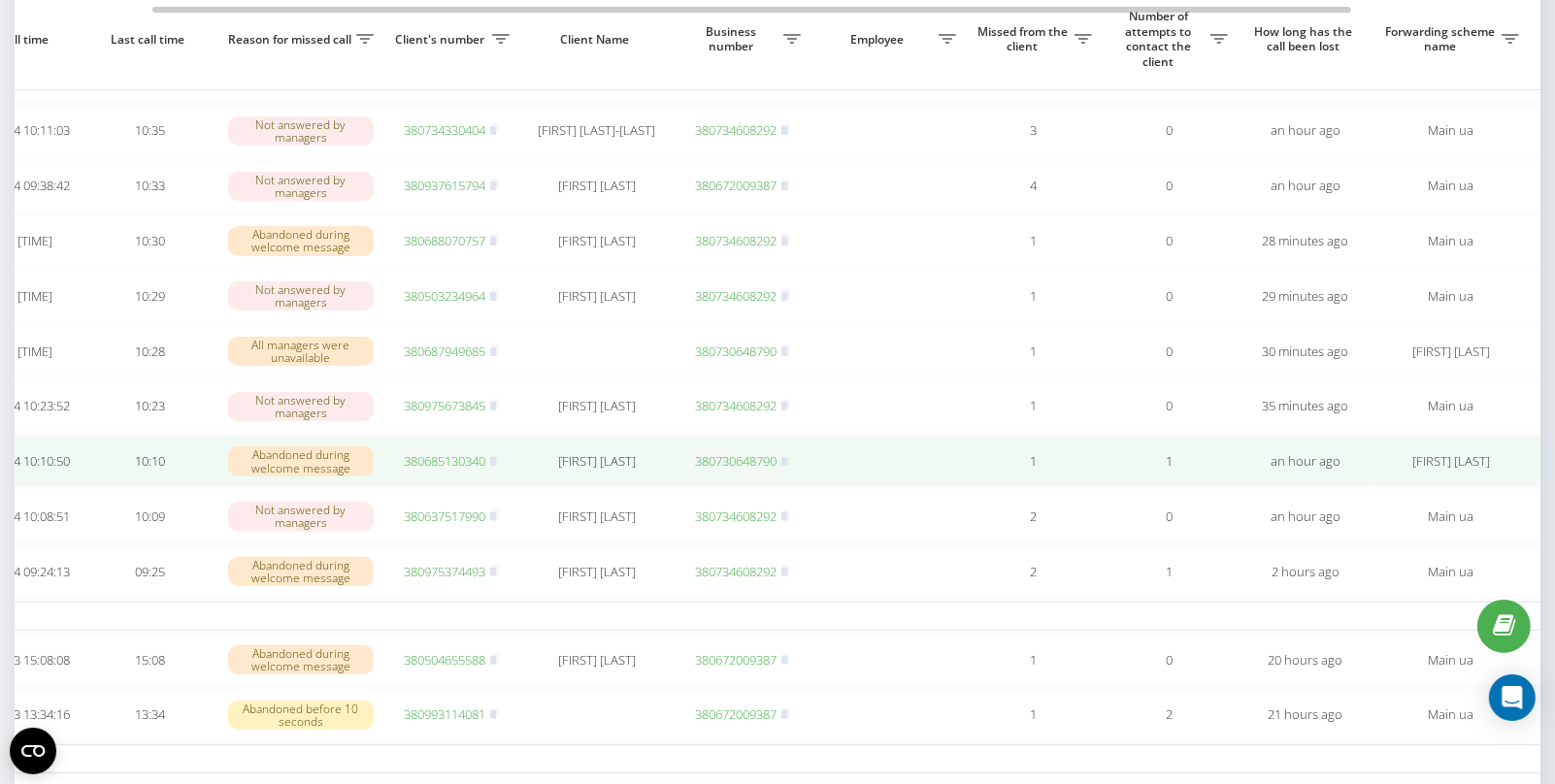 scroll, scrollTop: 0, scrollLeft: 158, axis: horizontal 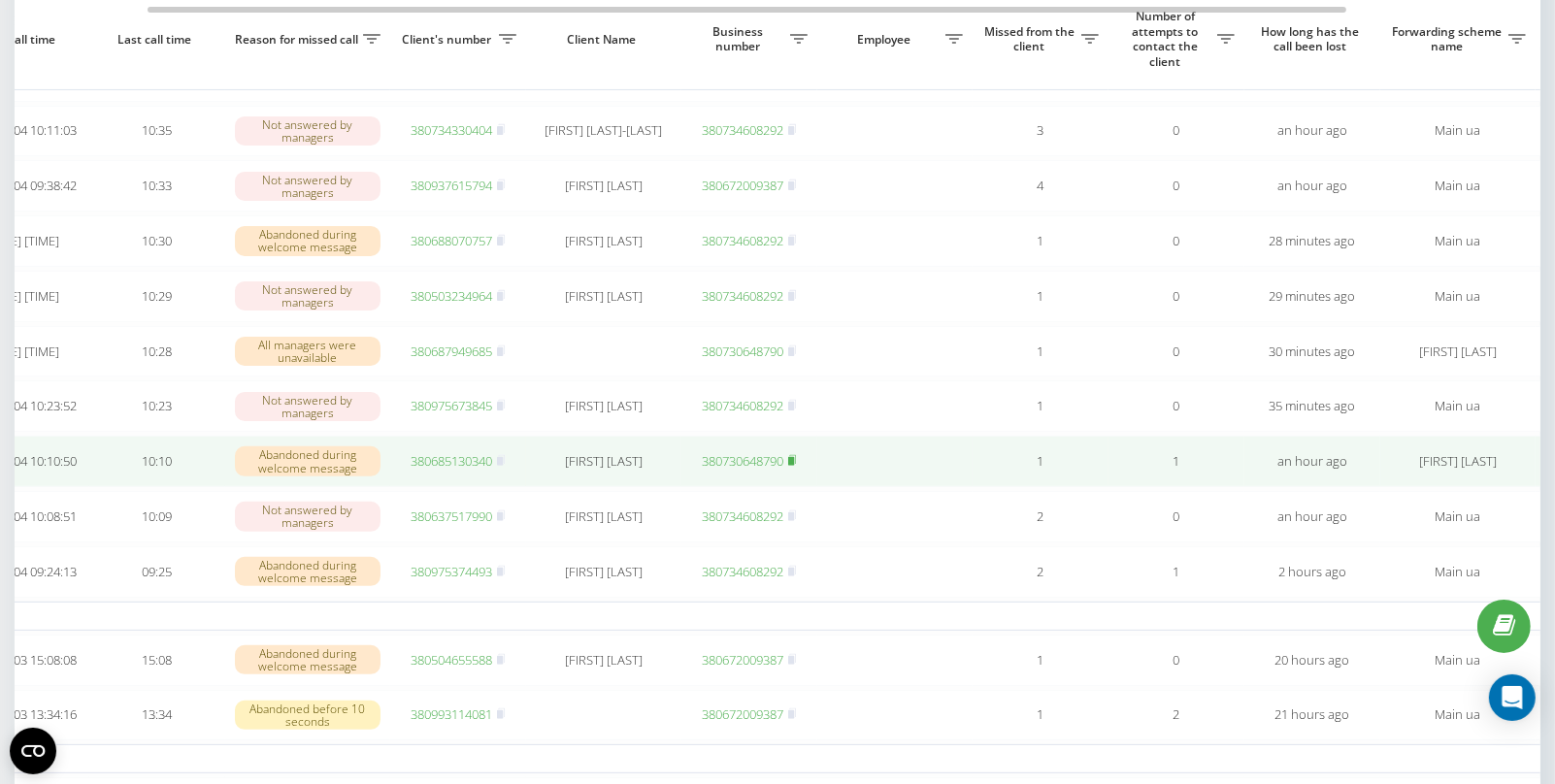 click 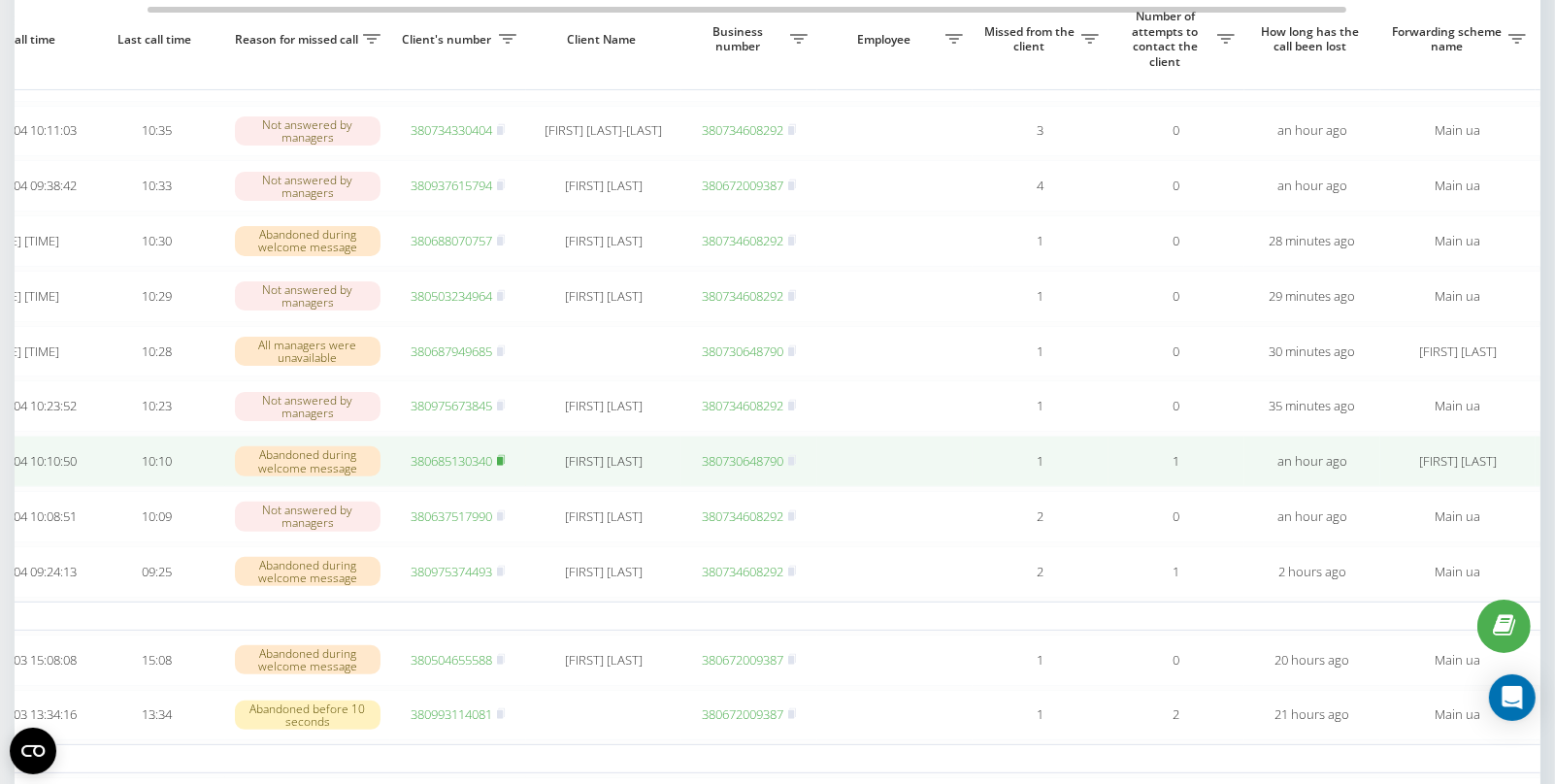 click 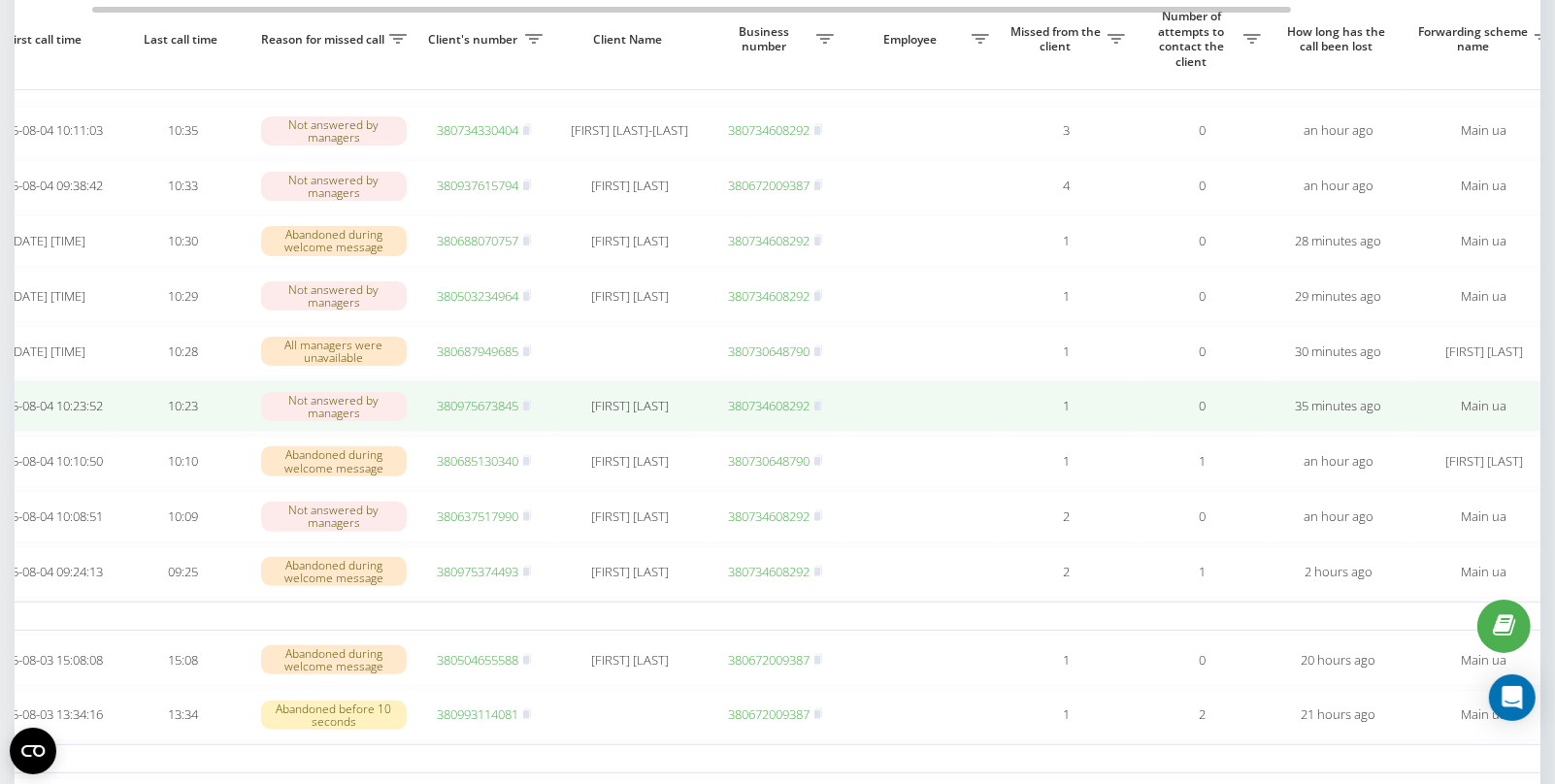 scroll, scrollTop: 0, scrollLeft: 71, axis: horizontal 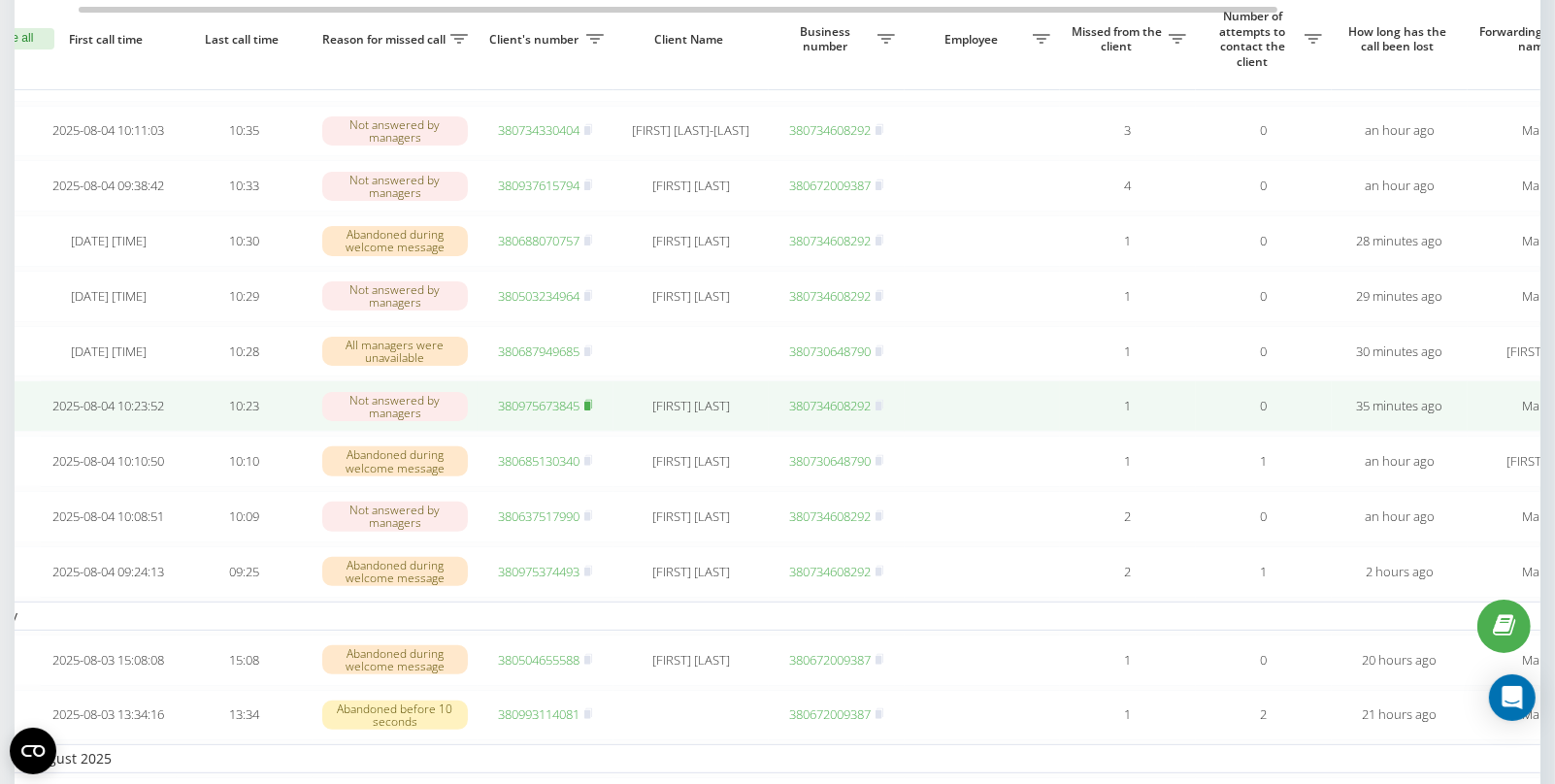 click 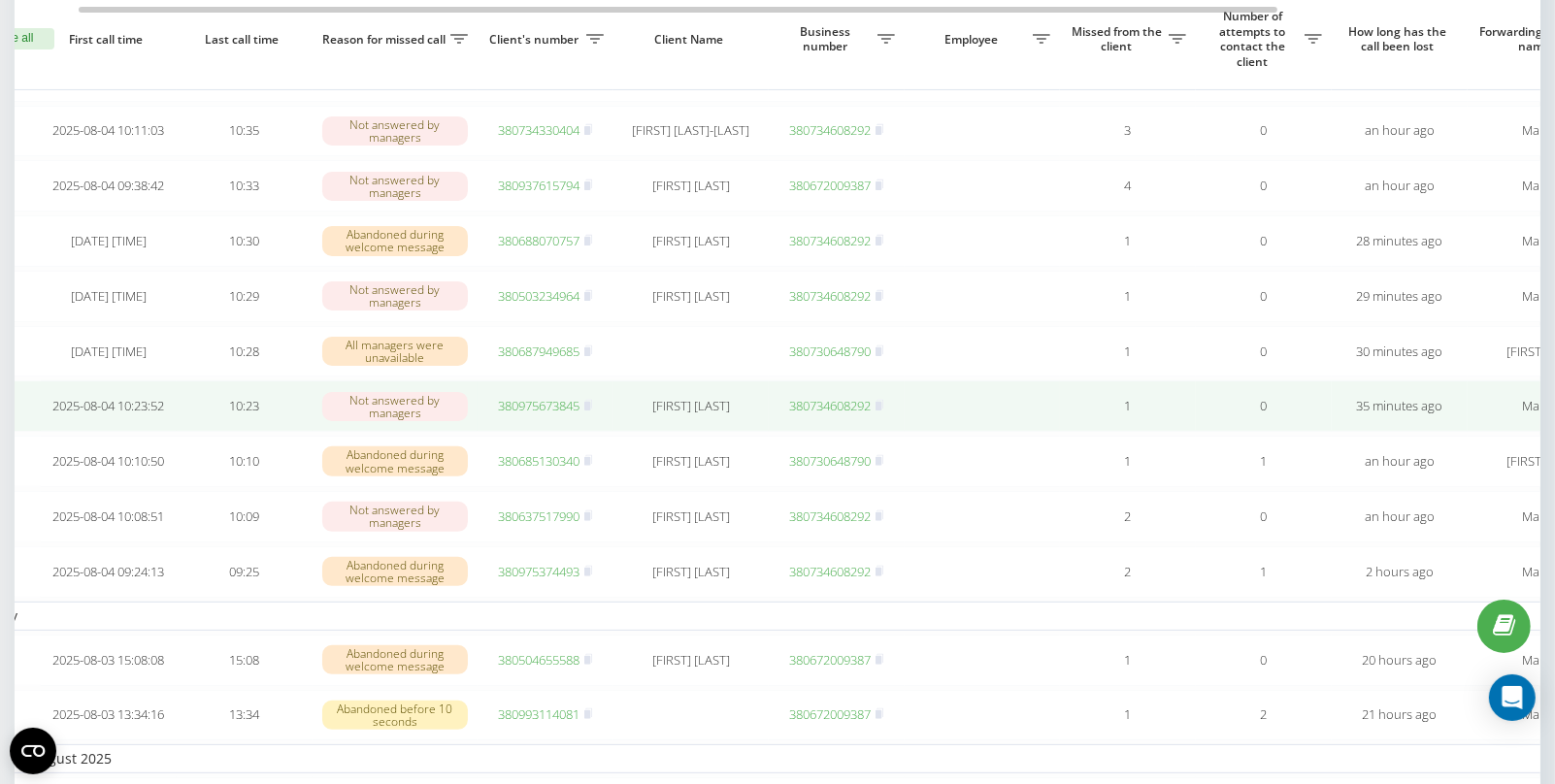 click on "380975673845" at bounding box center (539, 406) 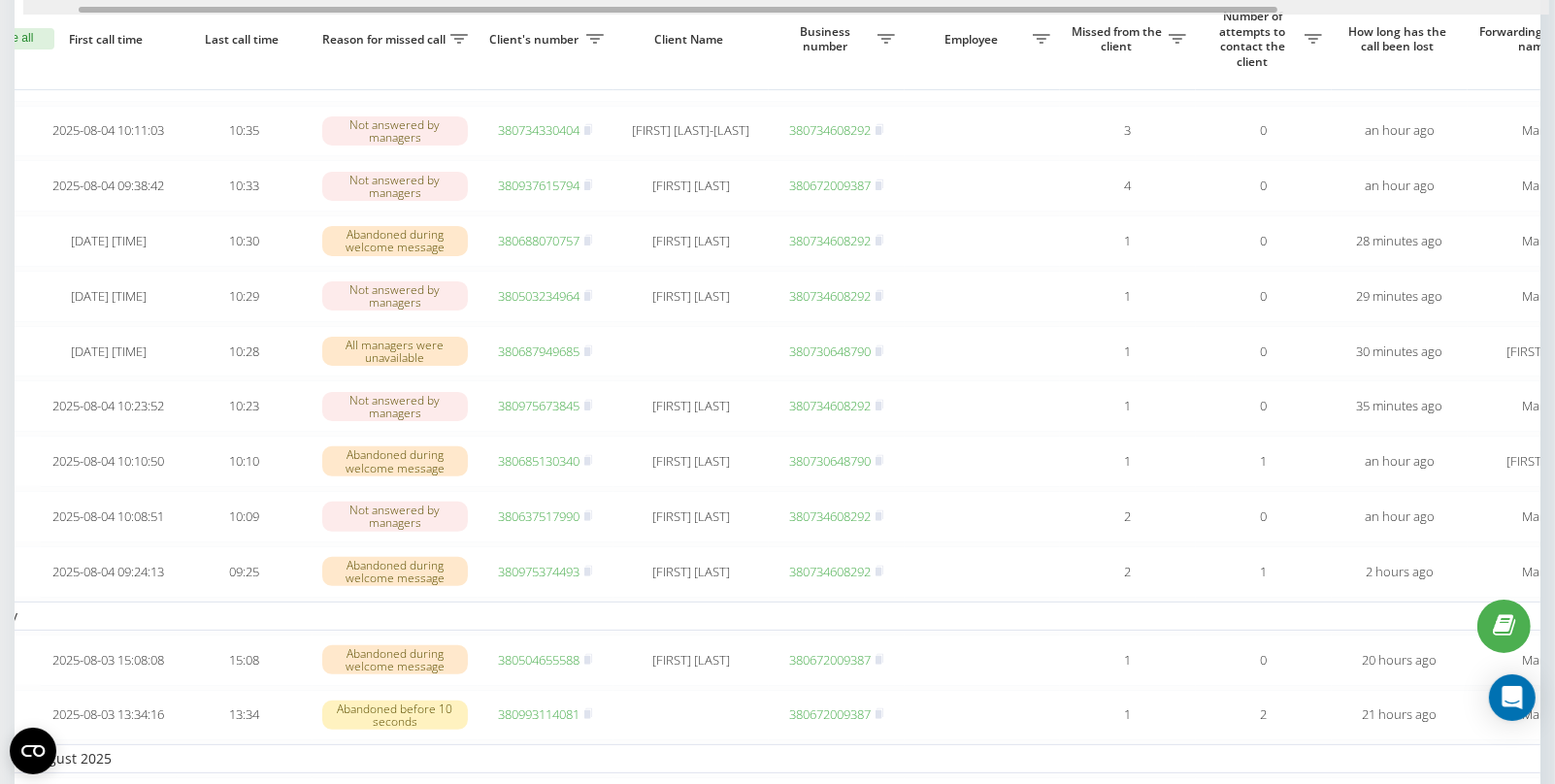 scroll, scrollTop: 376, scrollLeft: 0, axis: vertical 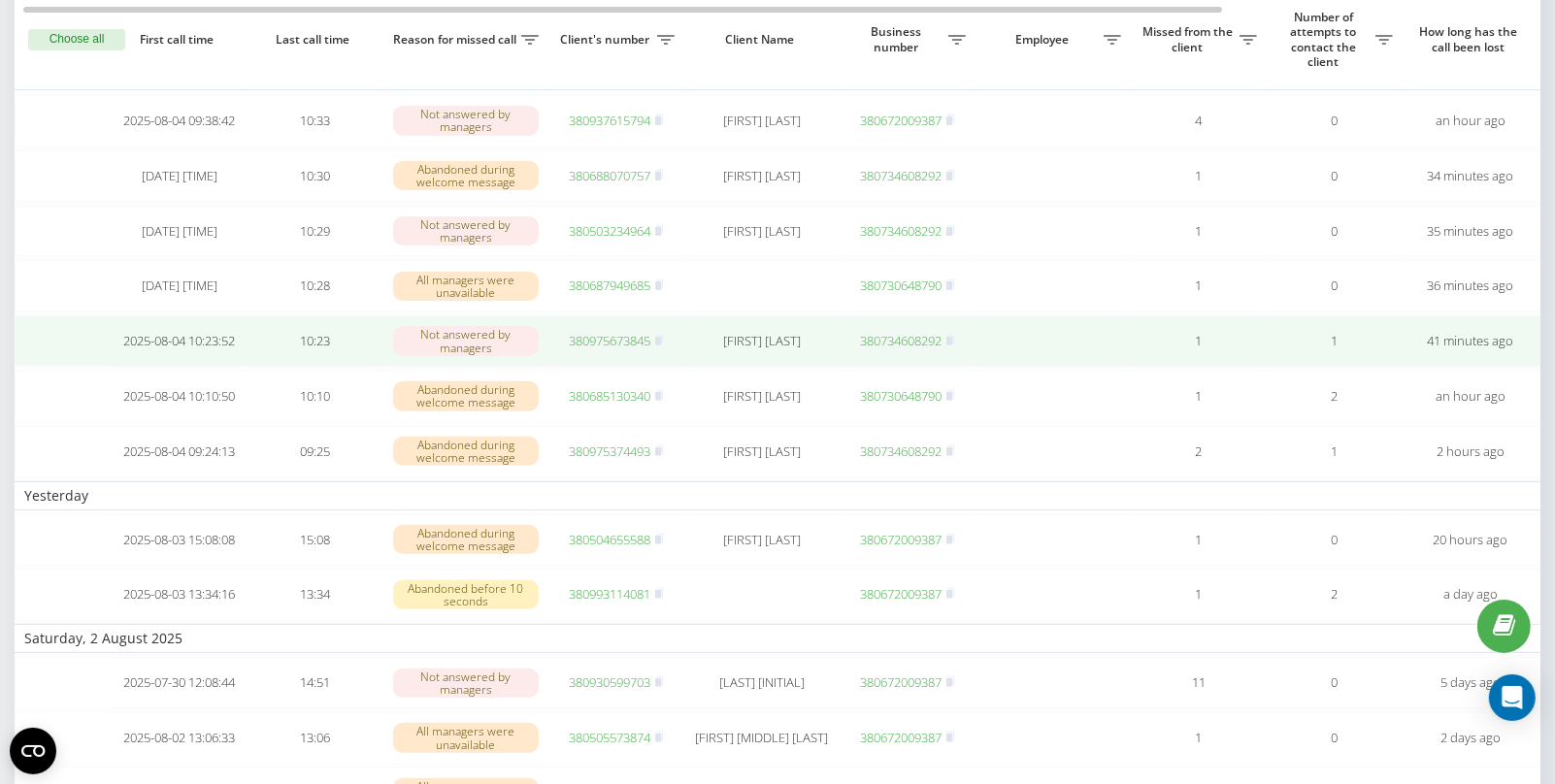 click on "380975673845" at bounding box center (610, 341) 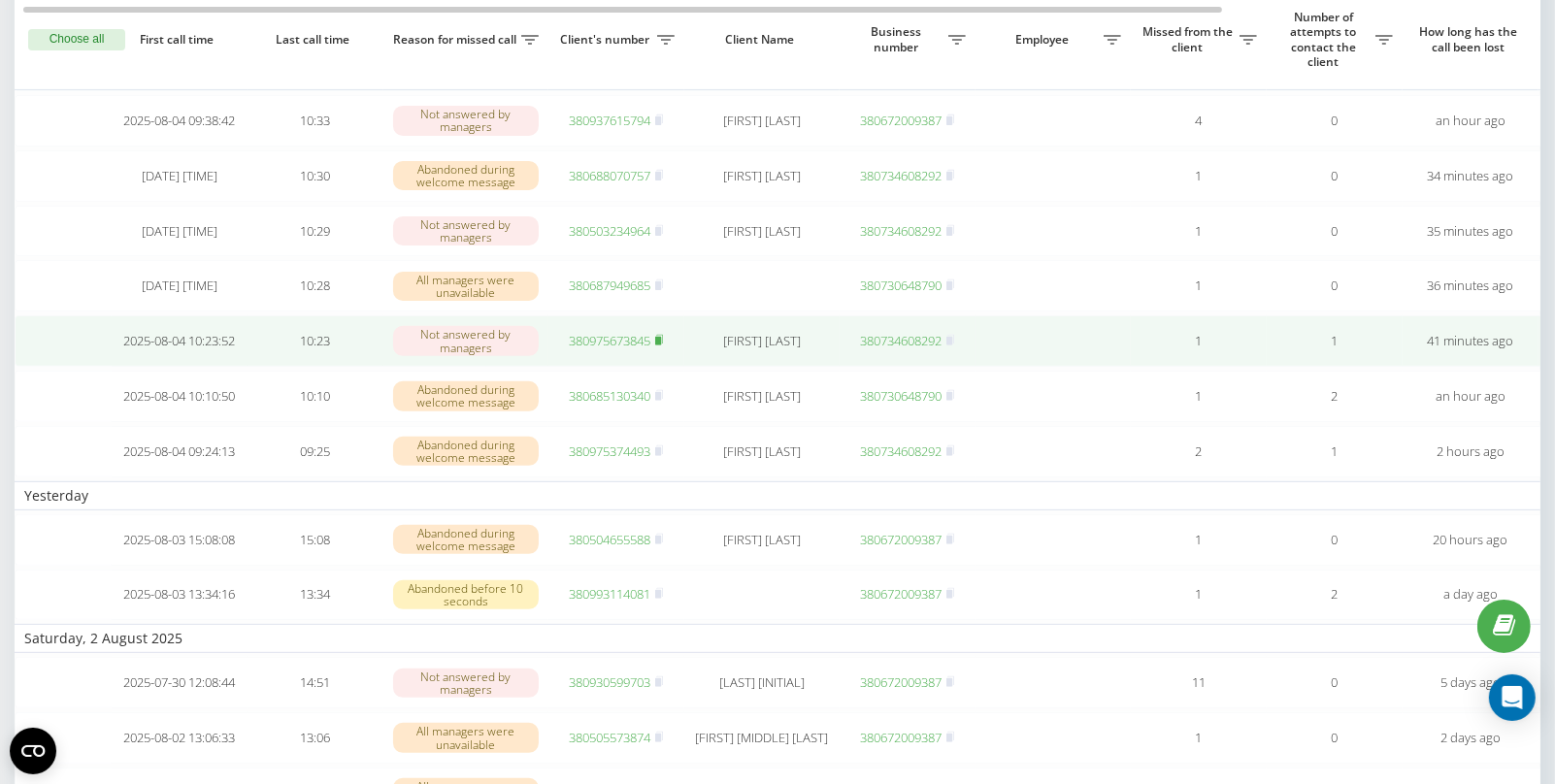 click 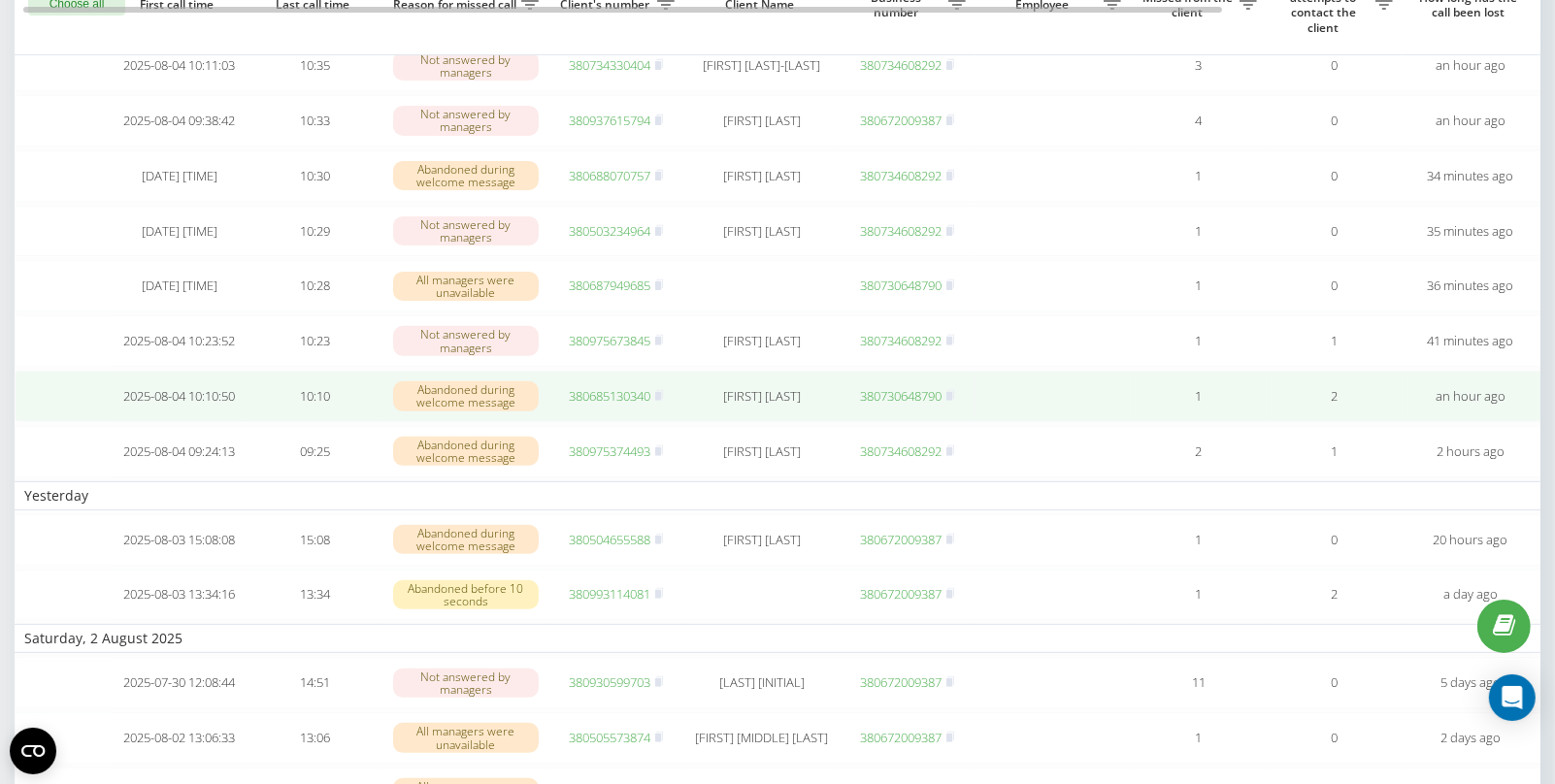 scroll, scrollTop: 476, scrollLeft: 0, axis: vertical 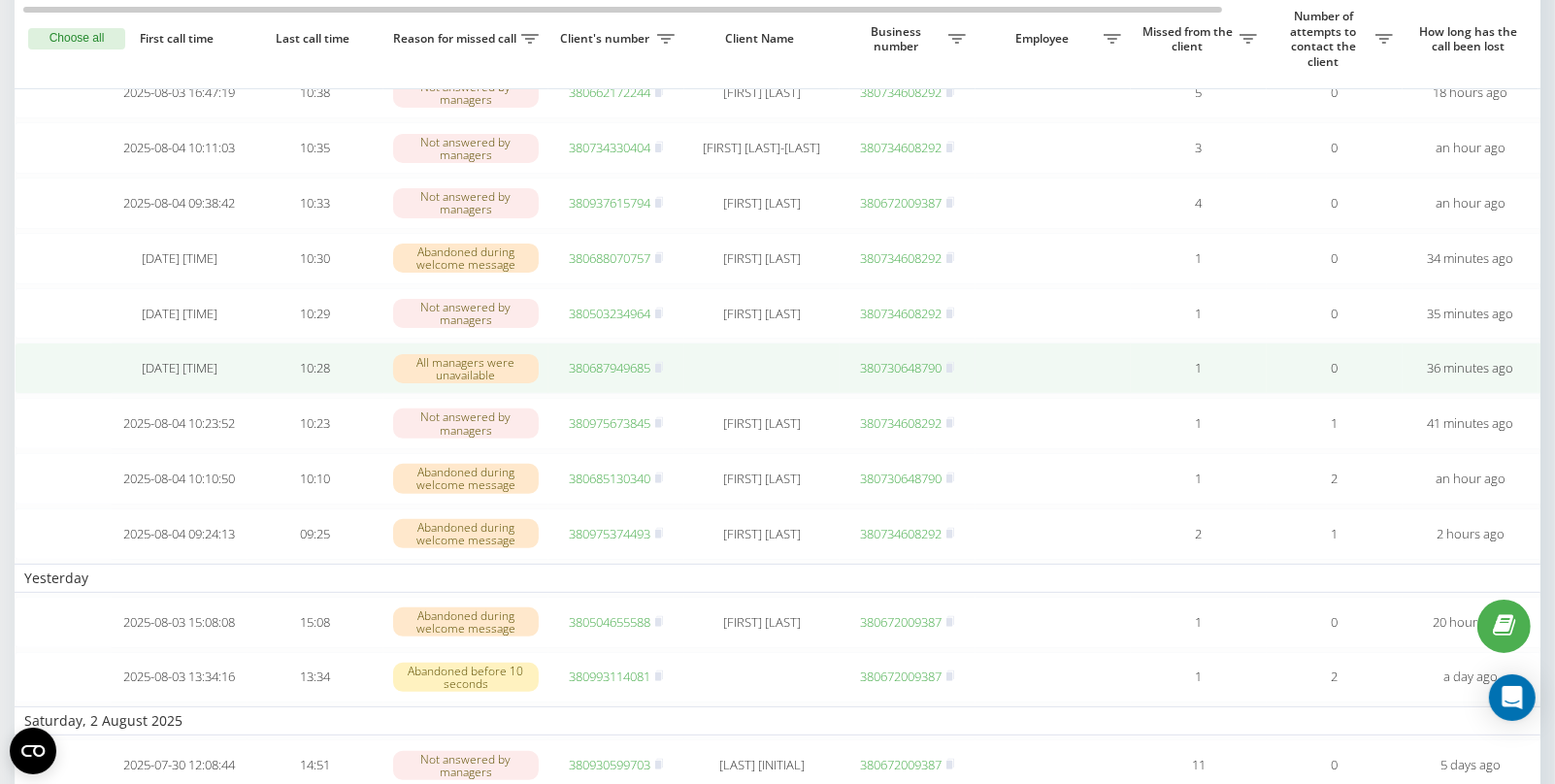 click on "380687949685" at bounding box center (610, 368) 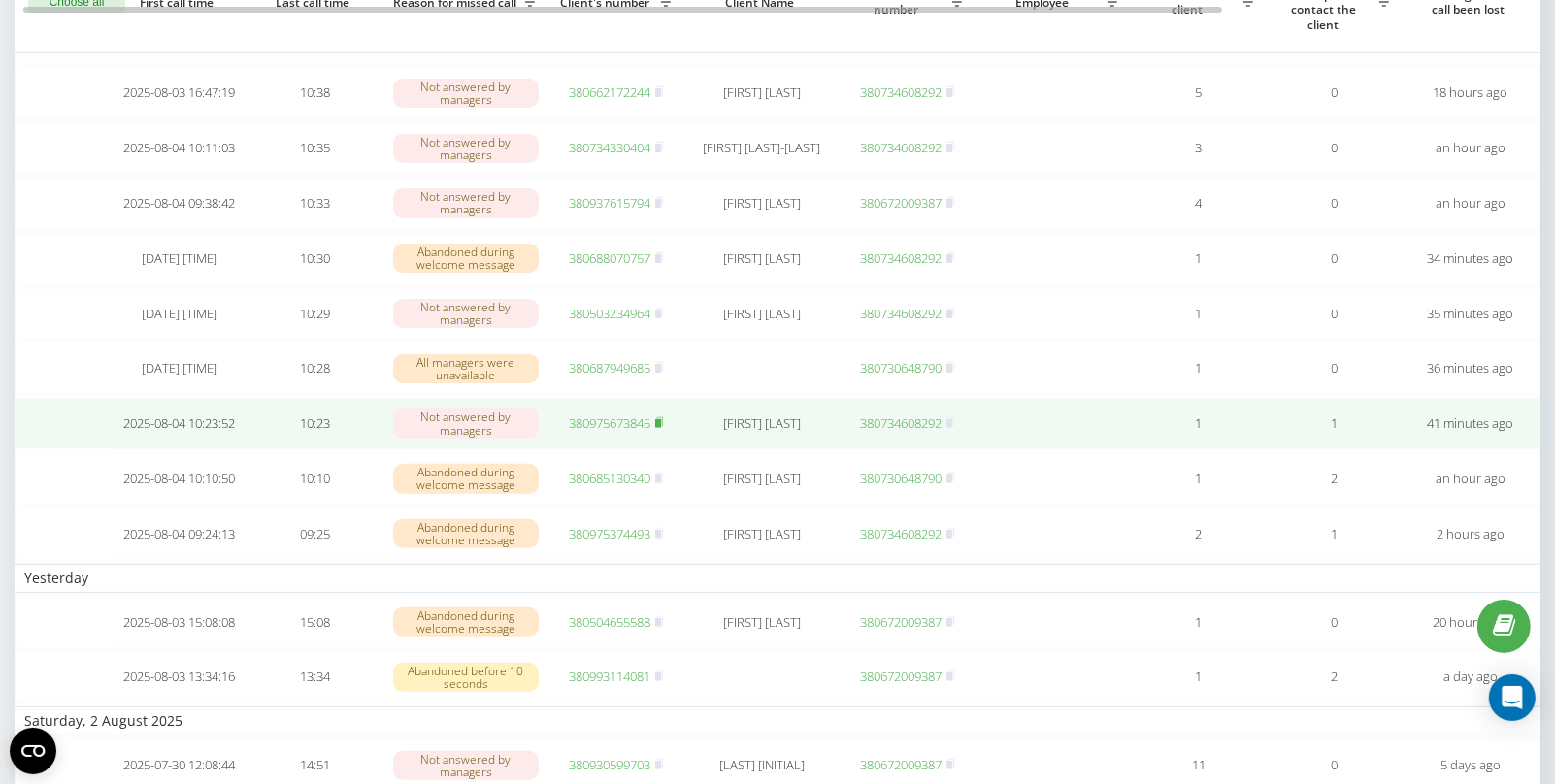 scroll, scrollTop: 422, scrollLeft: 0, axis: vertical 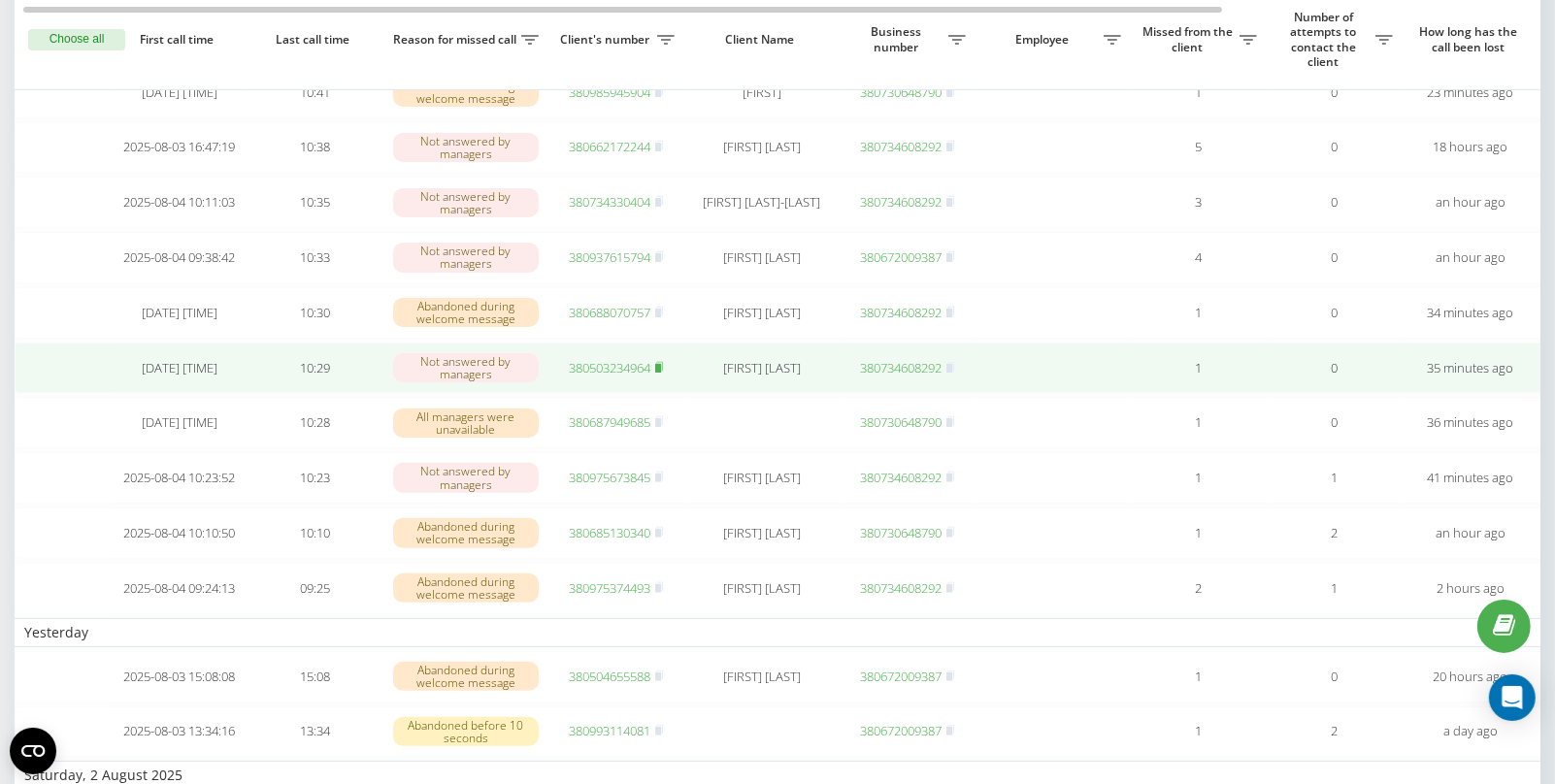 click 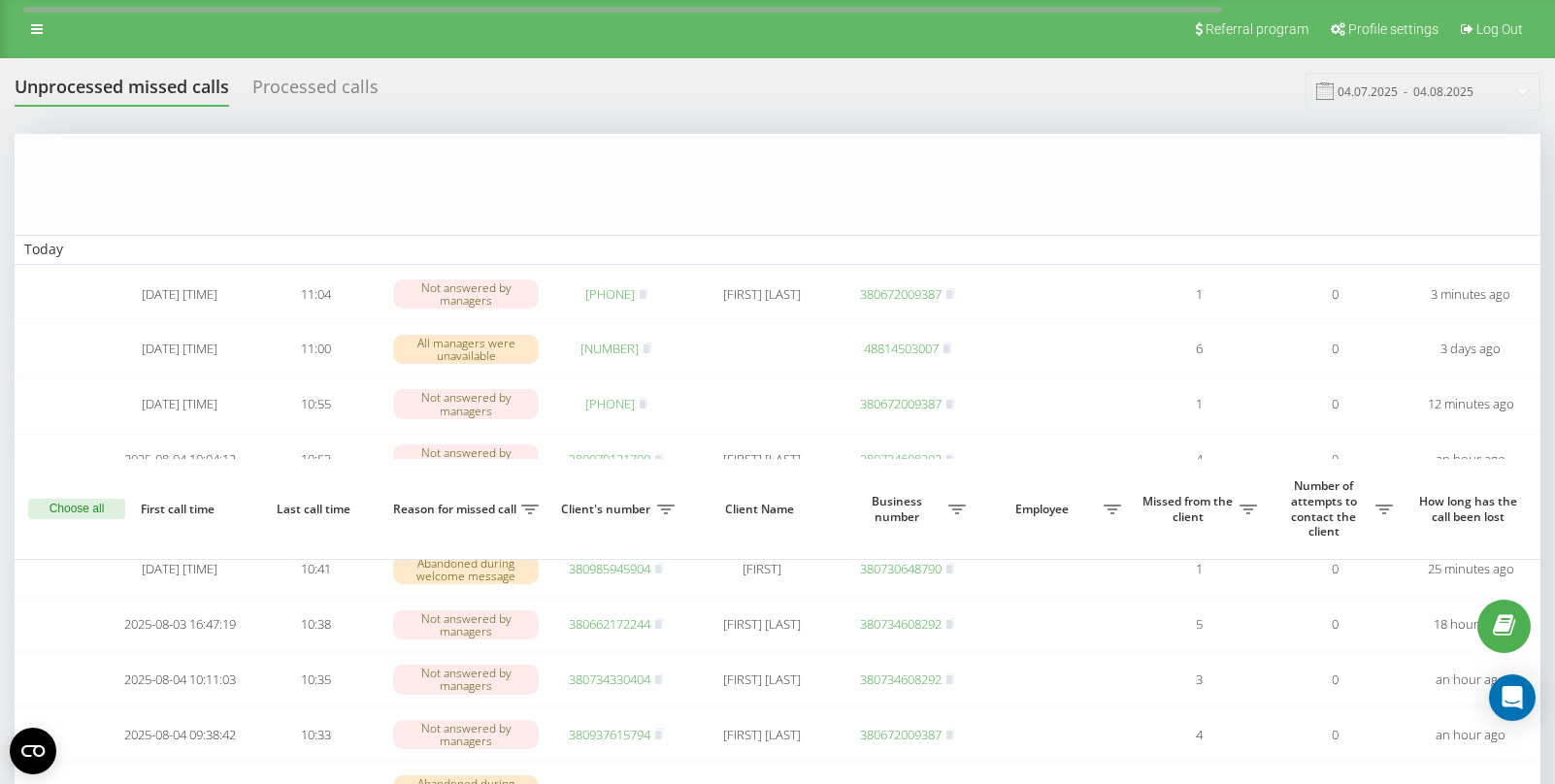 scroll, scrollTop: 470, scrollLeft: 0, axis: vertical 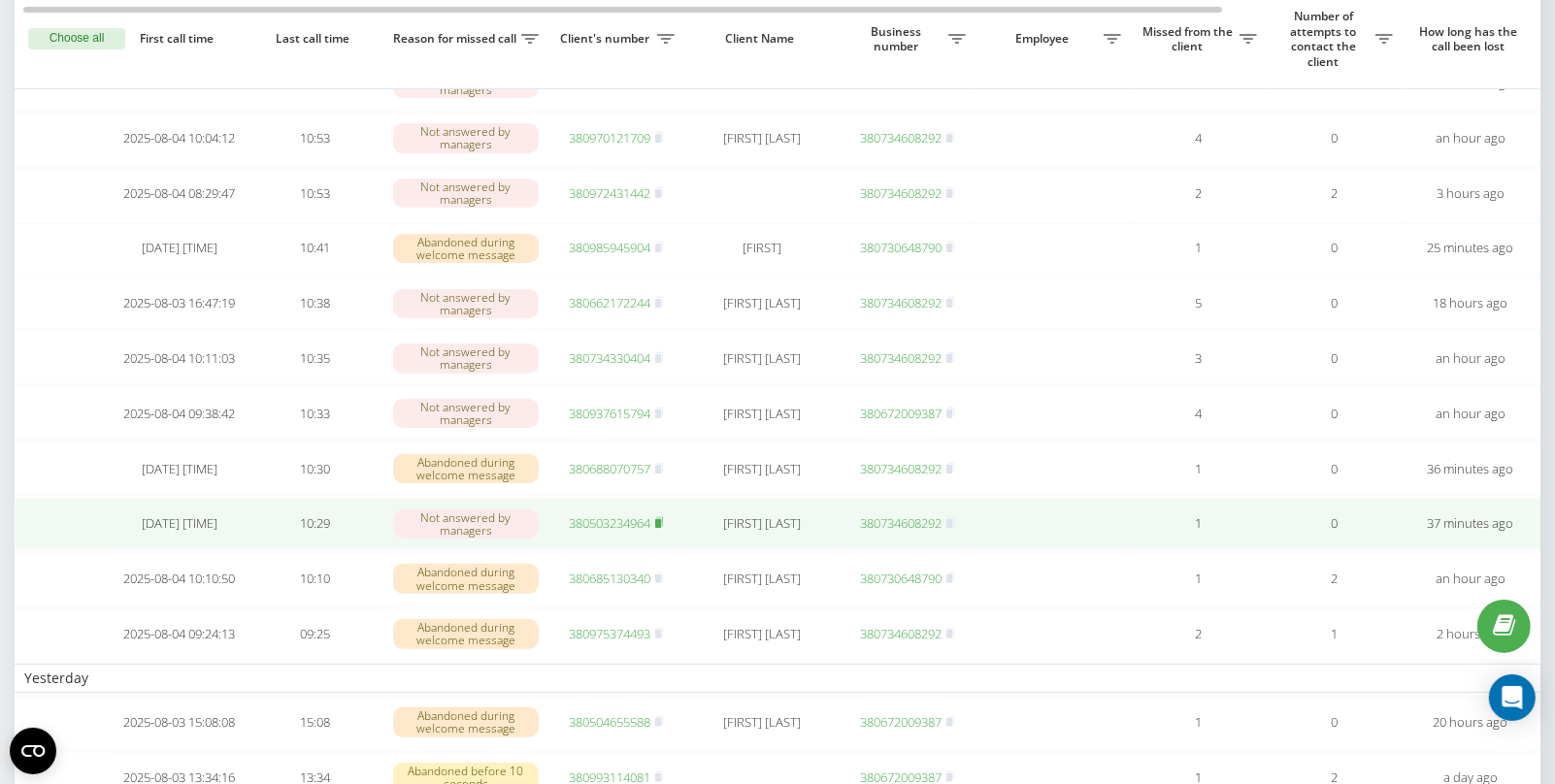 click 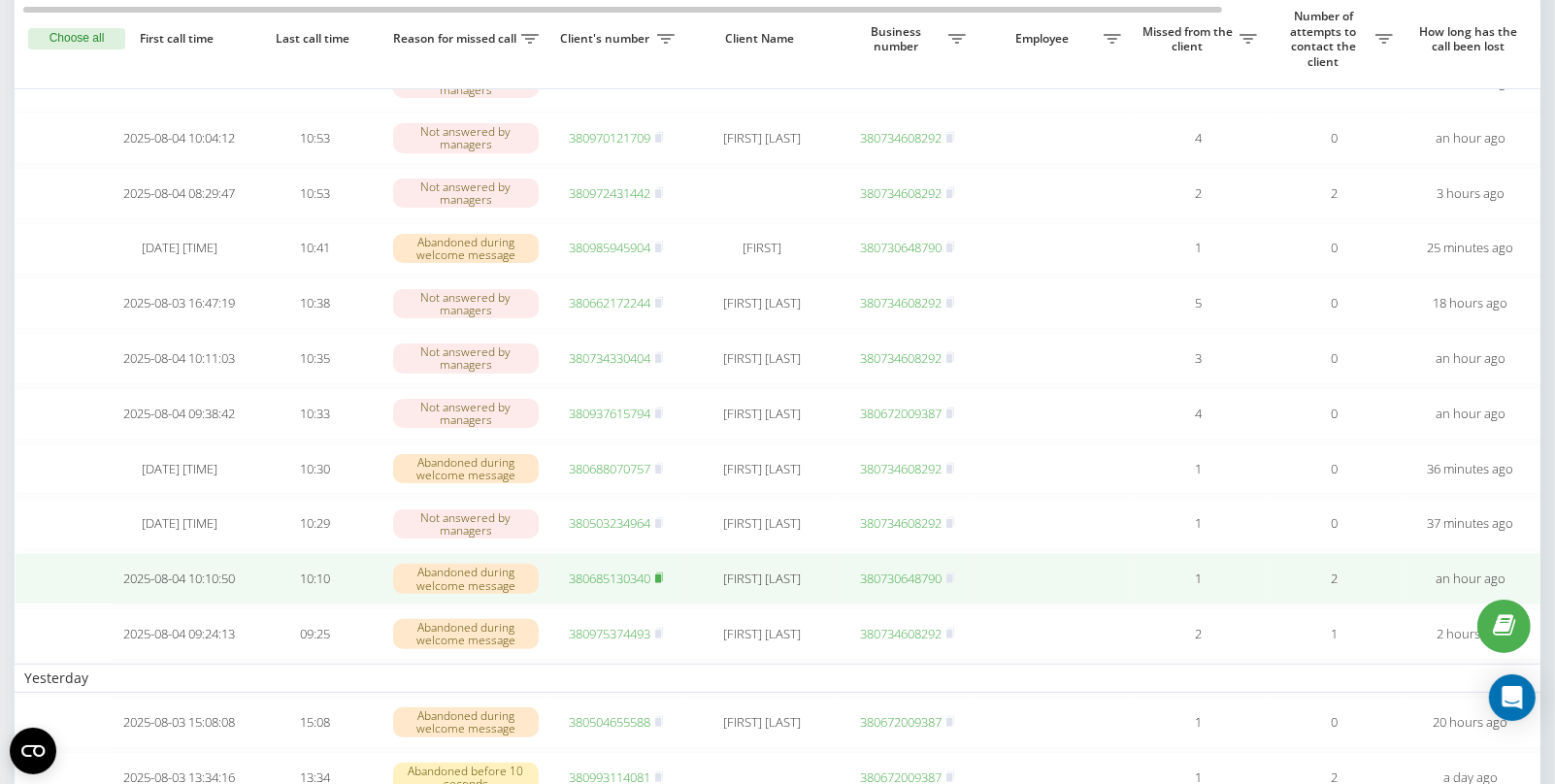 click 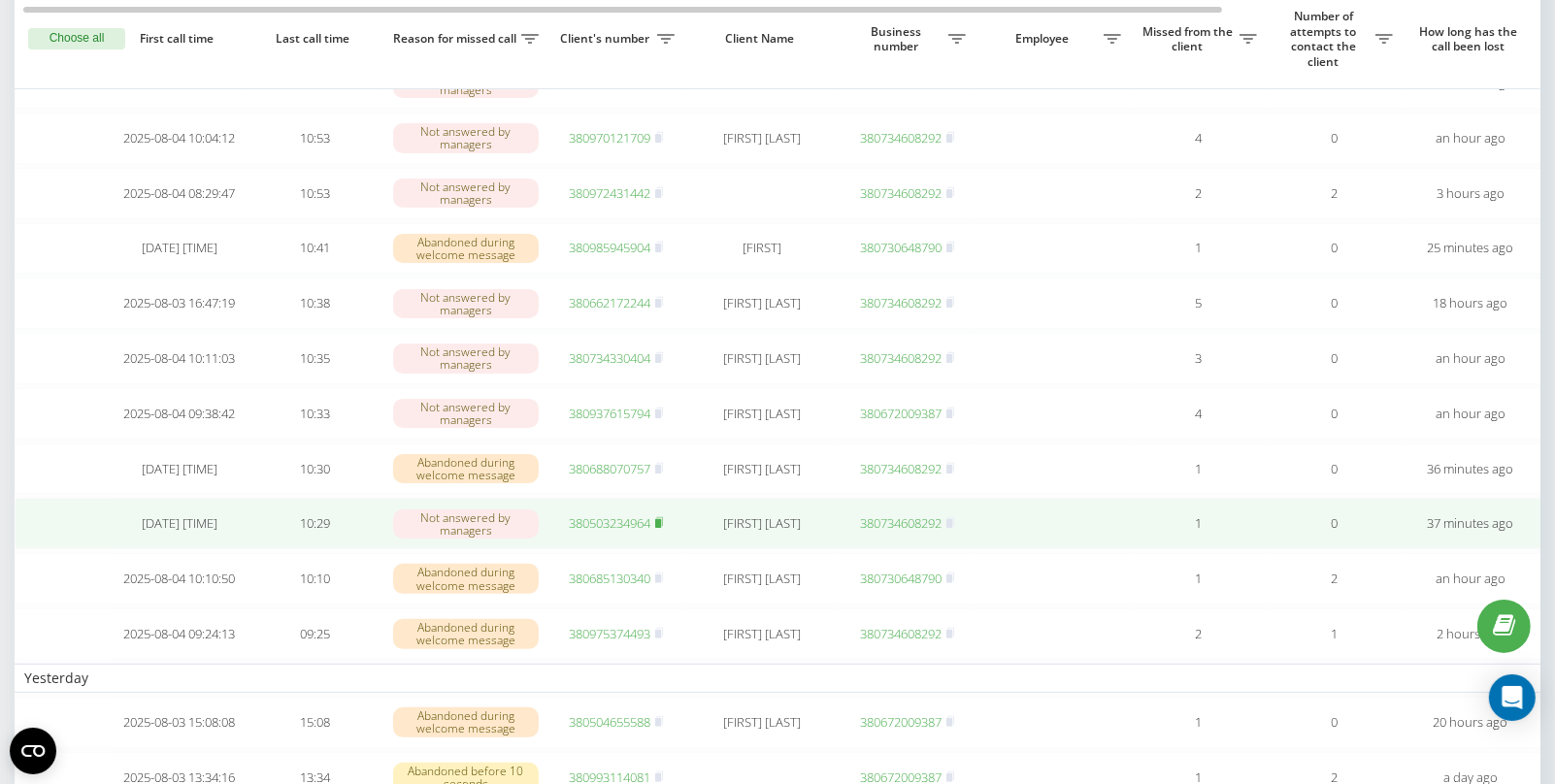 click 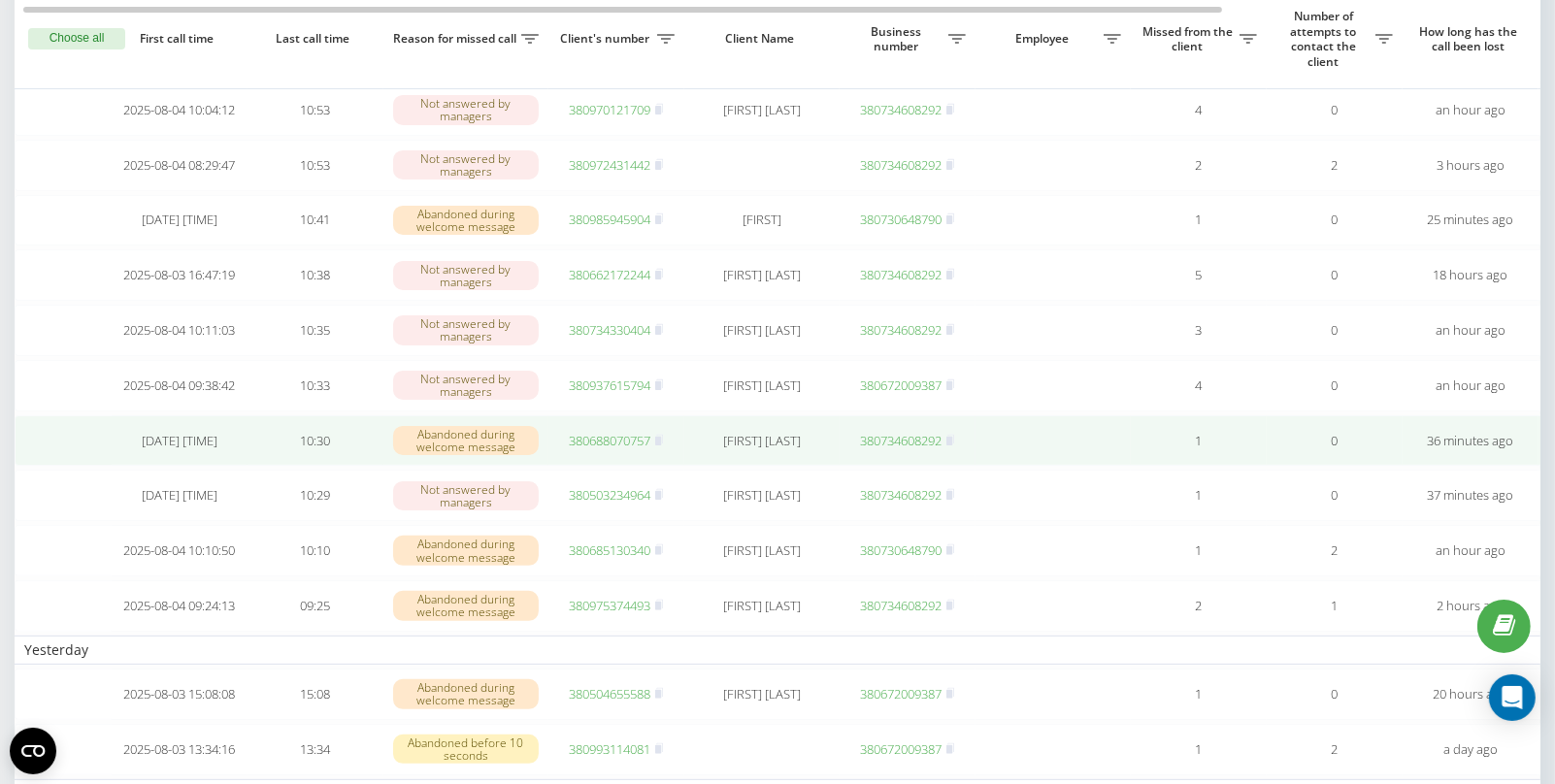 scroll, scrollTop: 195, scrollLeft: 0, axis: vertical 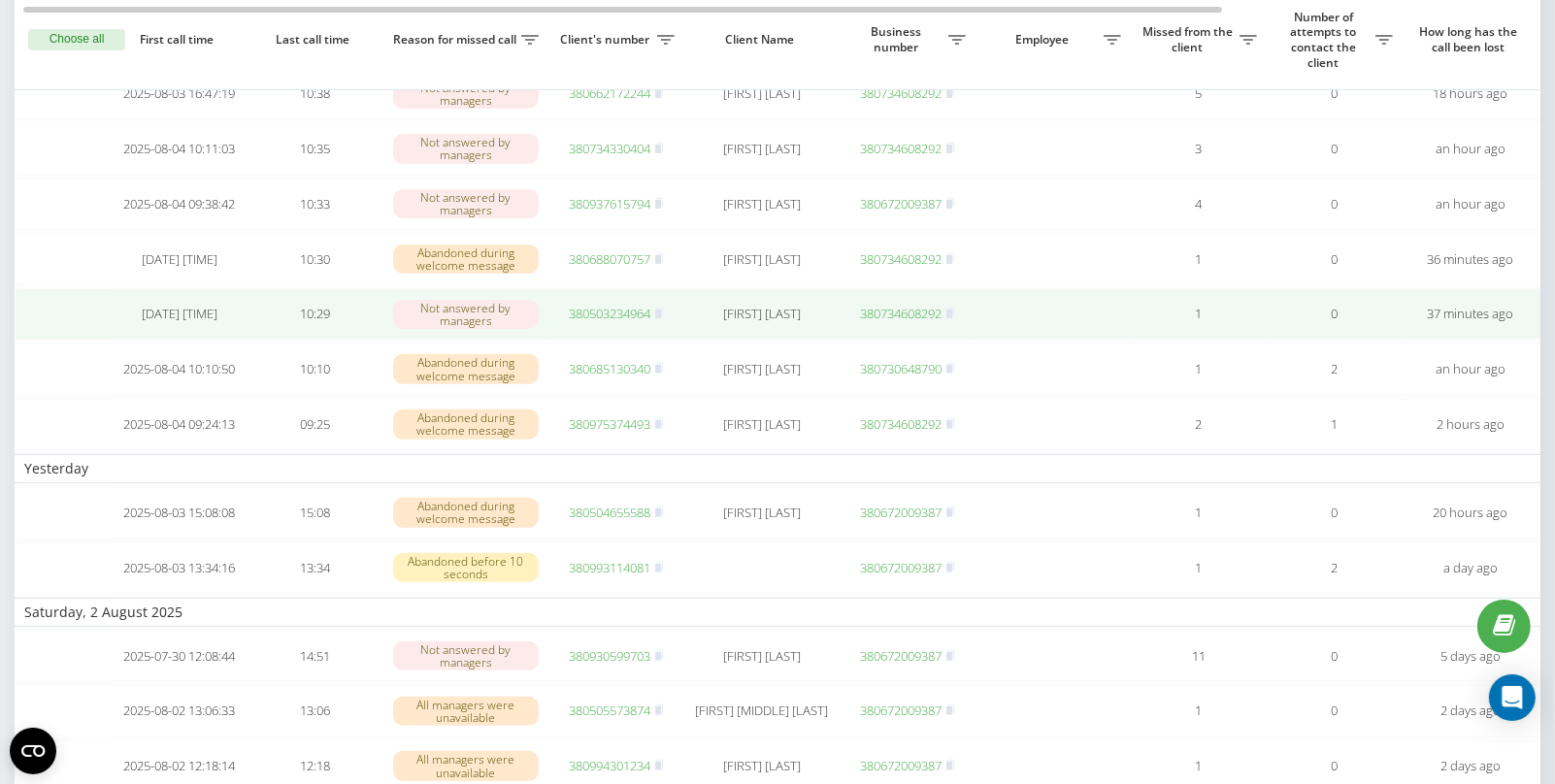 click on "380503234964" at bounding box center (616, 313) 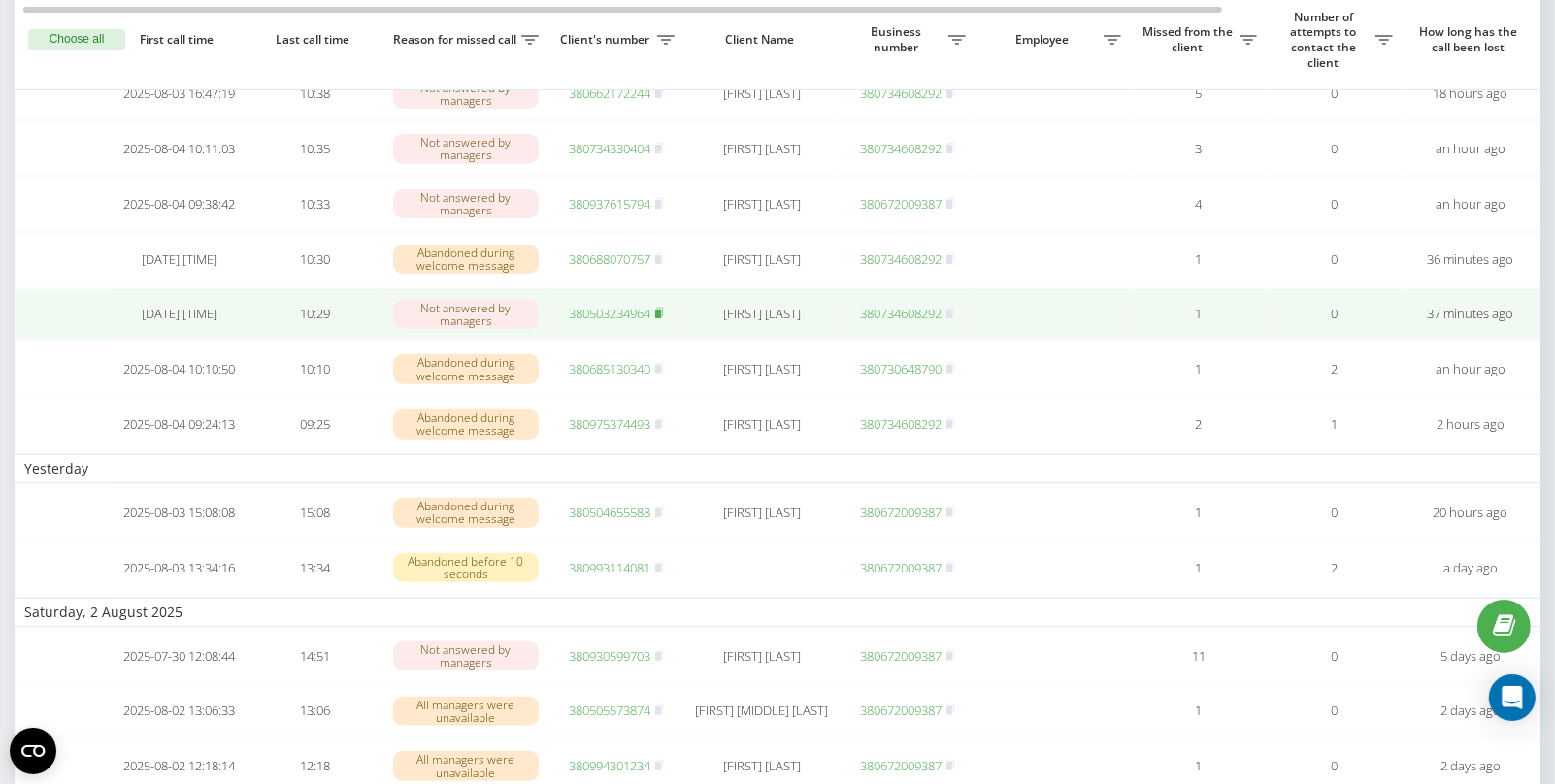 click 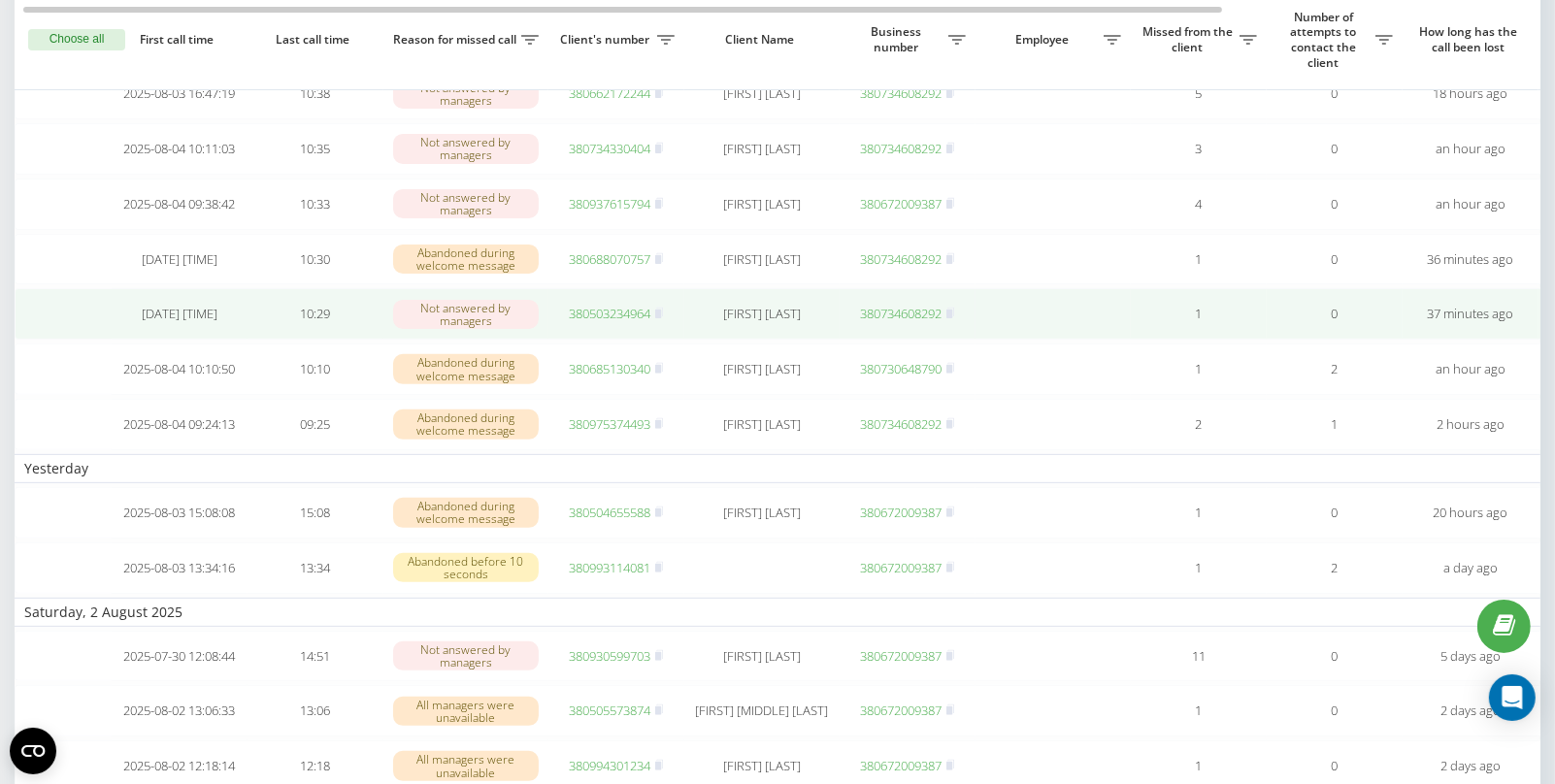 click on "380503234964" at bounding box center (610, 313) 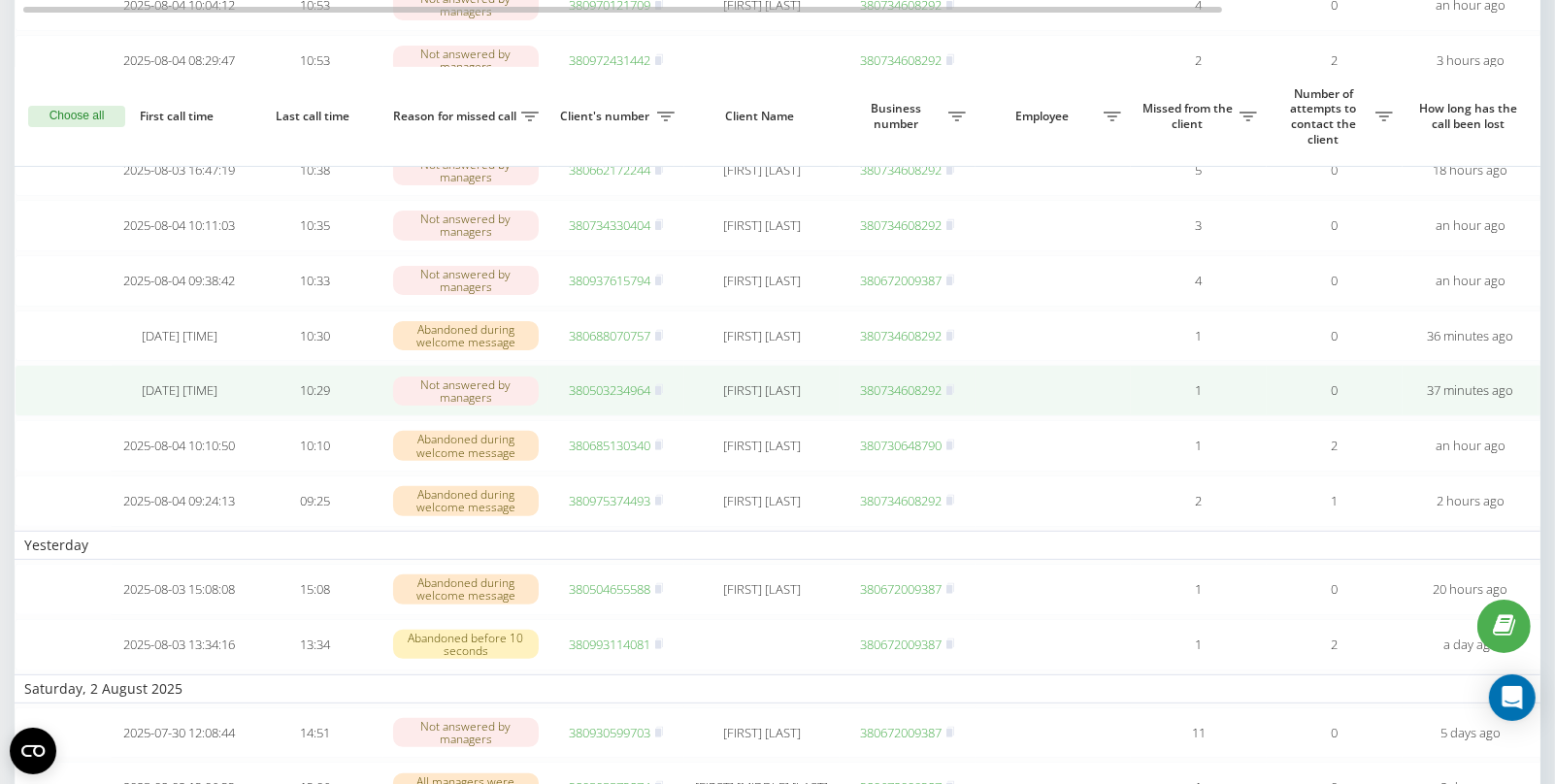 scroll, scrollTop: 0, scrollLeft: 6, axis: horizontal 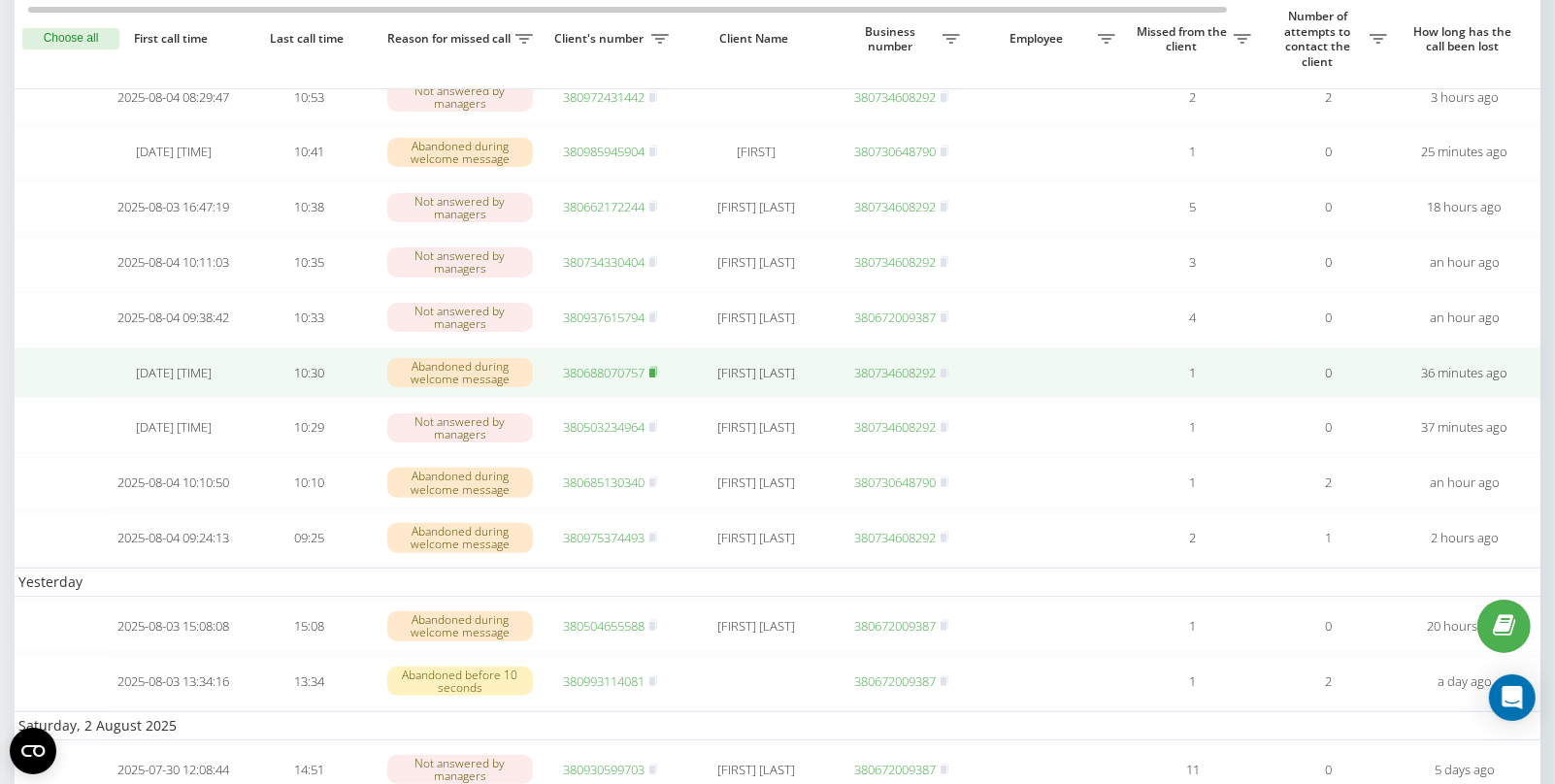 click at bounding box center (653, 373) 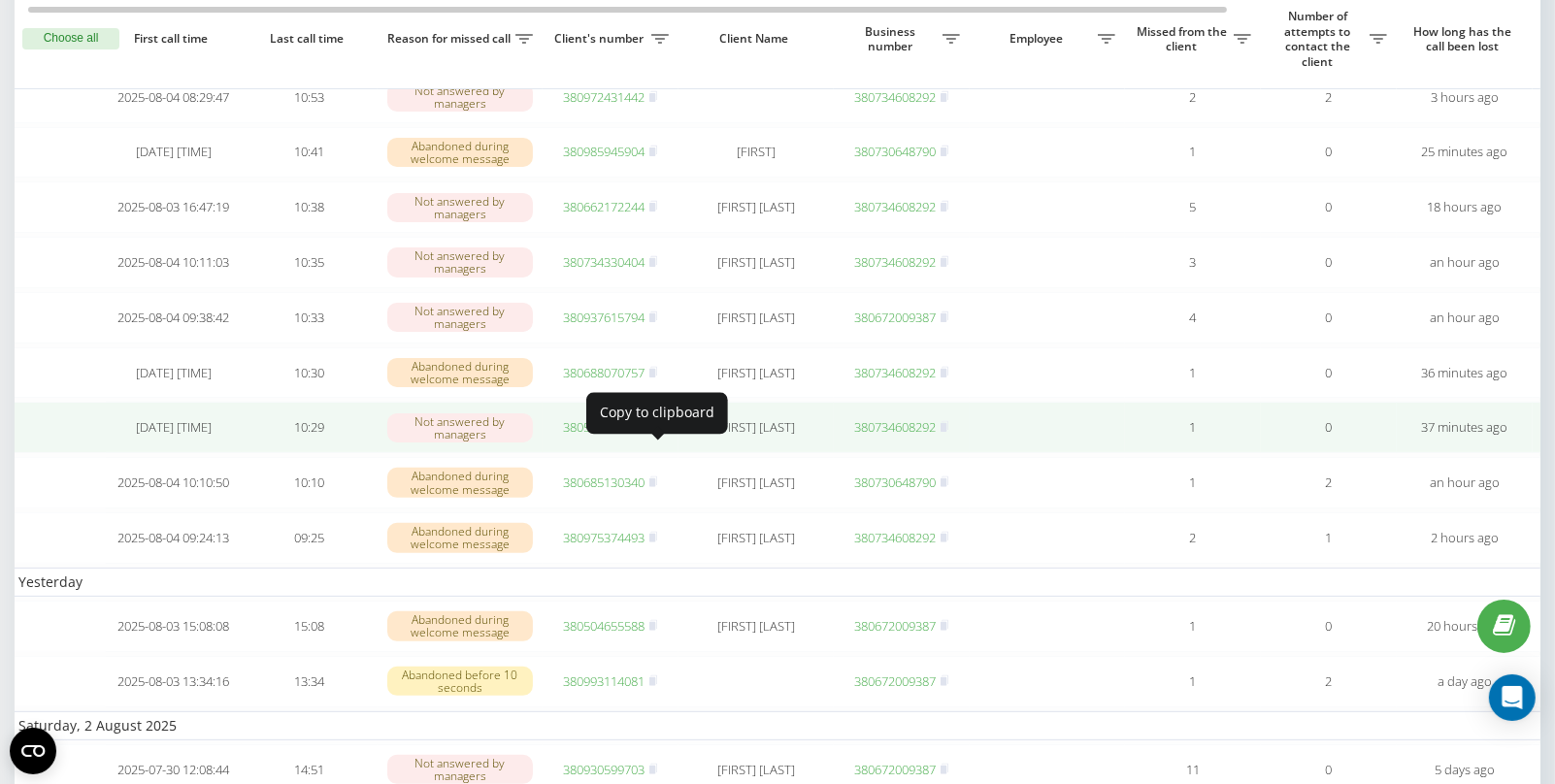click 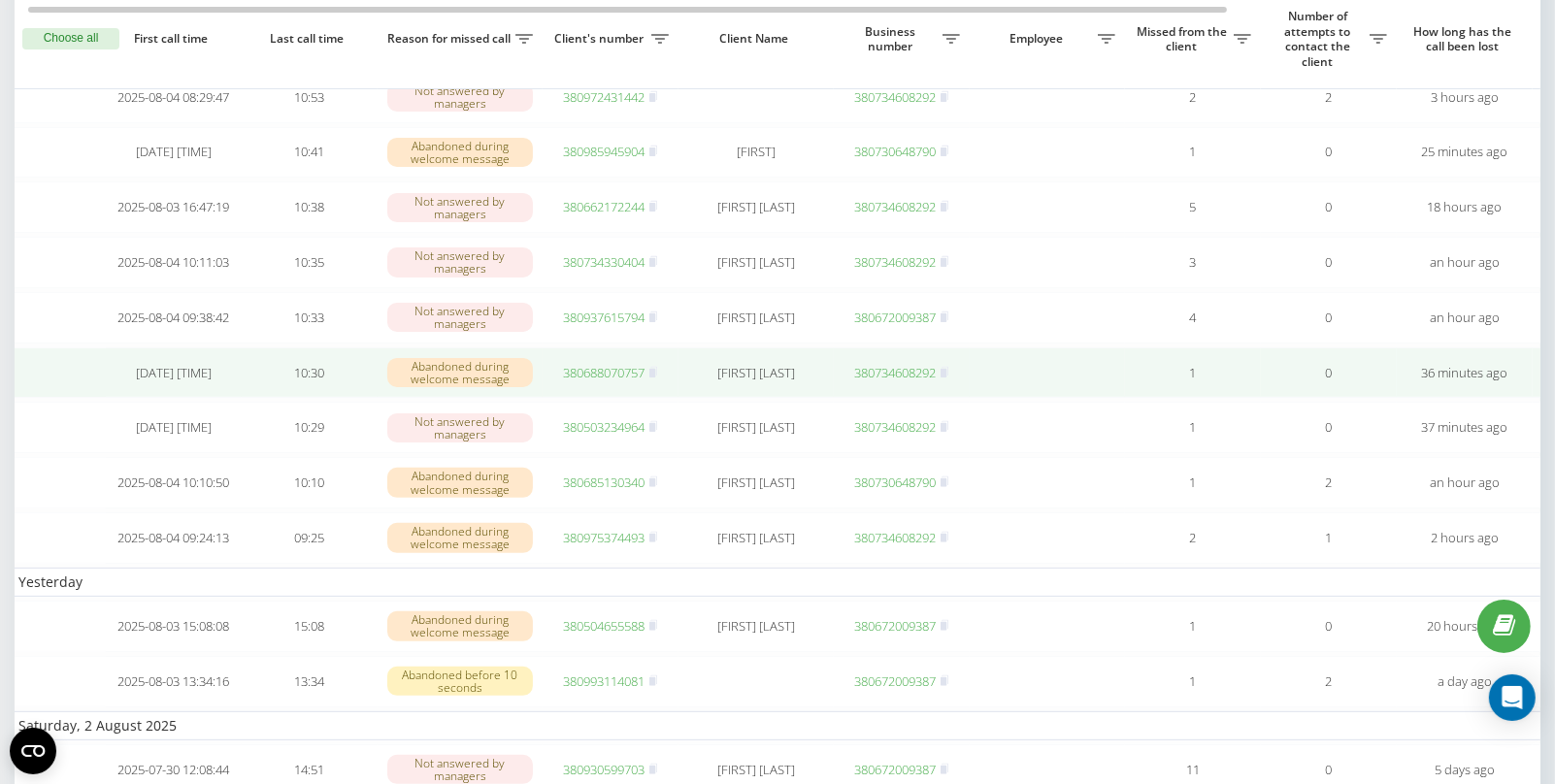 click on "380688070757" at bounding box center [604, 373] 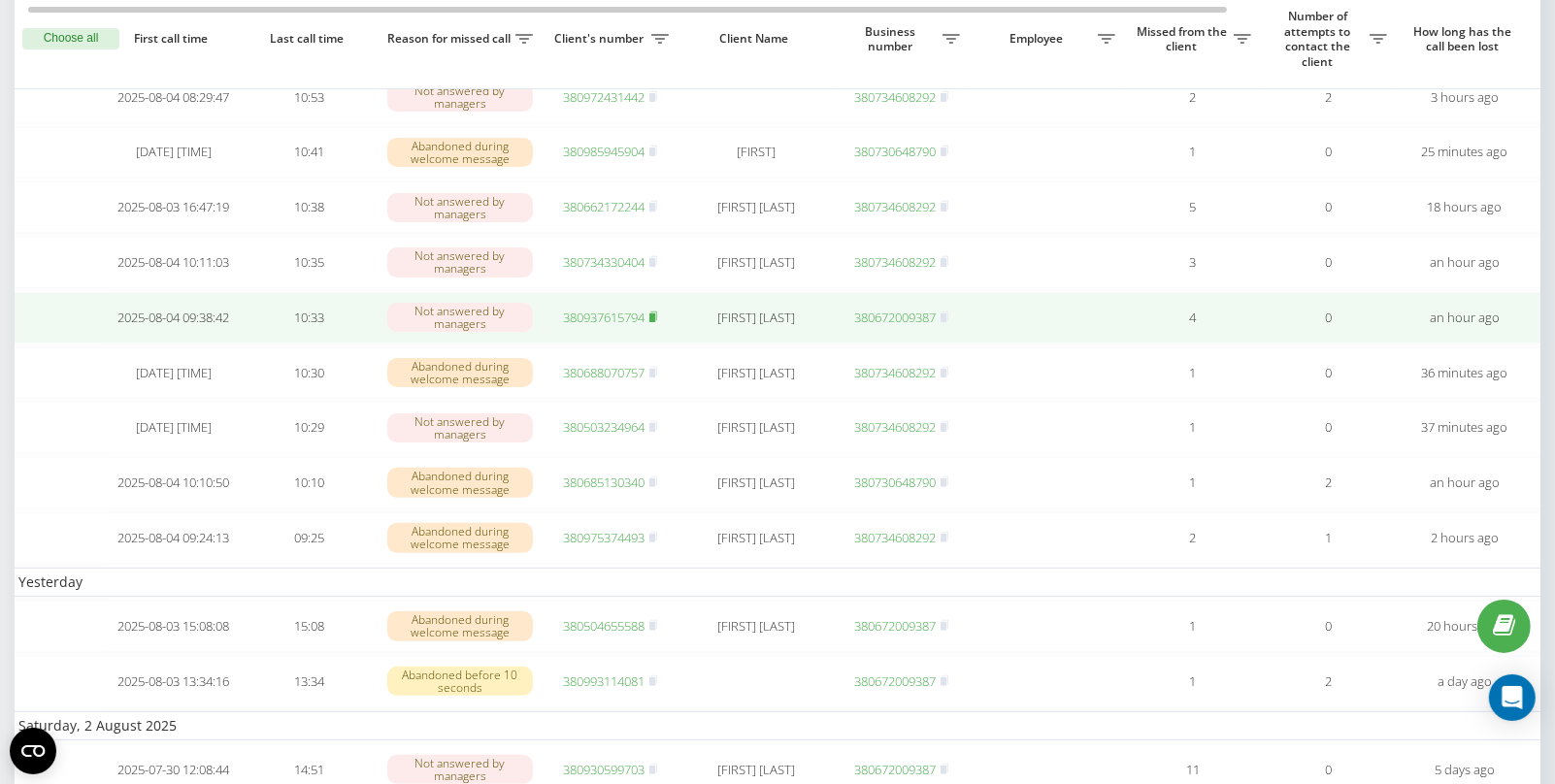 click 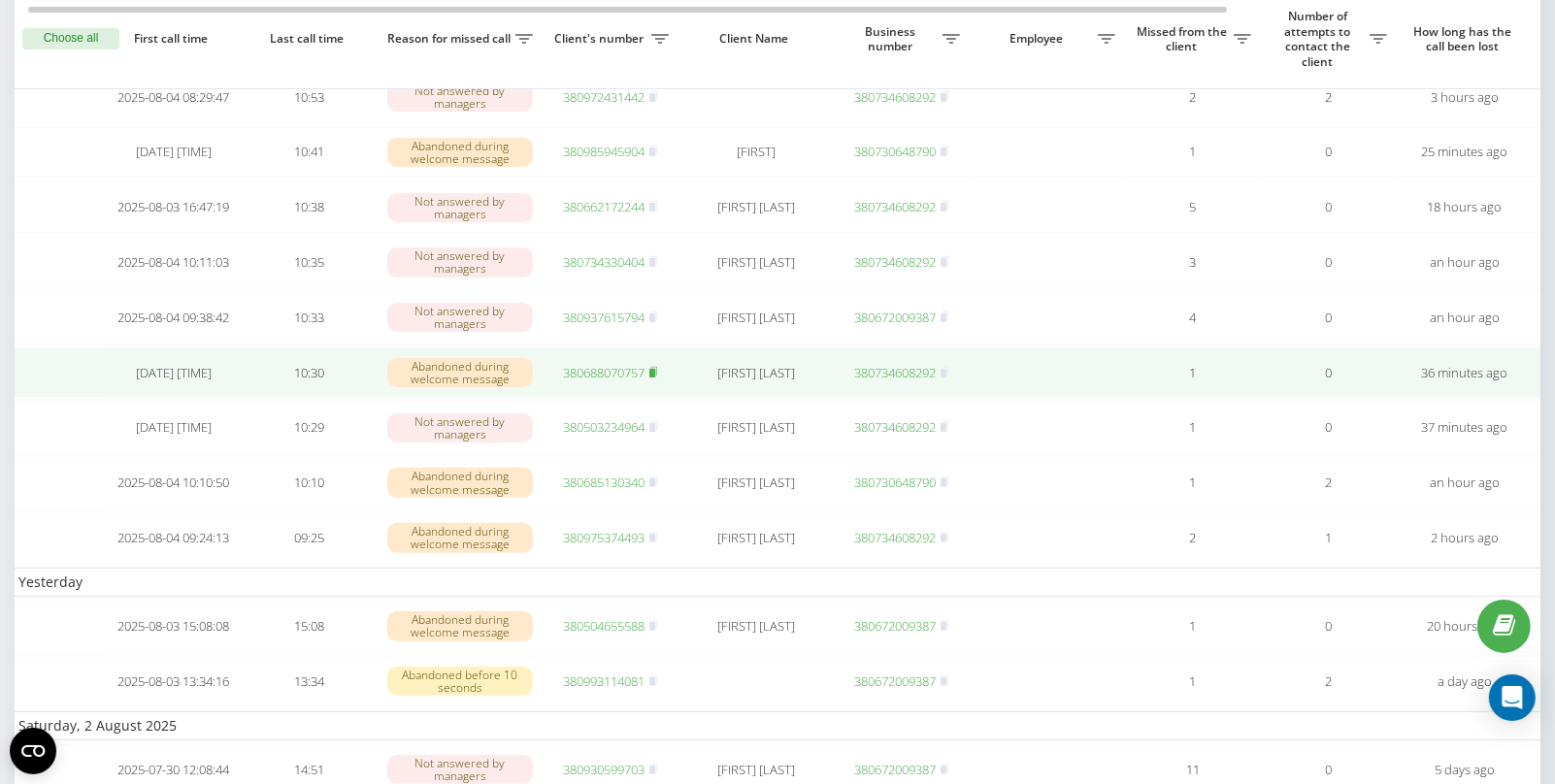 click 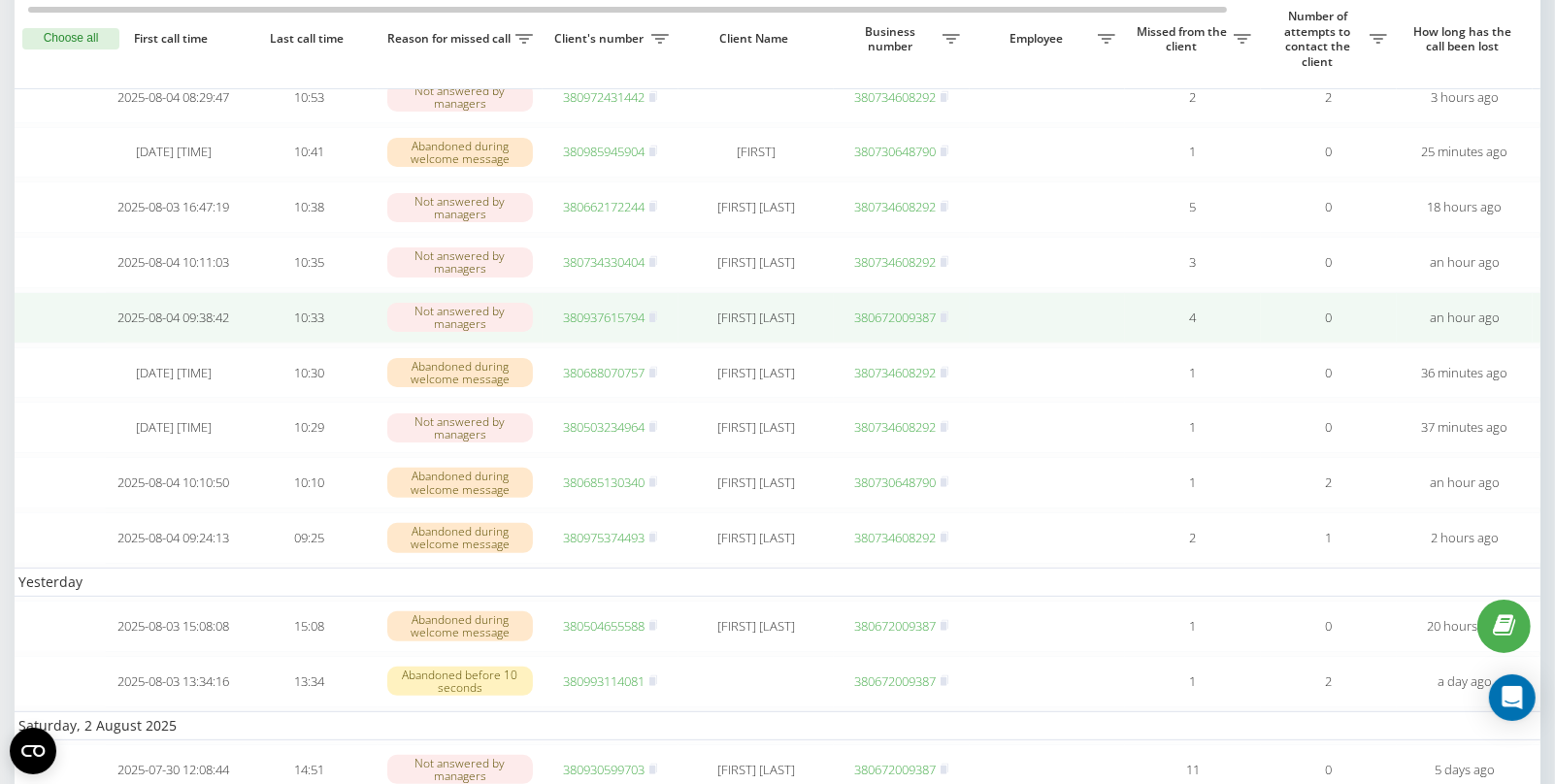 click on "380937615794" at bounding box center [604, 317] 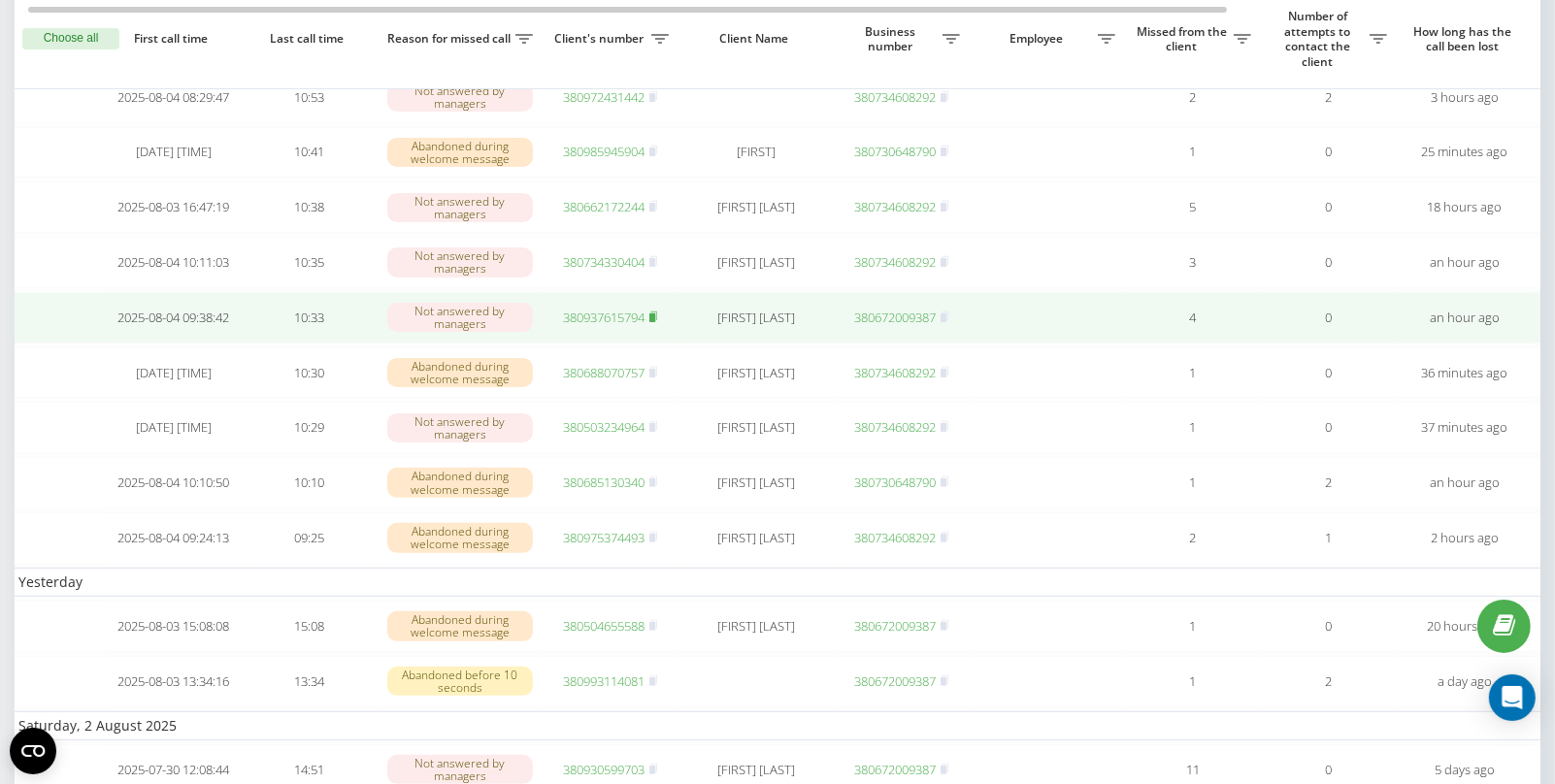 click 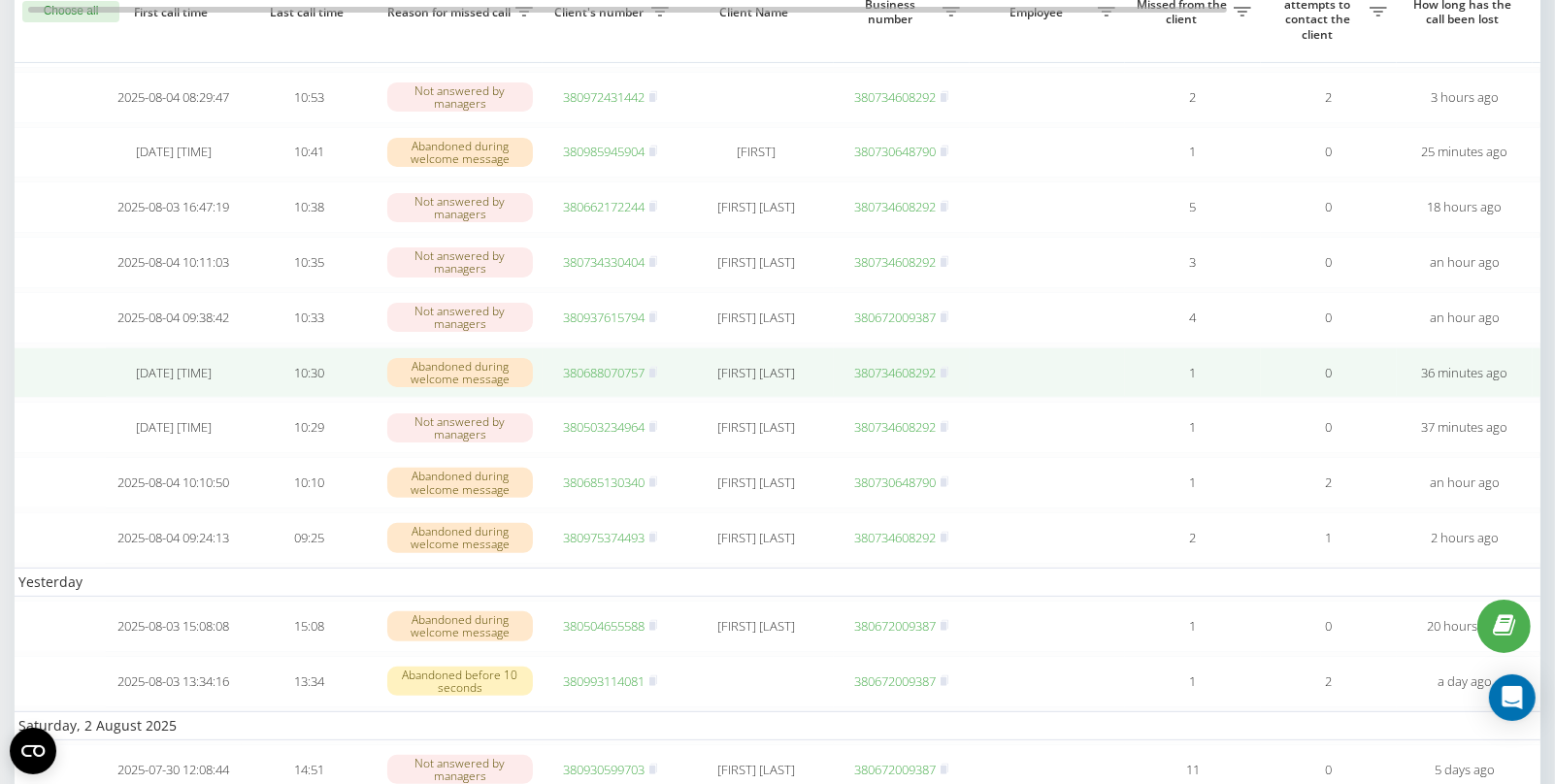 scroll, scrollTop: 367, scrollLeft: 0, axis: vertical 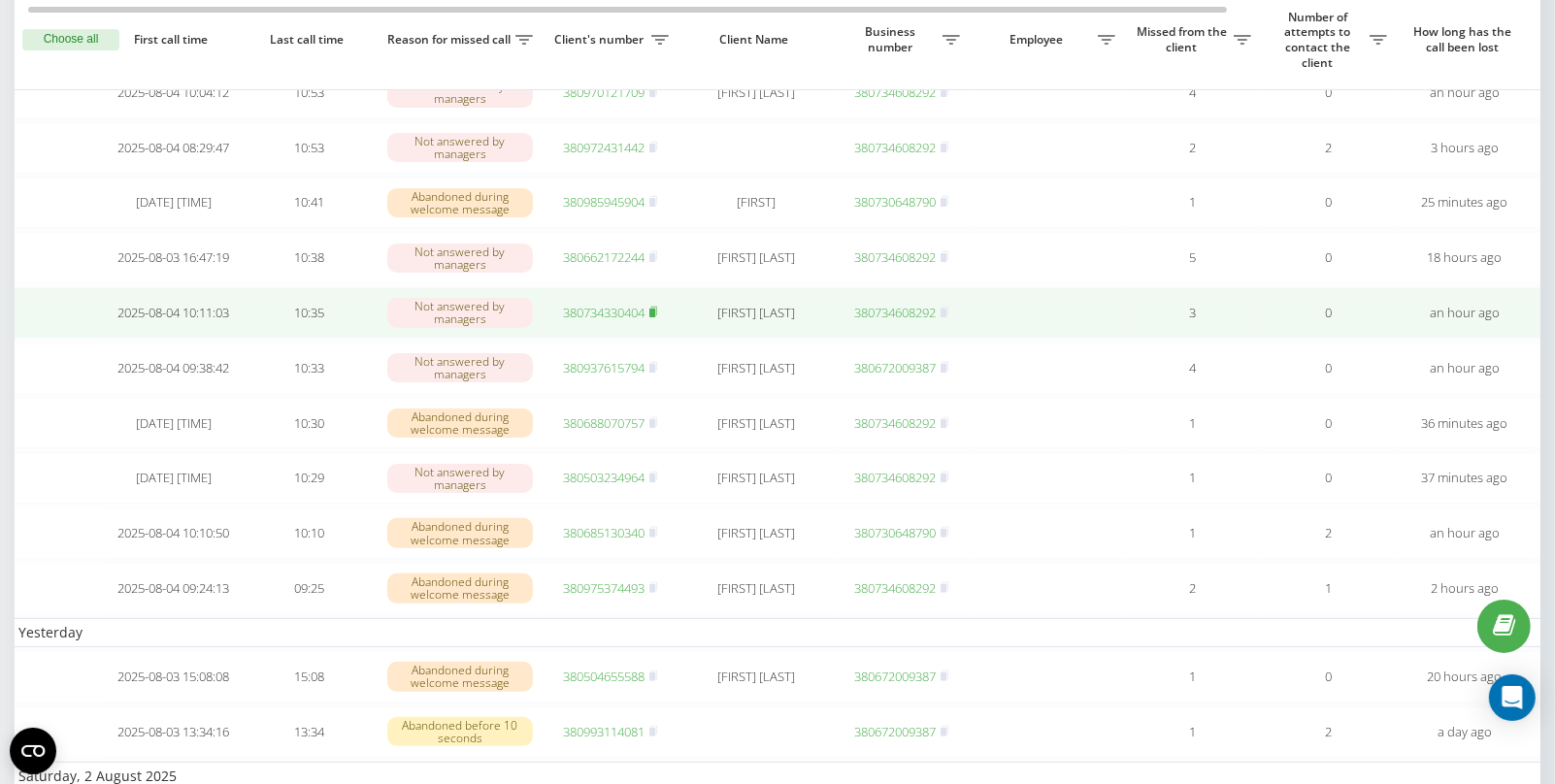 click 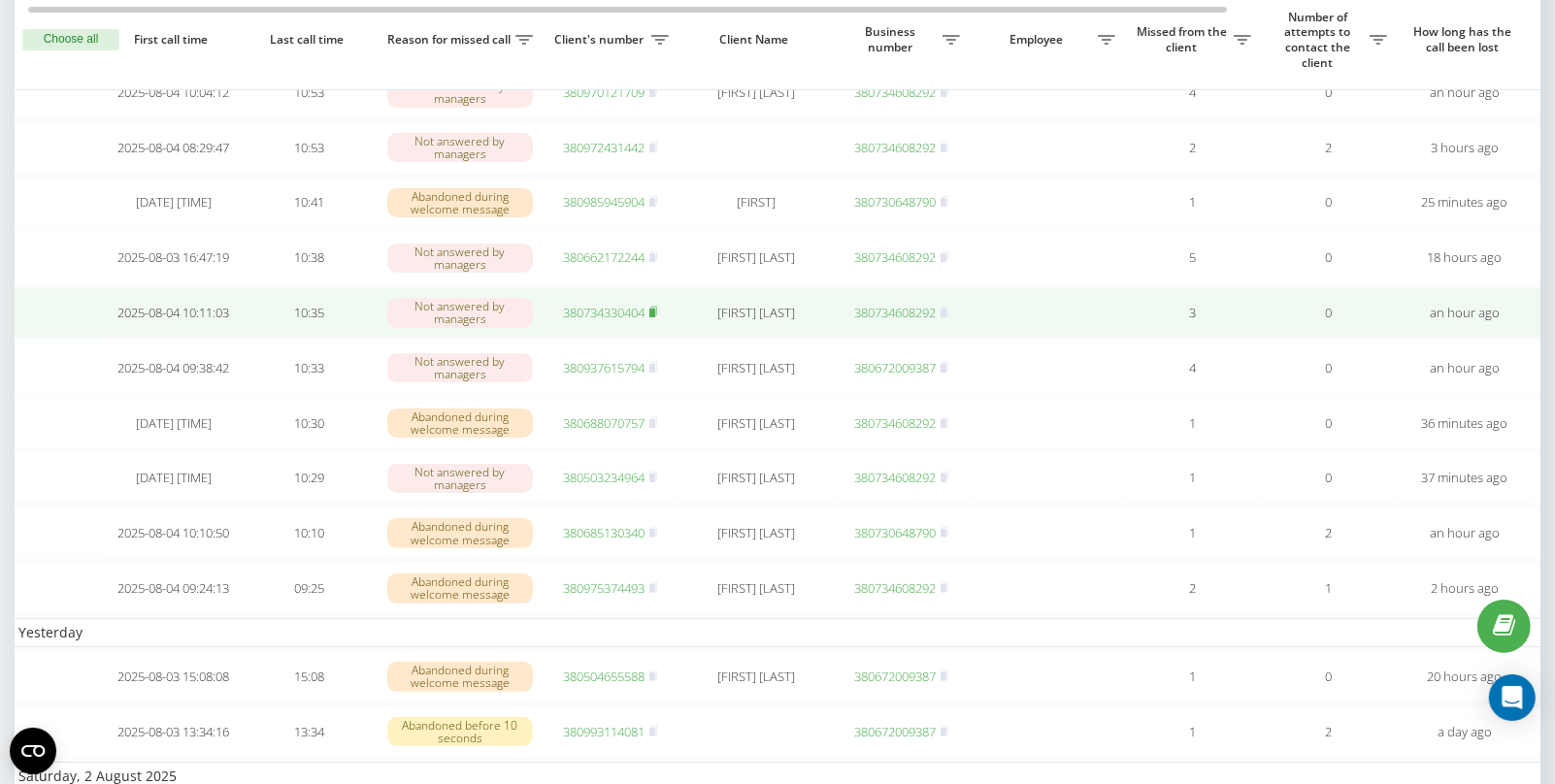 click 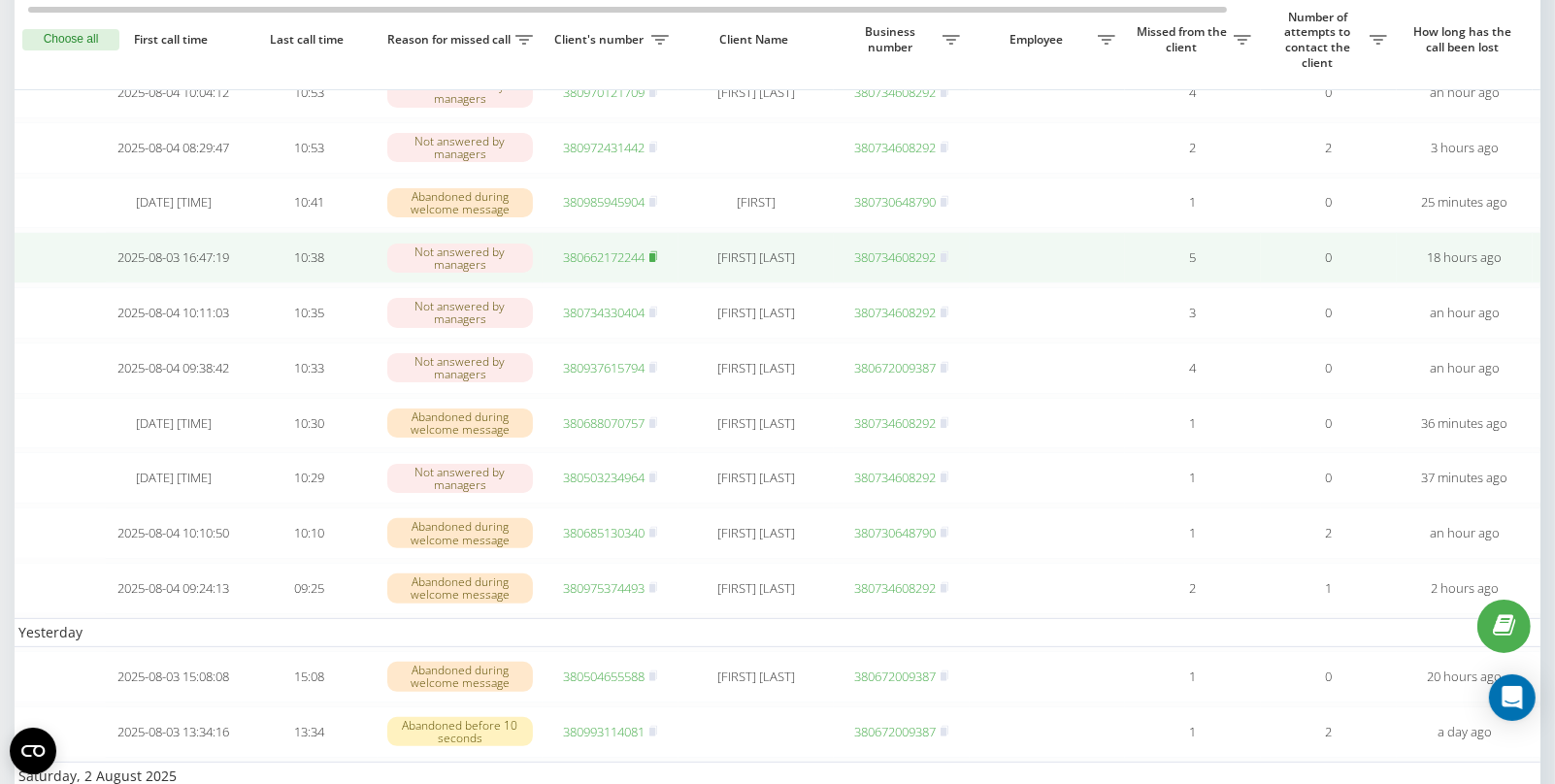 click 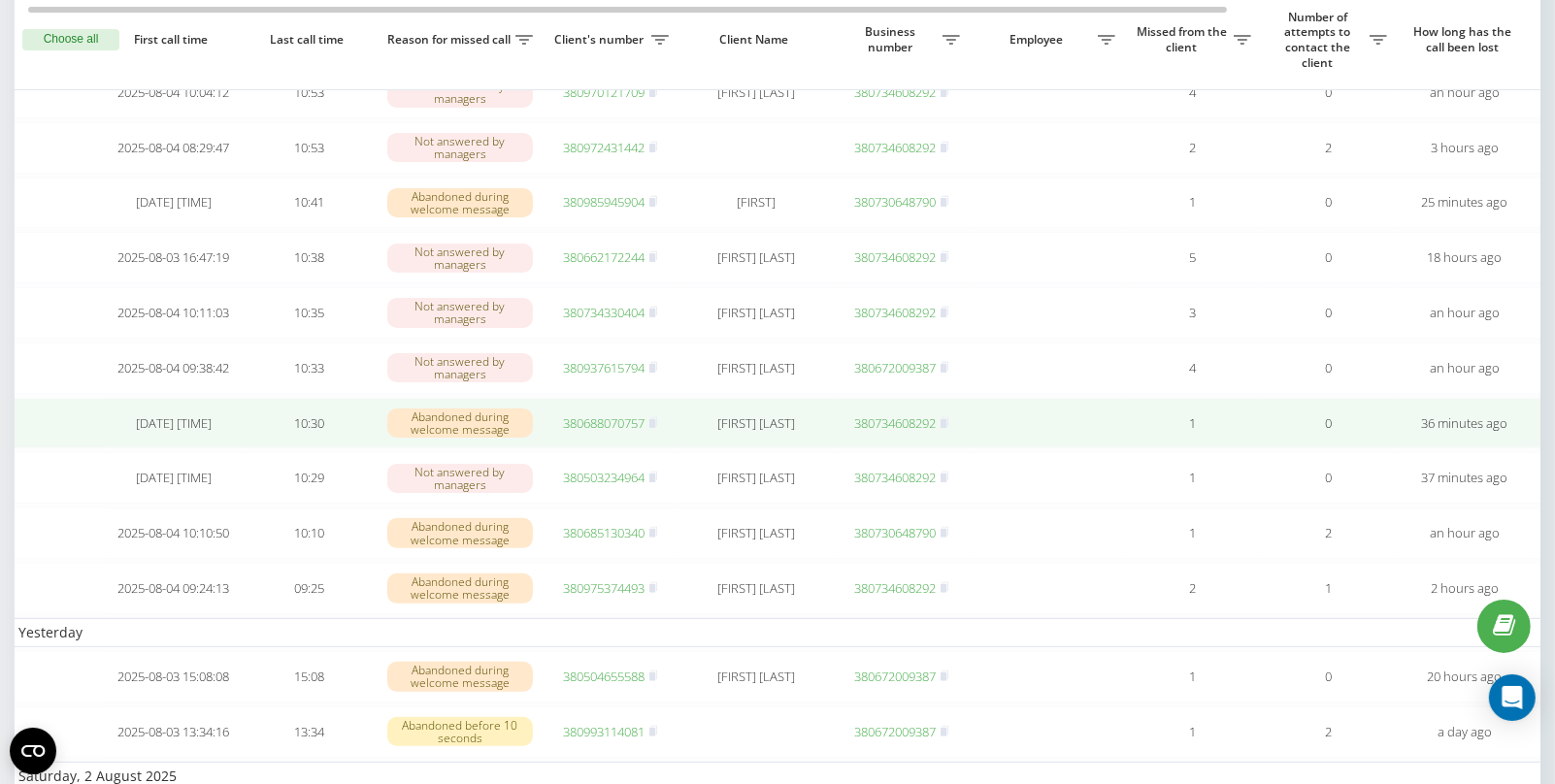 scroll, scrollTop: 342, scrollLeft: 0, axis: vertical 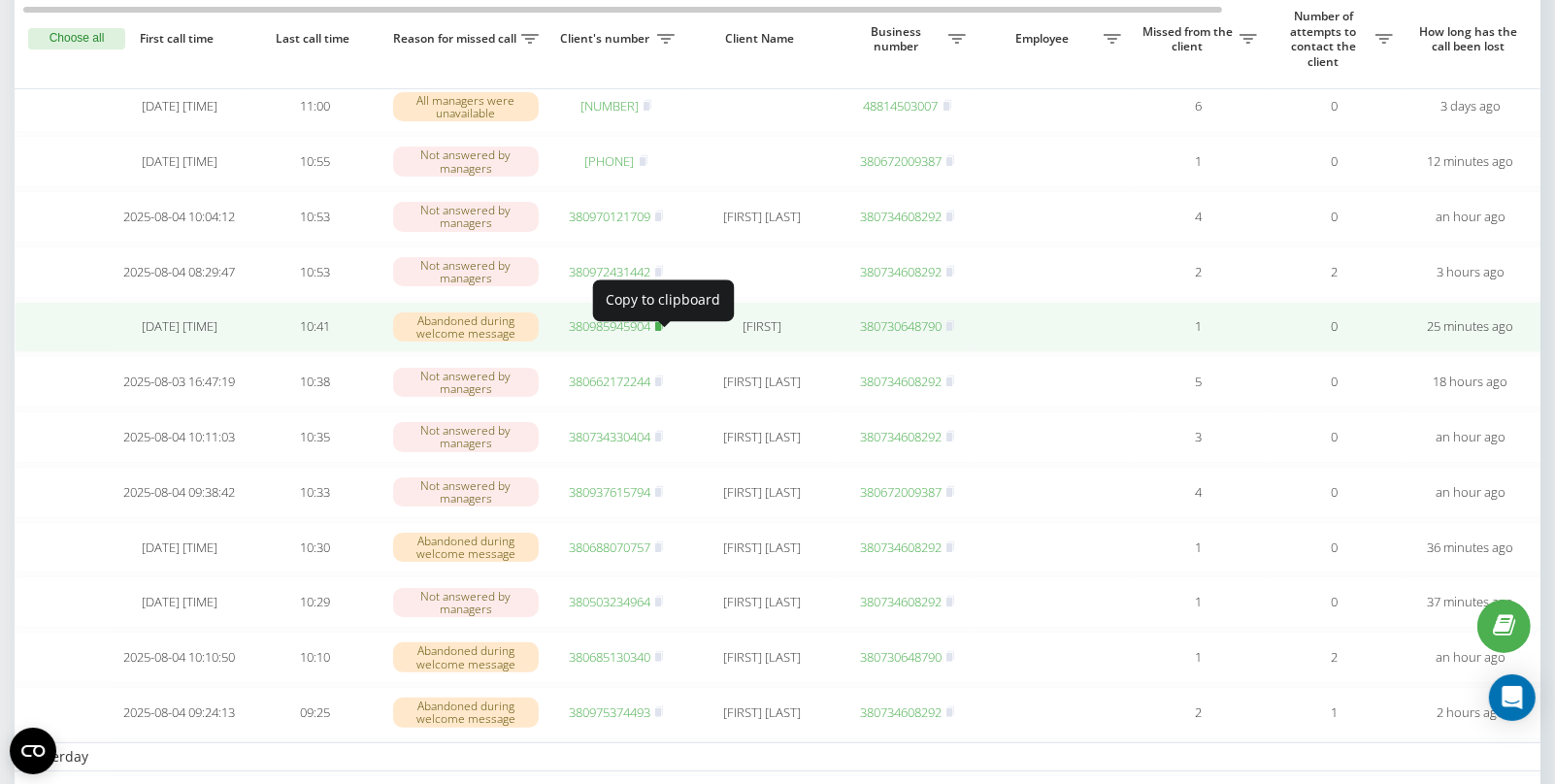 click 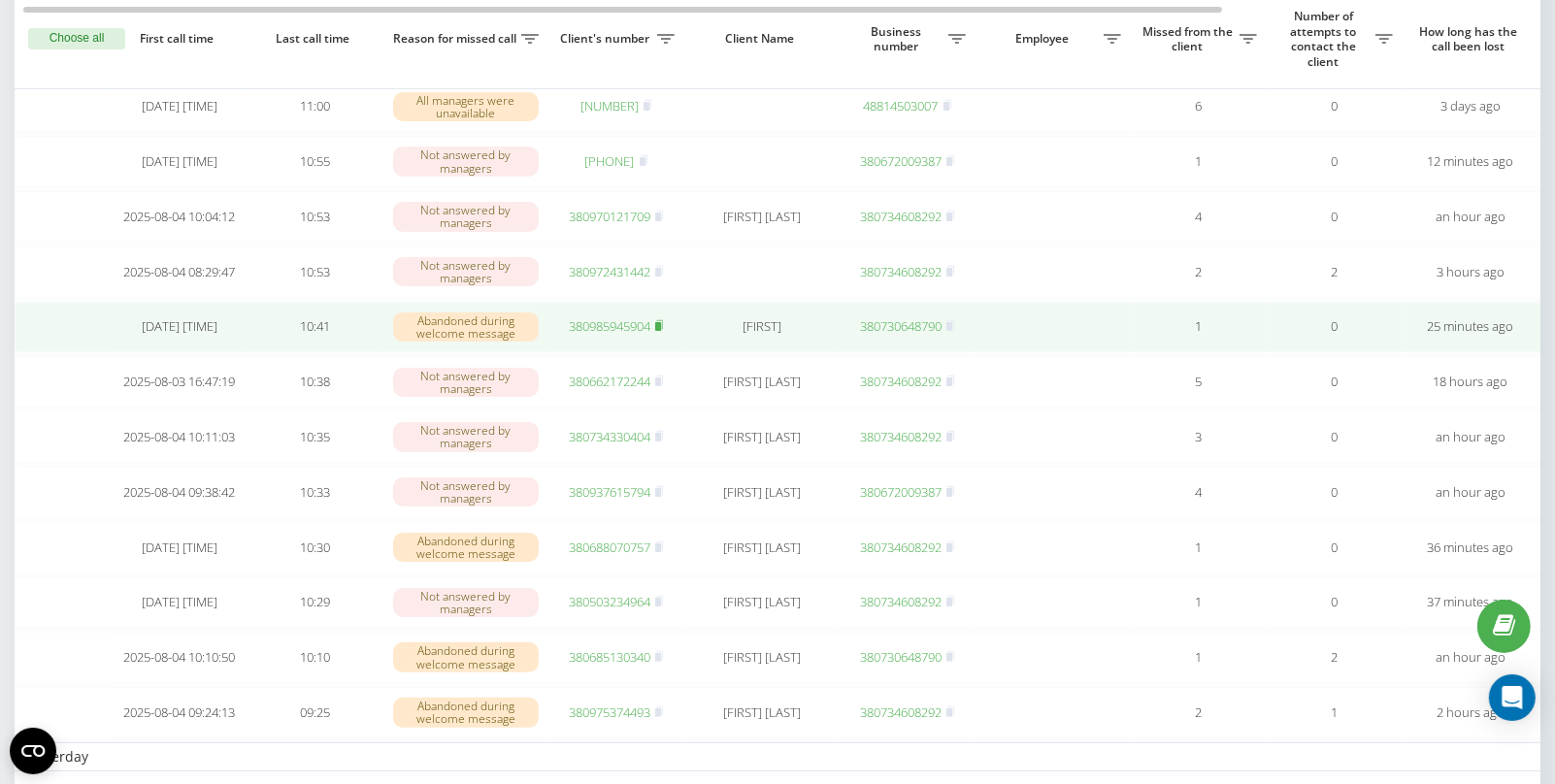 click 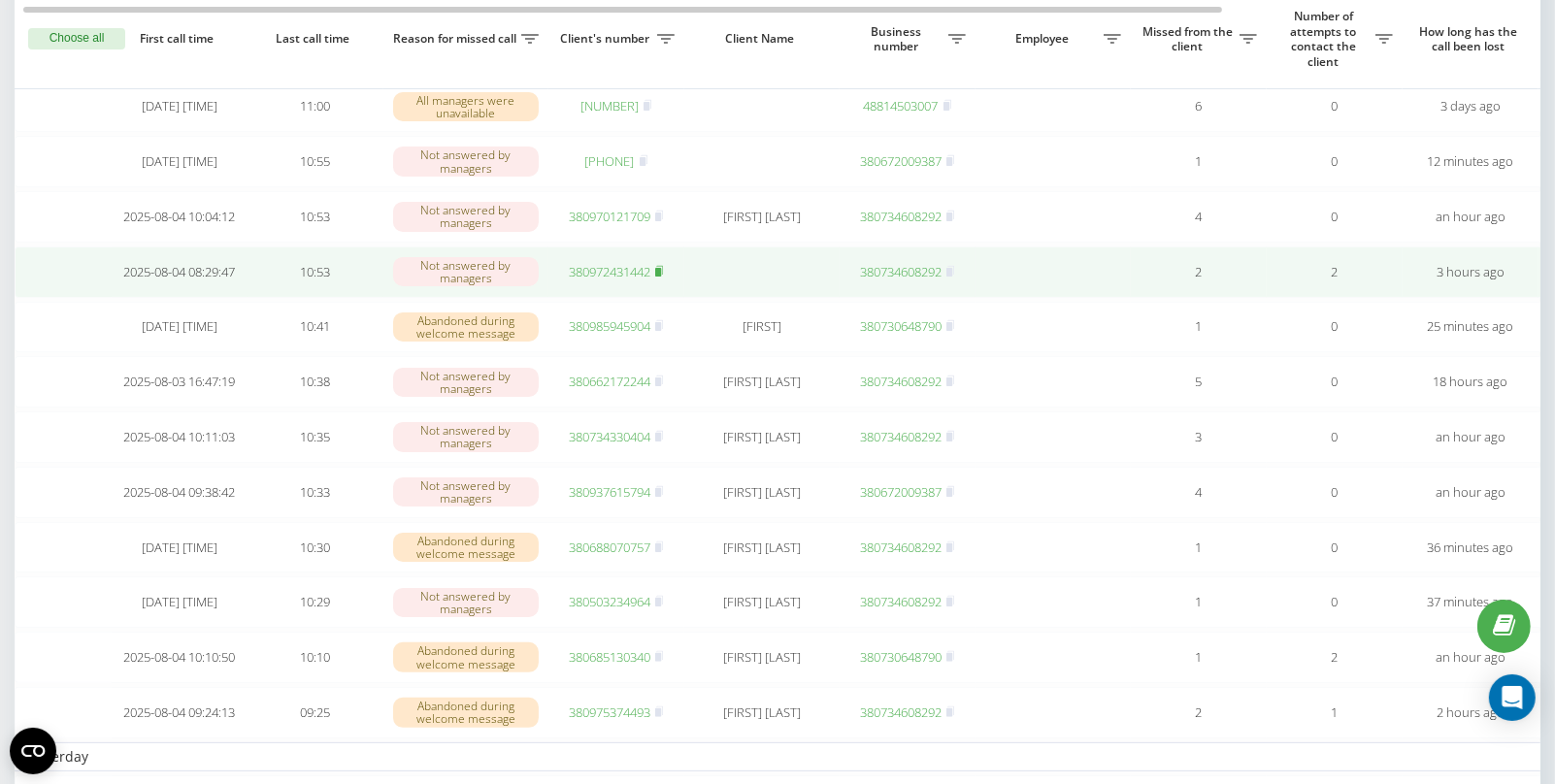 click 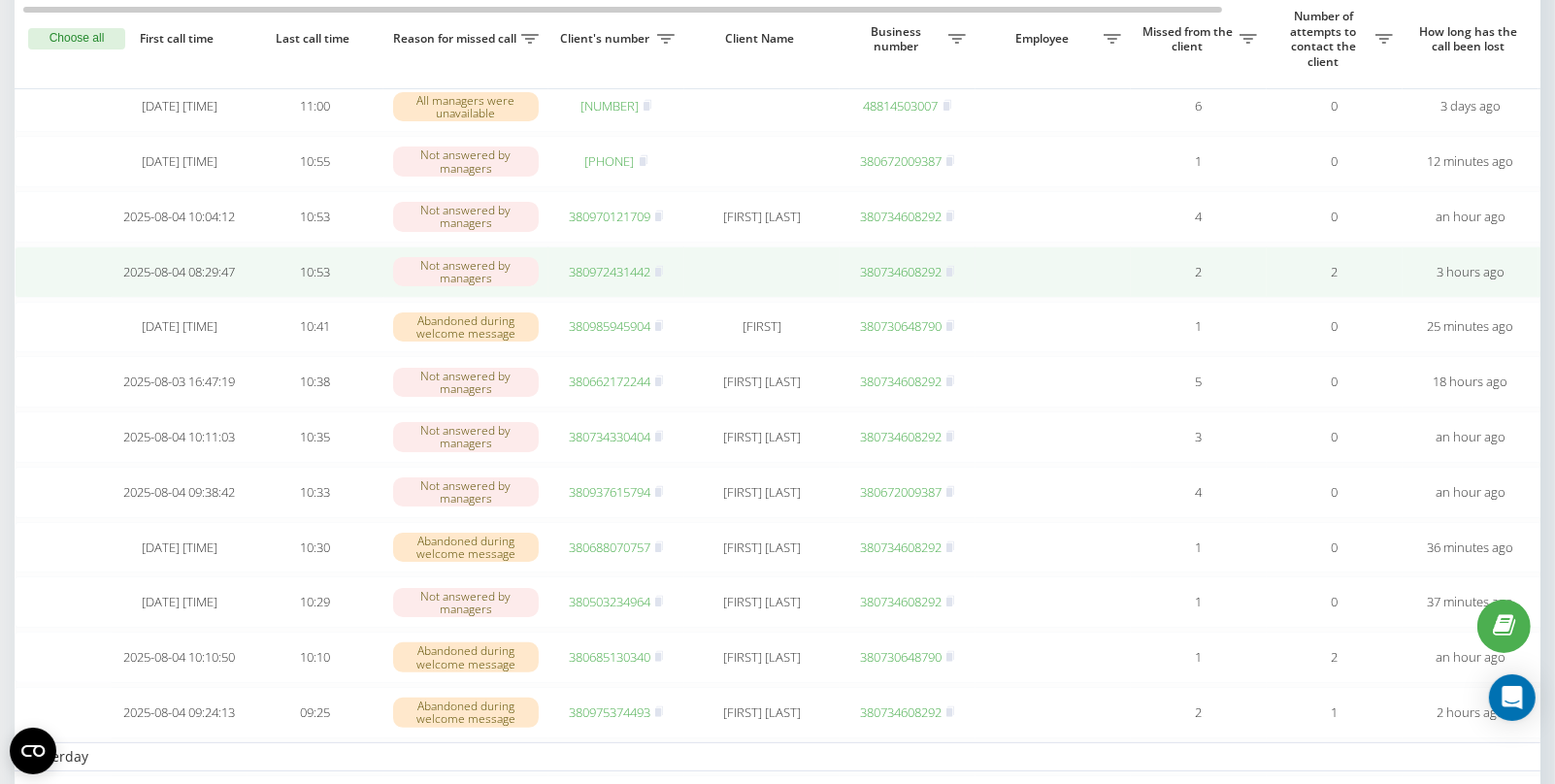 click on "380972431442" at bounding box center [610, 272] 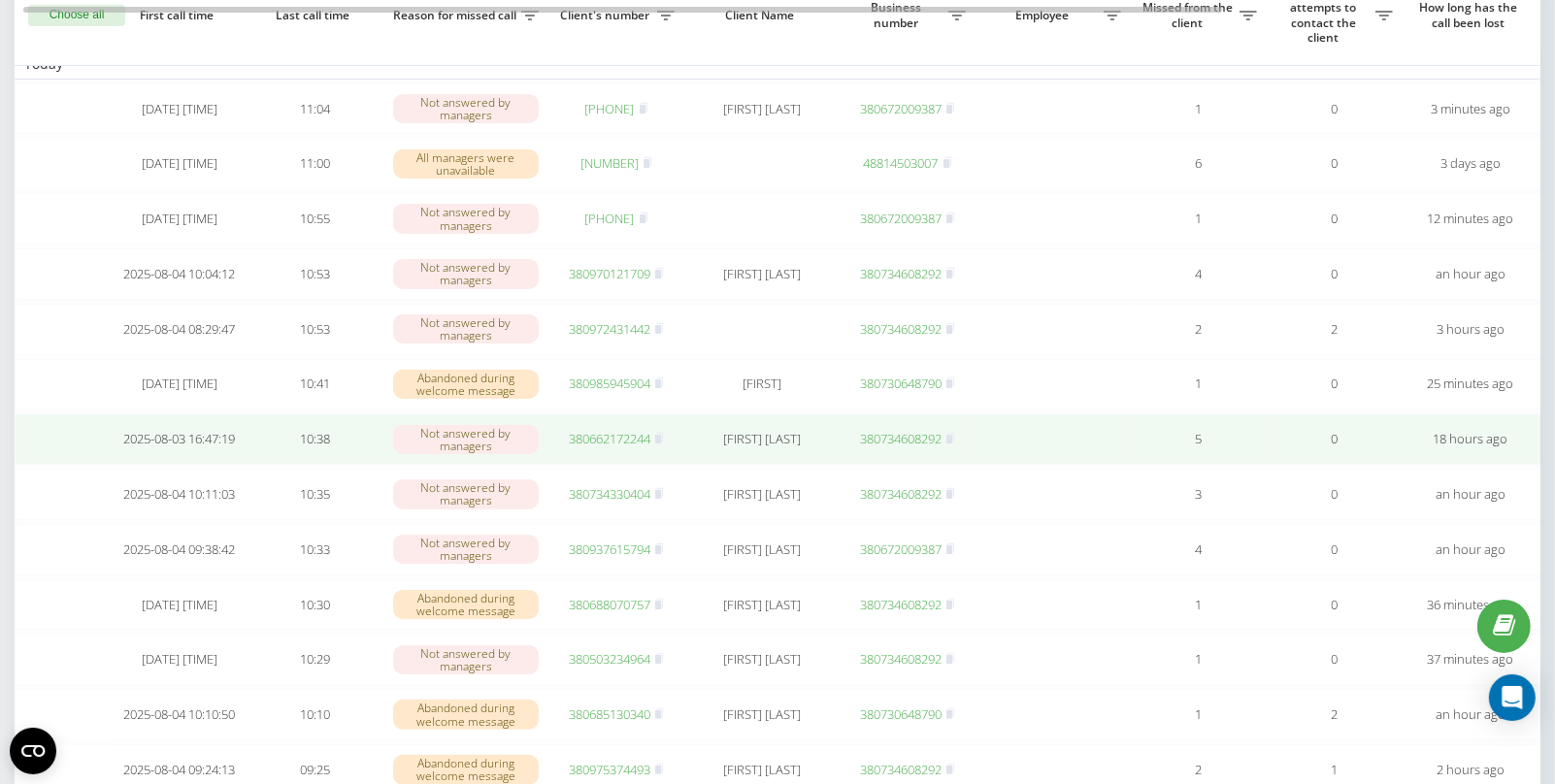 scroll, scrollTop: 147, scrollLeft: 0, axis: vertical 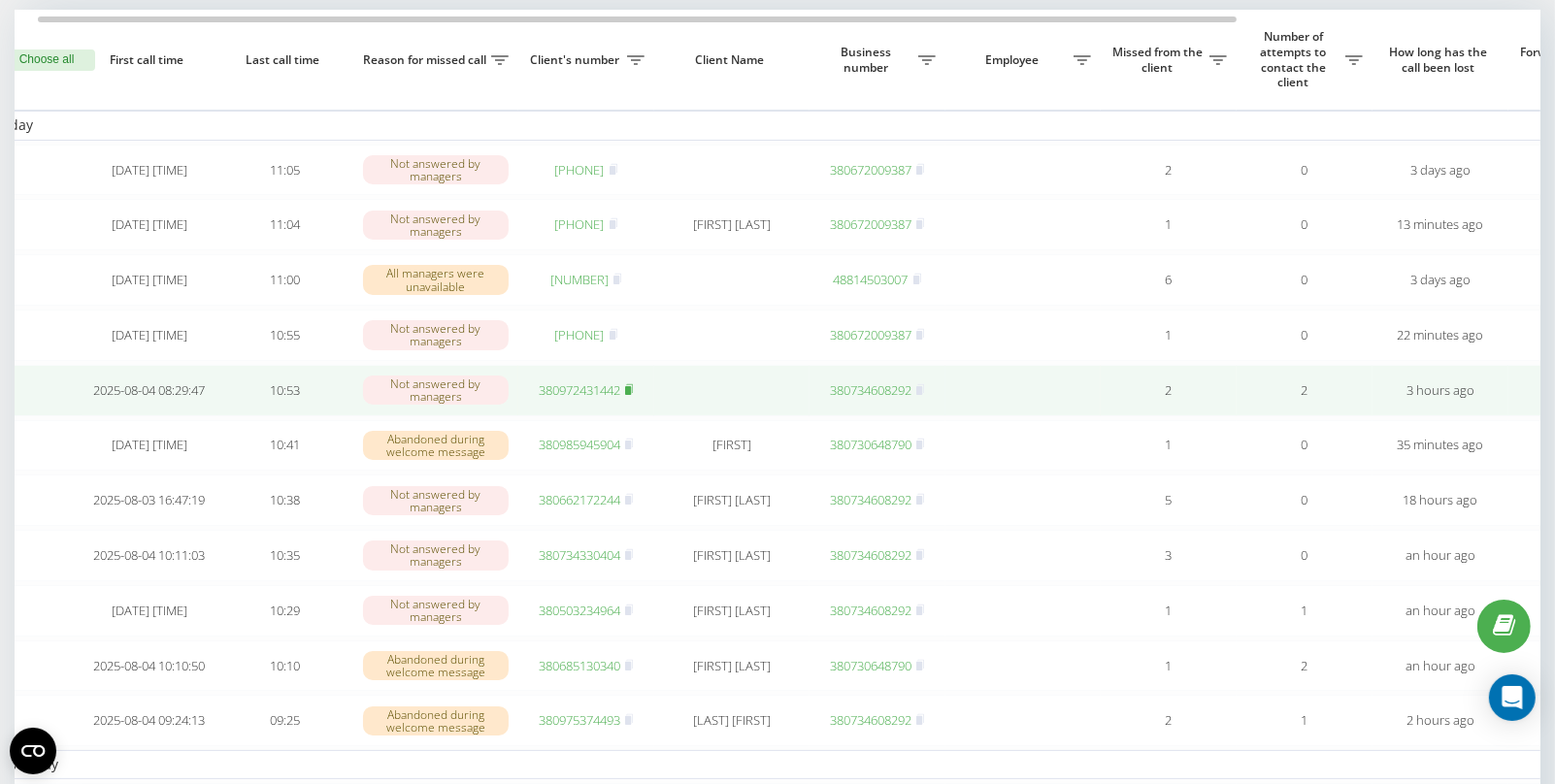 click 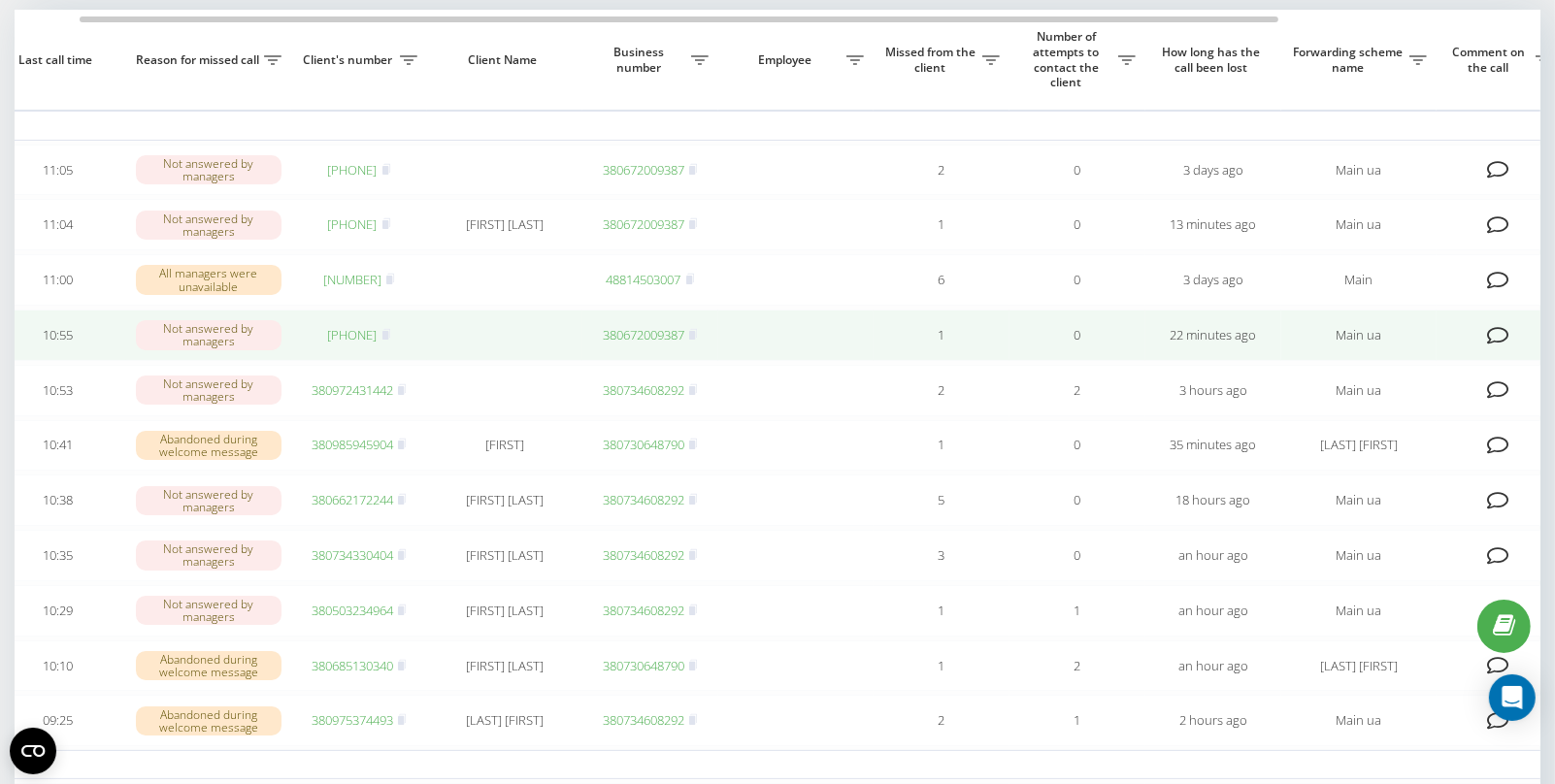 scroll, scrollTop: 0, scrollLeft: 259, axis: horizontal 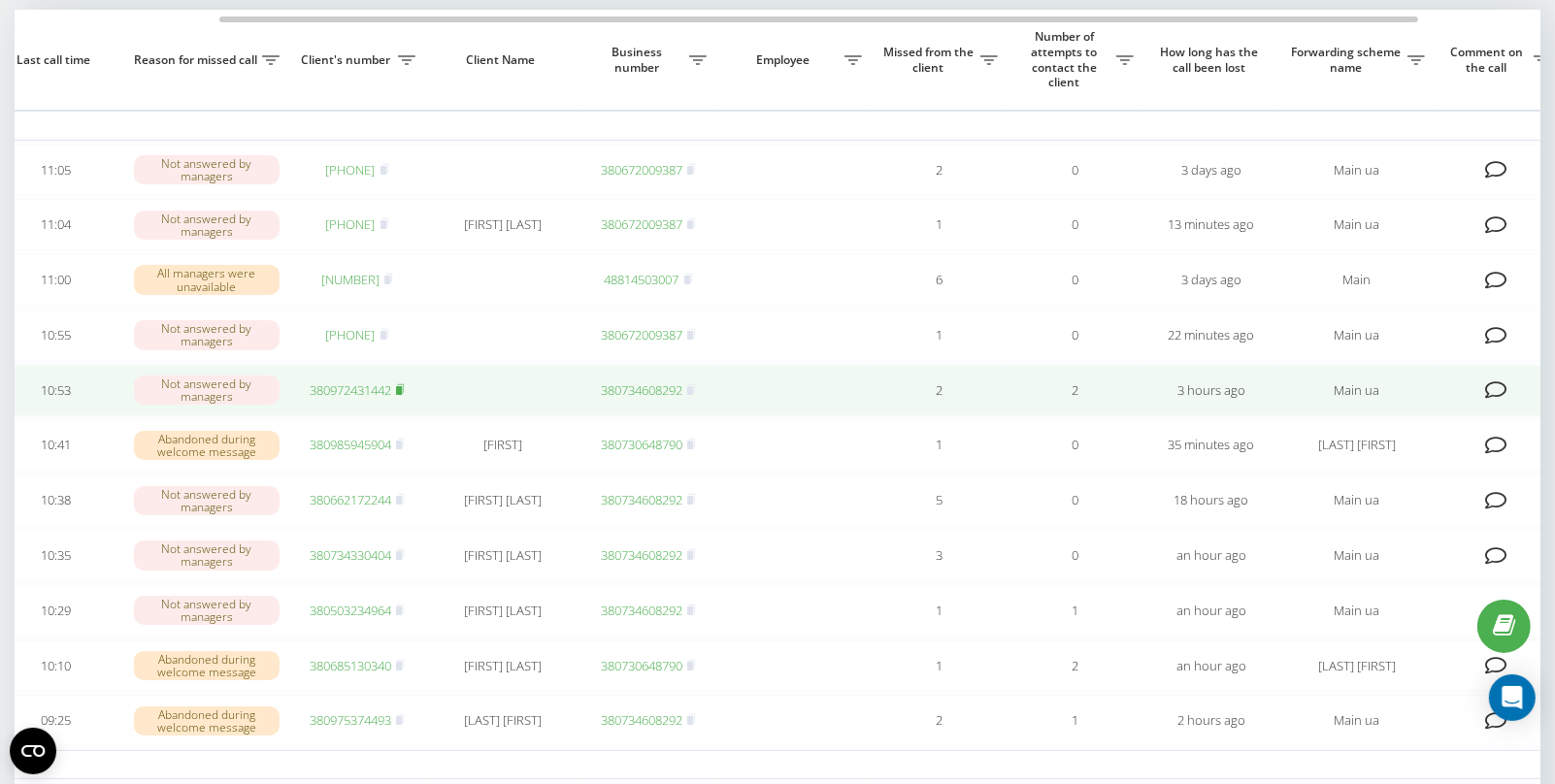 click 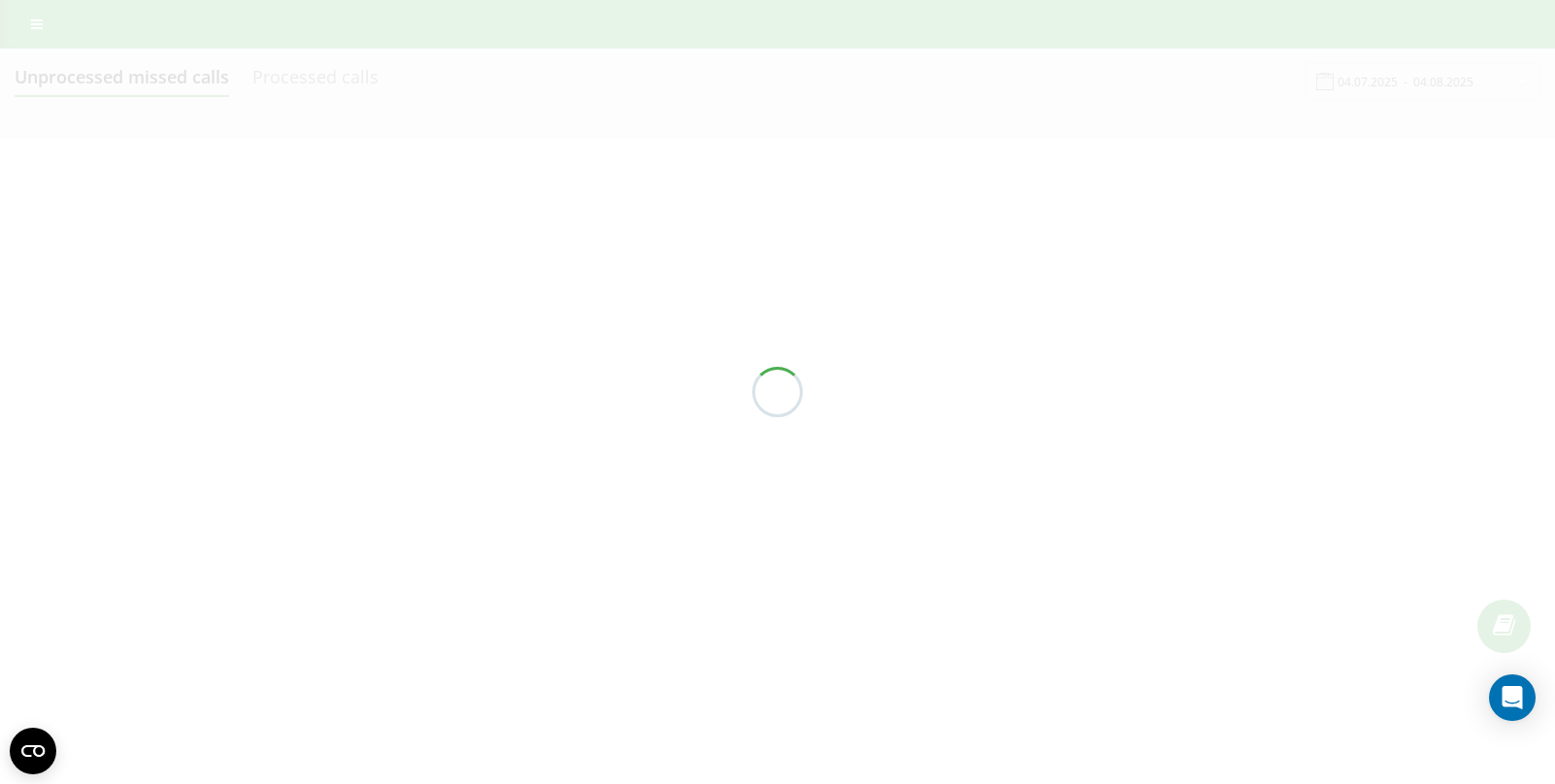 scroll, scrollTop: 0, scrollLeft: 0, axis: both 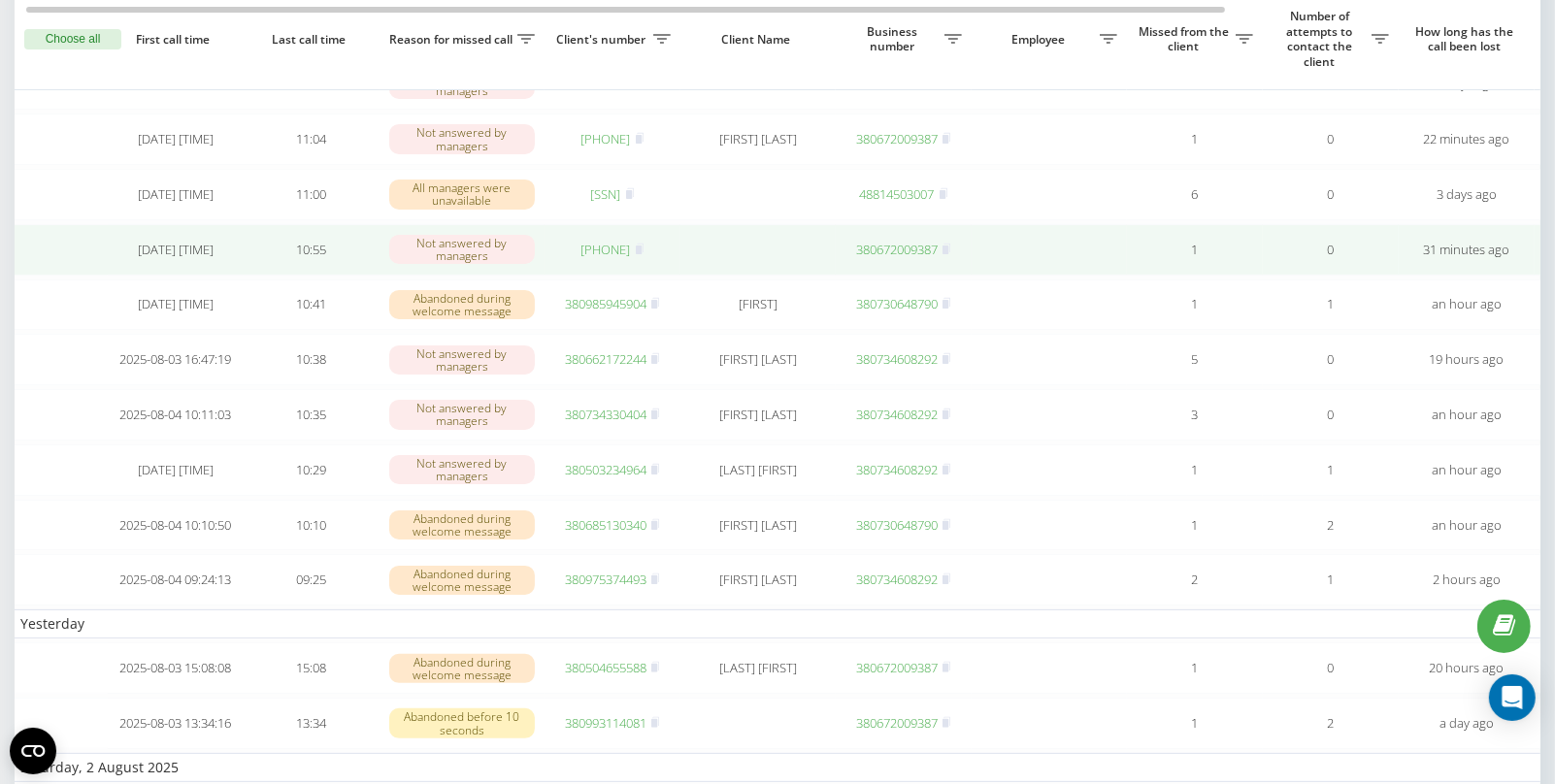 click on "[PHONE]" at bounding box center (606, 249) 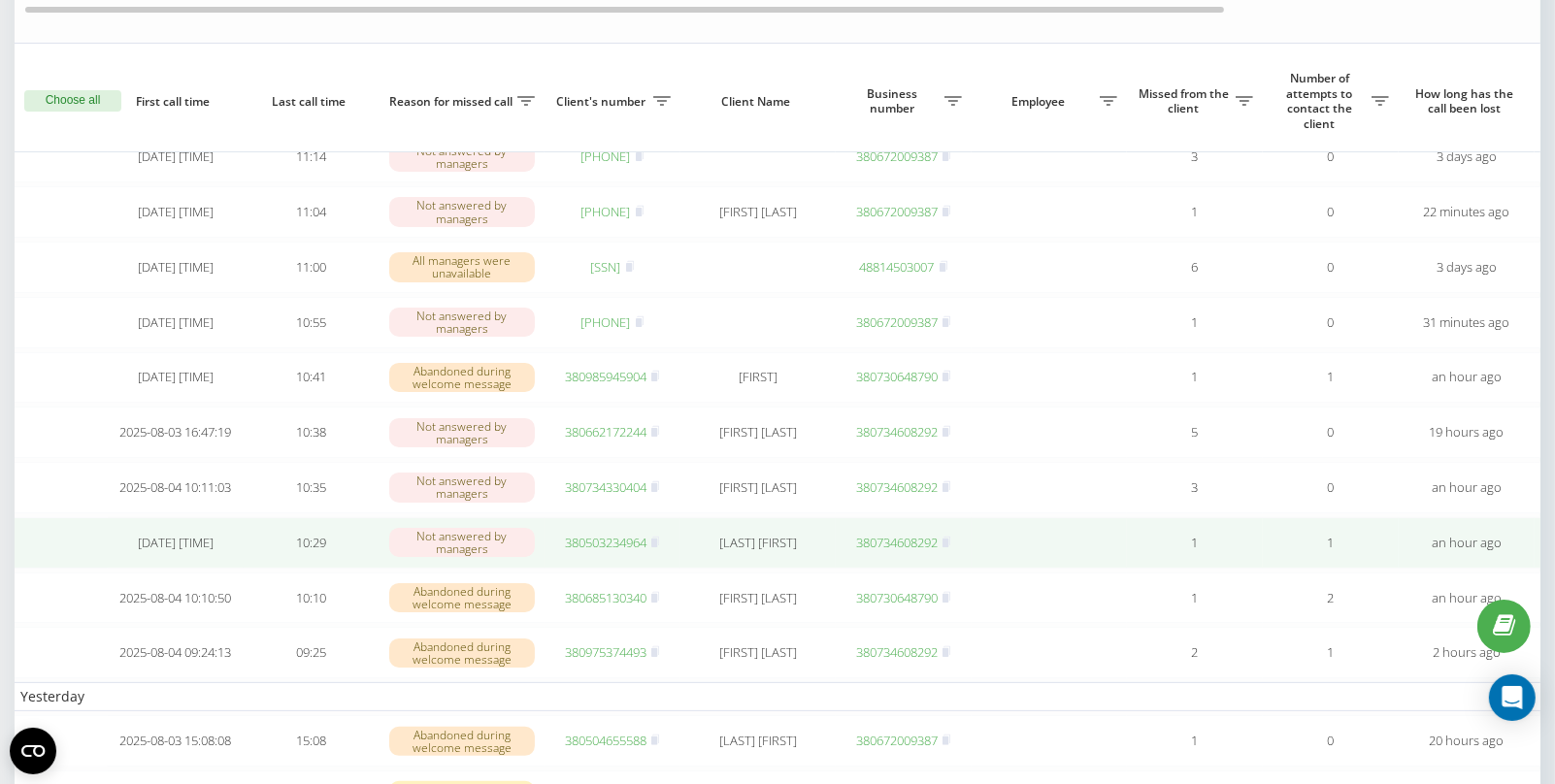 scroll, scrollTop: 158, scrollLeft: 0, axis: vertical 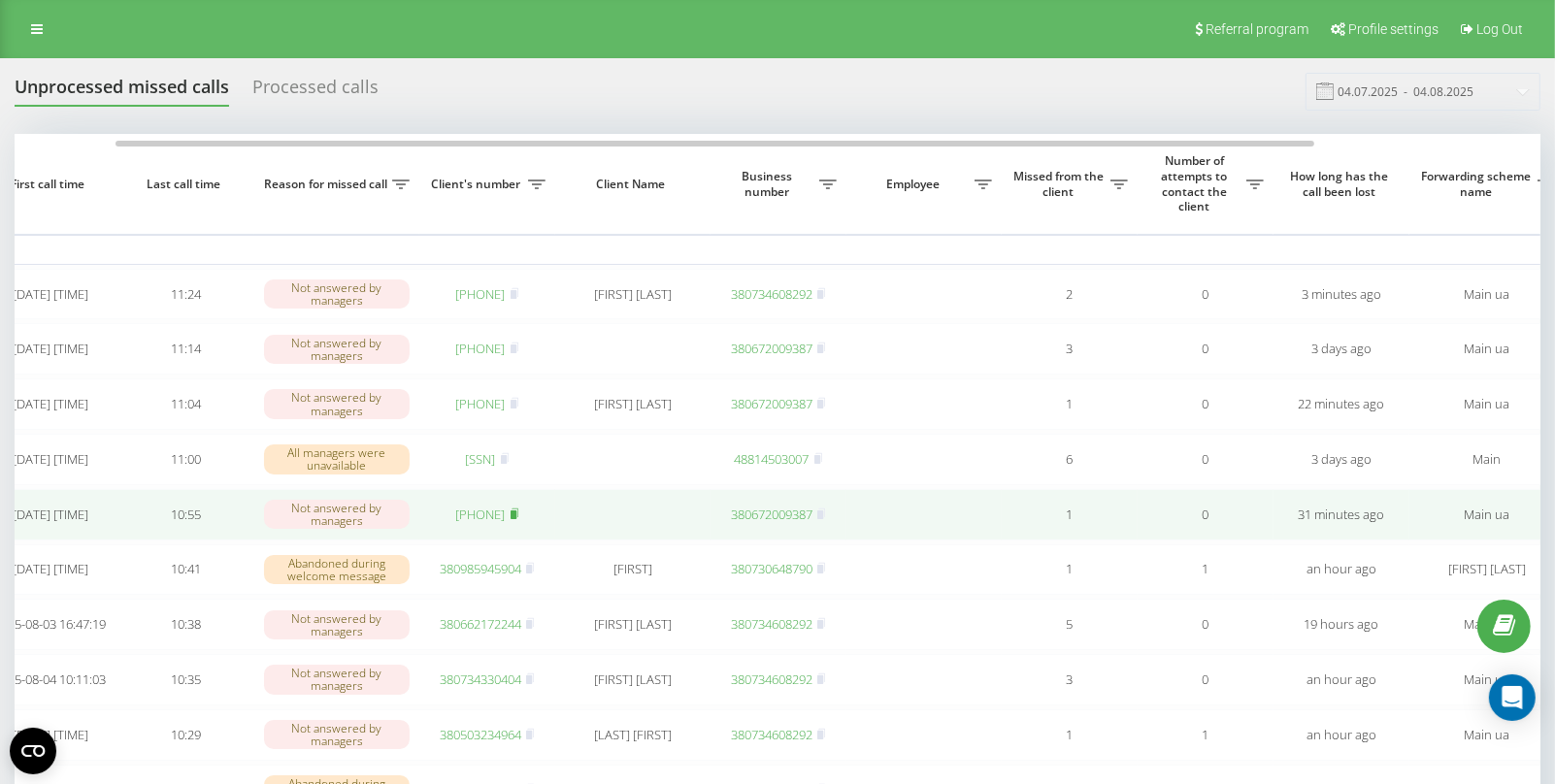 click 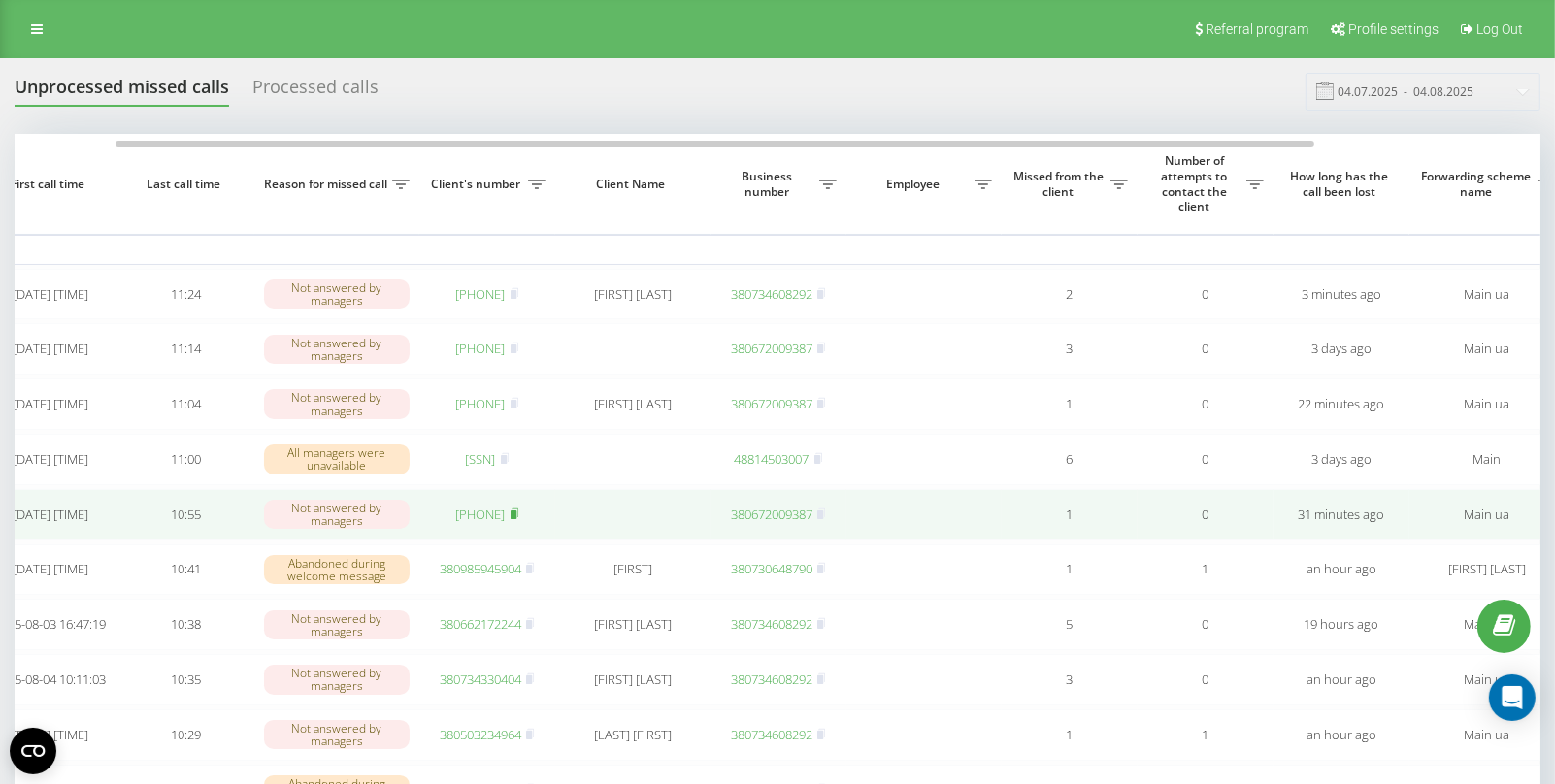 click 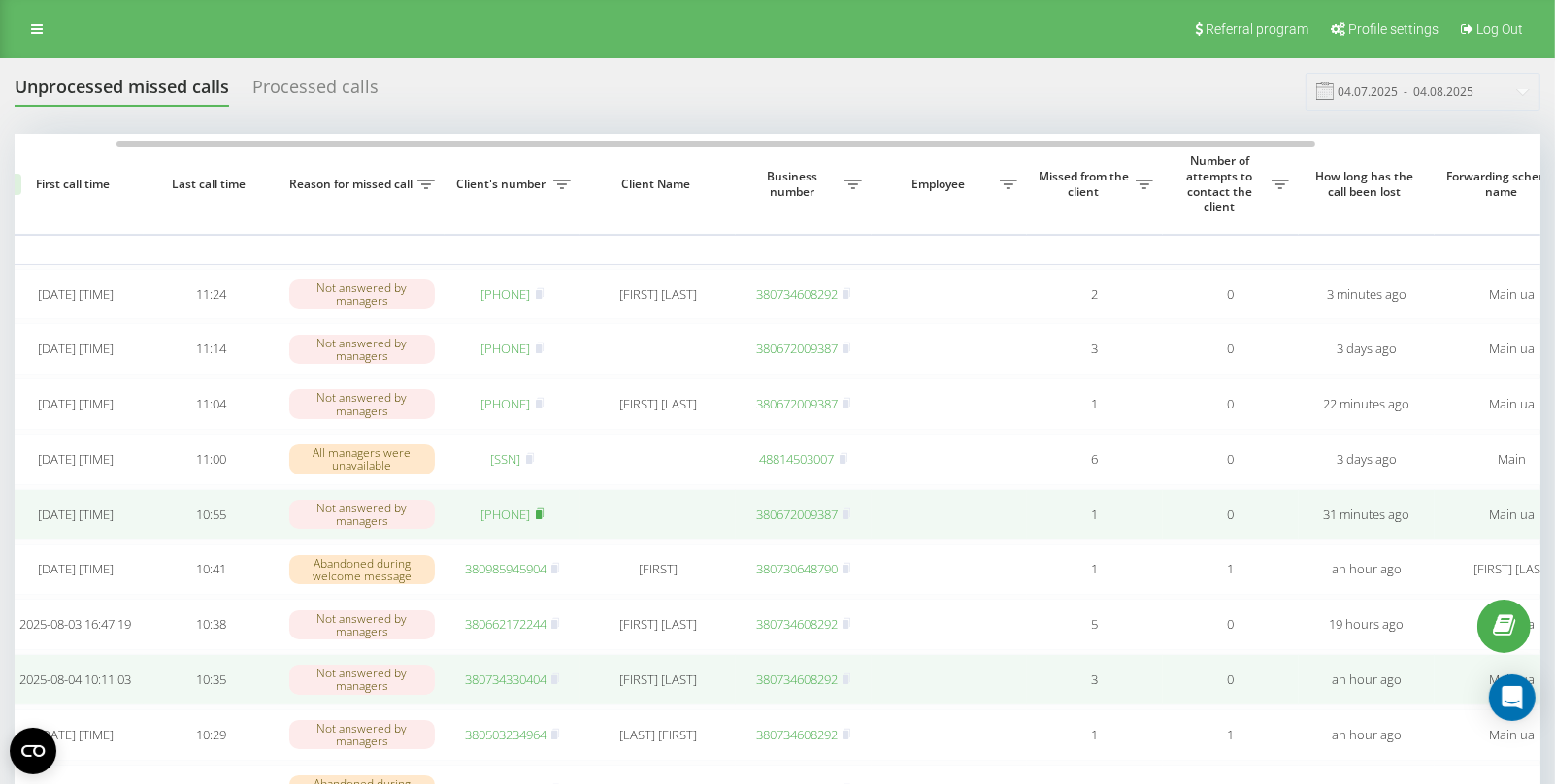 scroll, scrollTop: 0, scrollLeft: 63, axis: horizontal 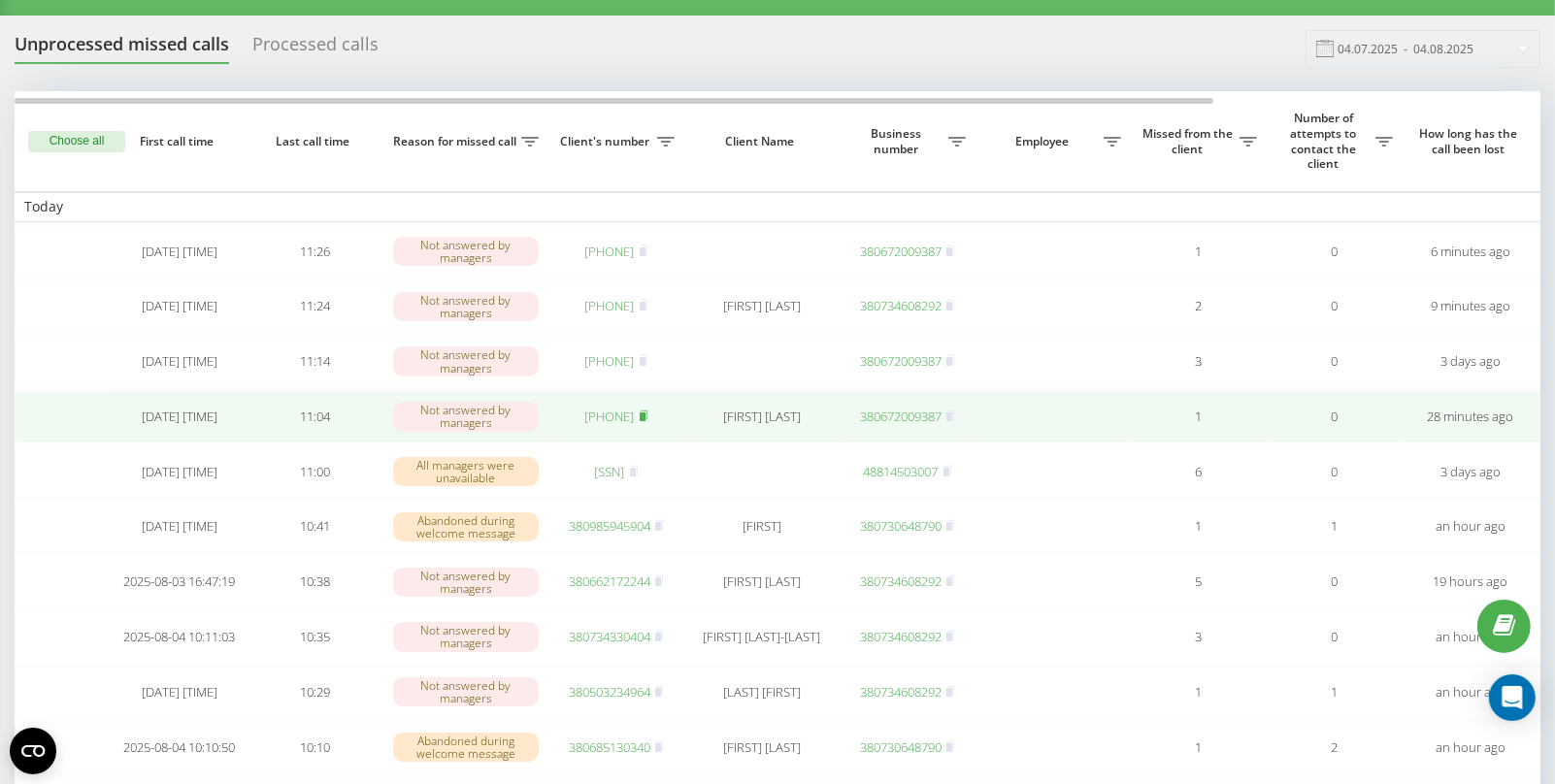 click 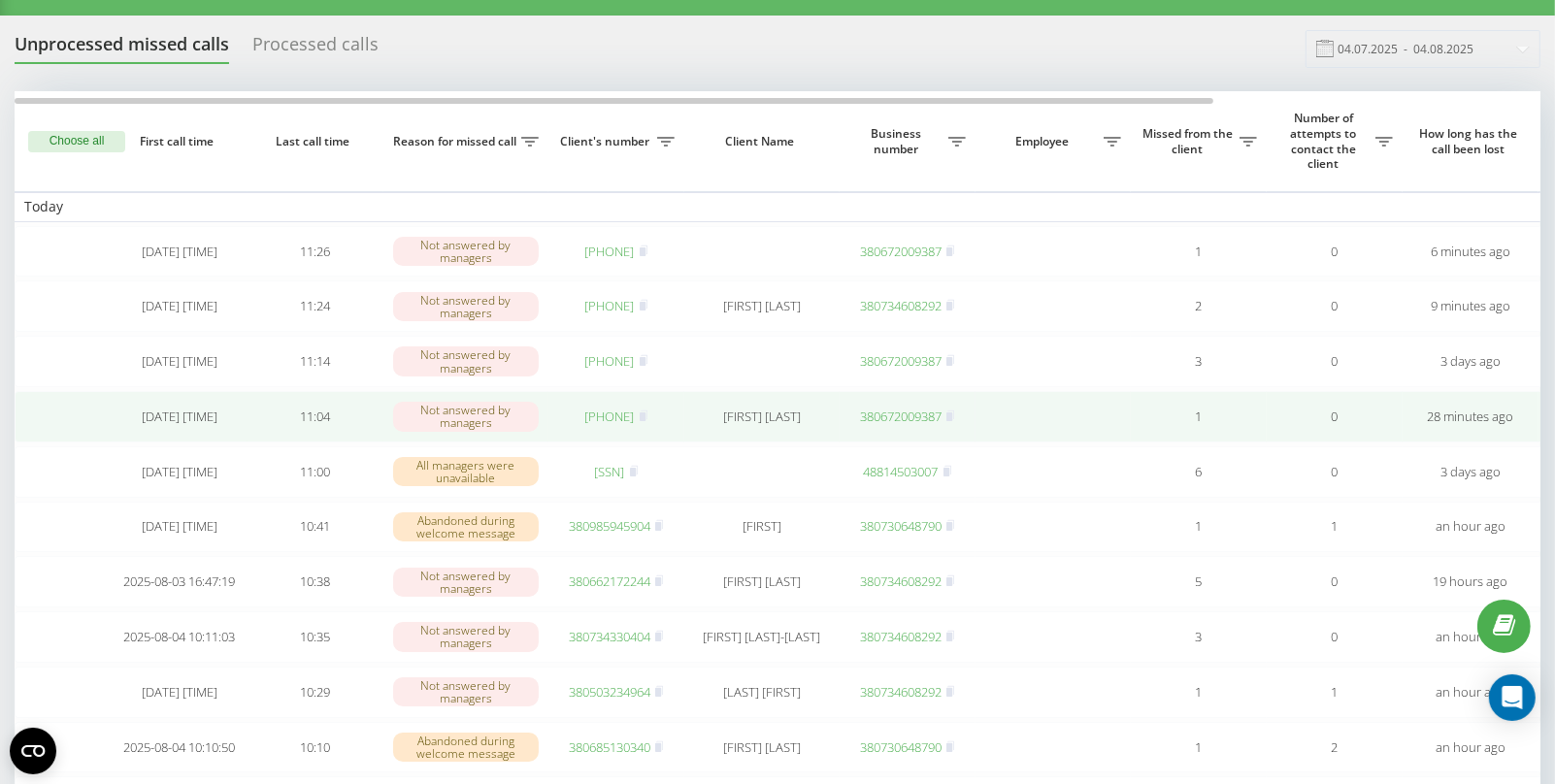 click on "[PHONE]" at bounding box center [610, 416] 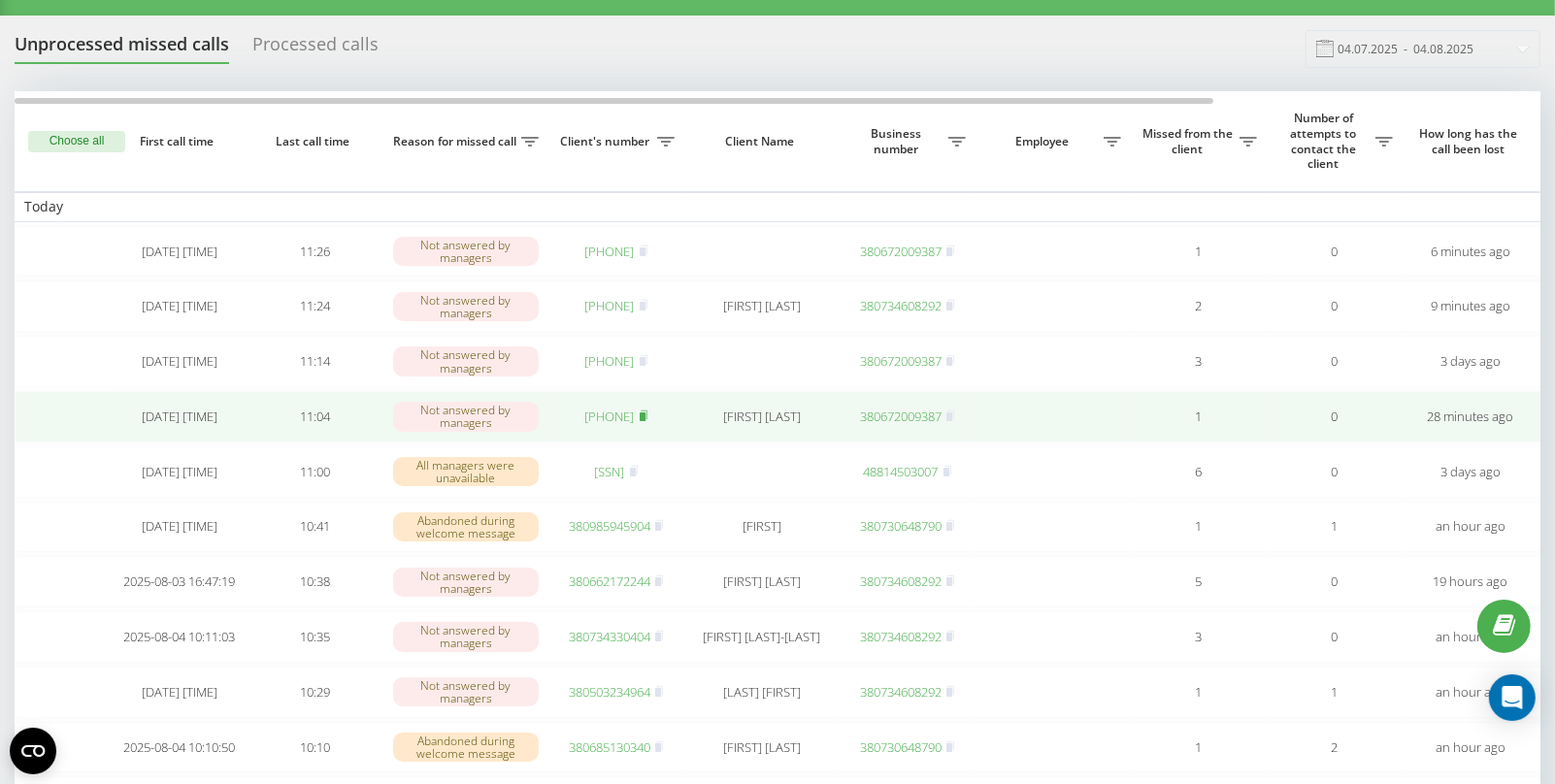 click 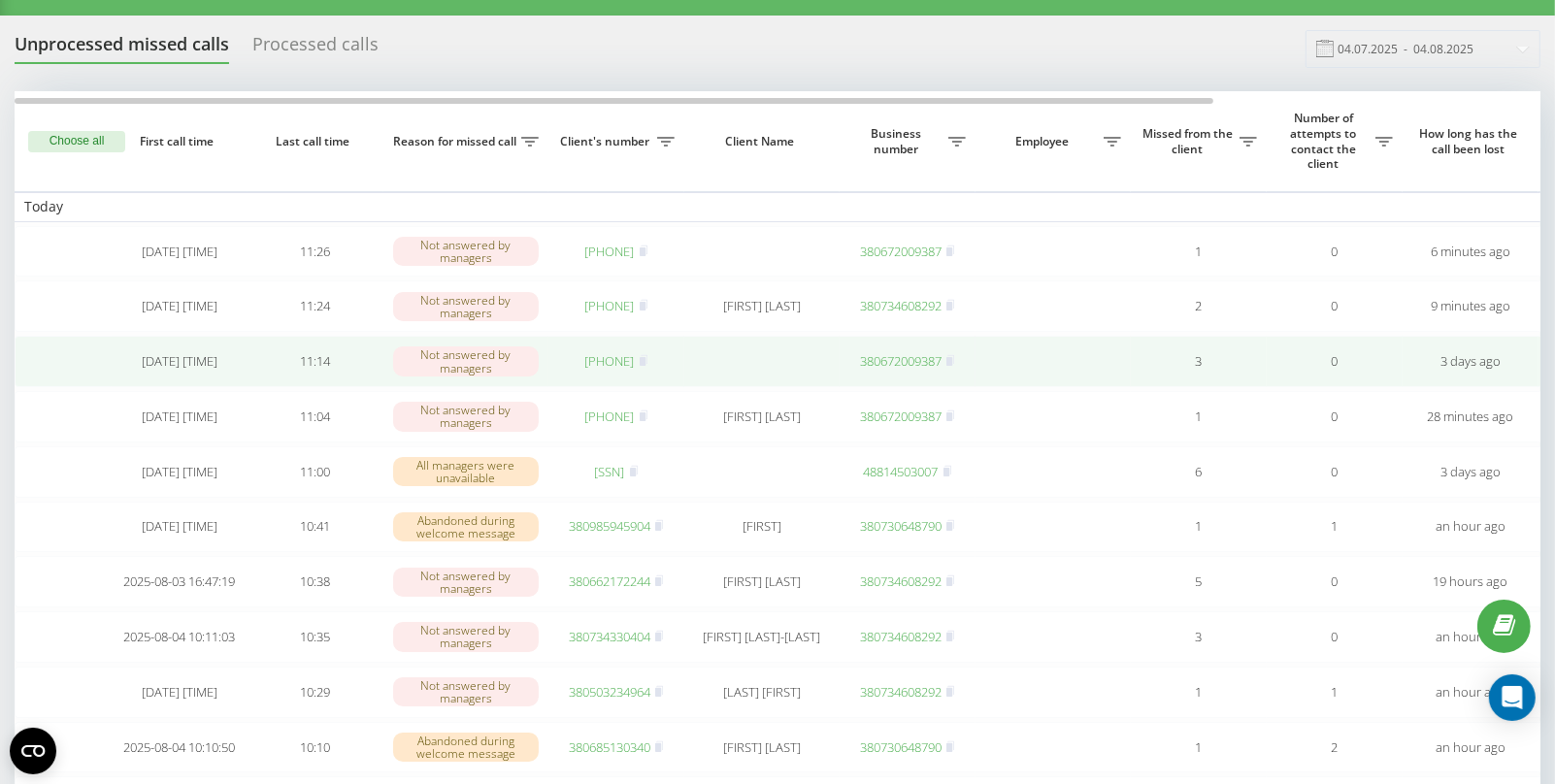 click on "[PHONE]" at bounding box center [610, 361] 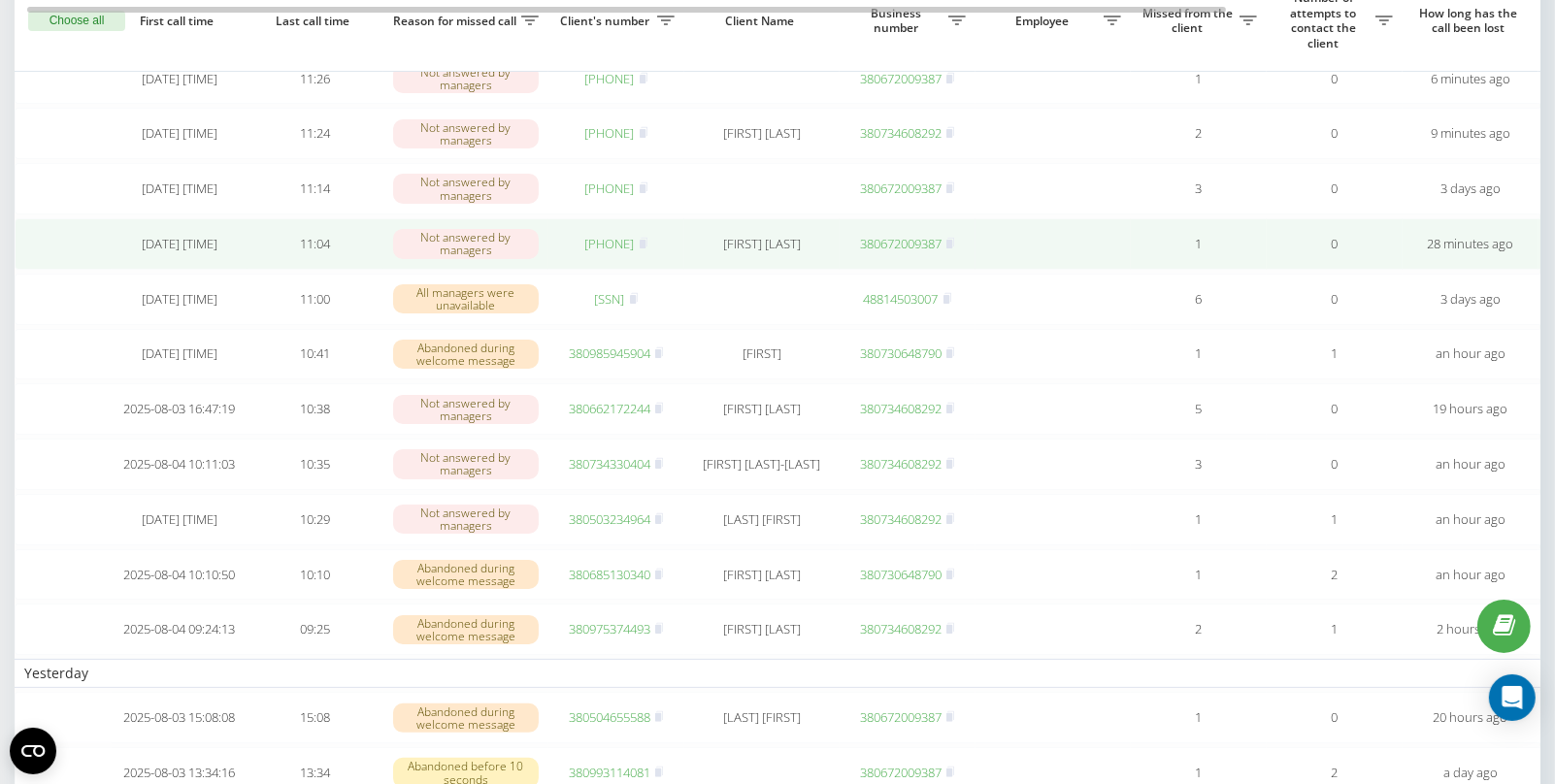 scroll, scrollTop: 189, scrollLeft: 0, axis: vertical 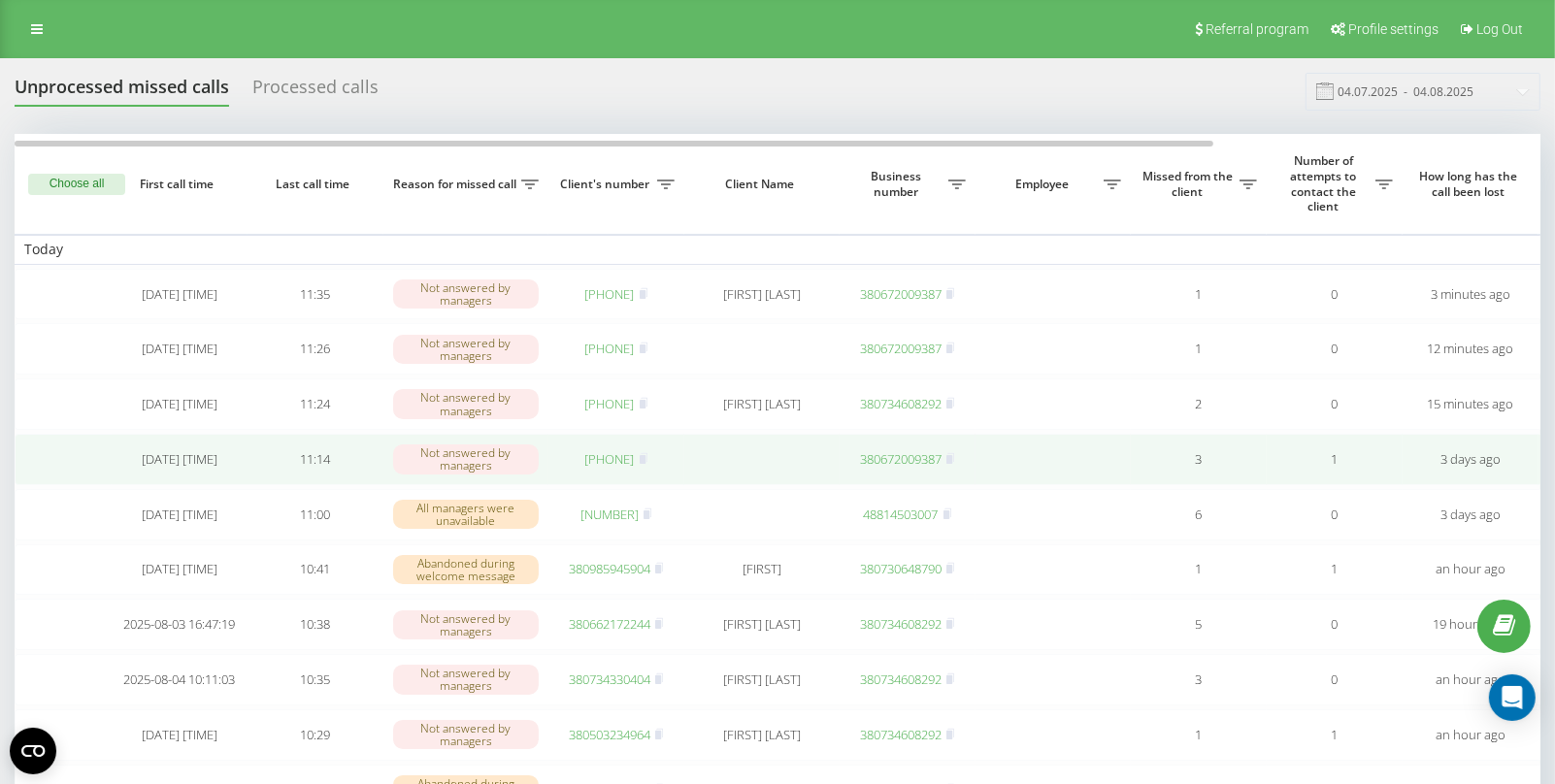 click on "[PHONE]" at bounding box center [610, 459] 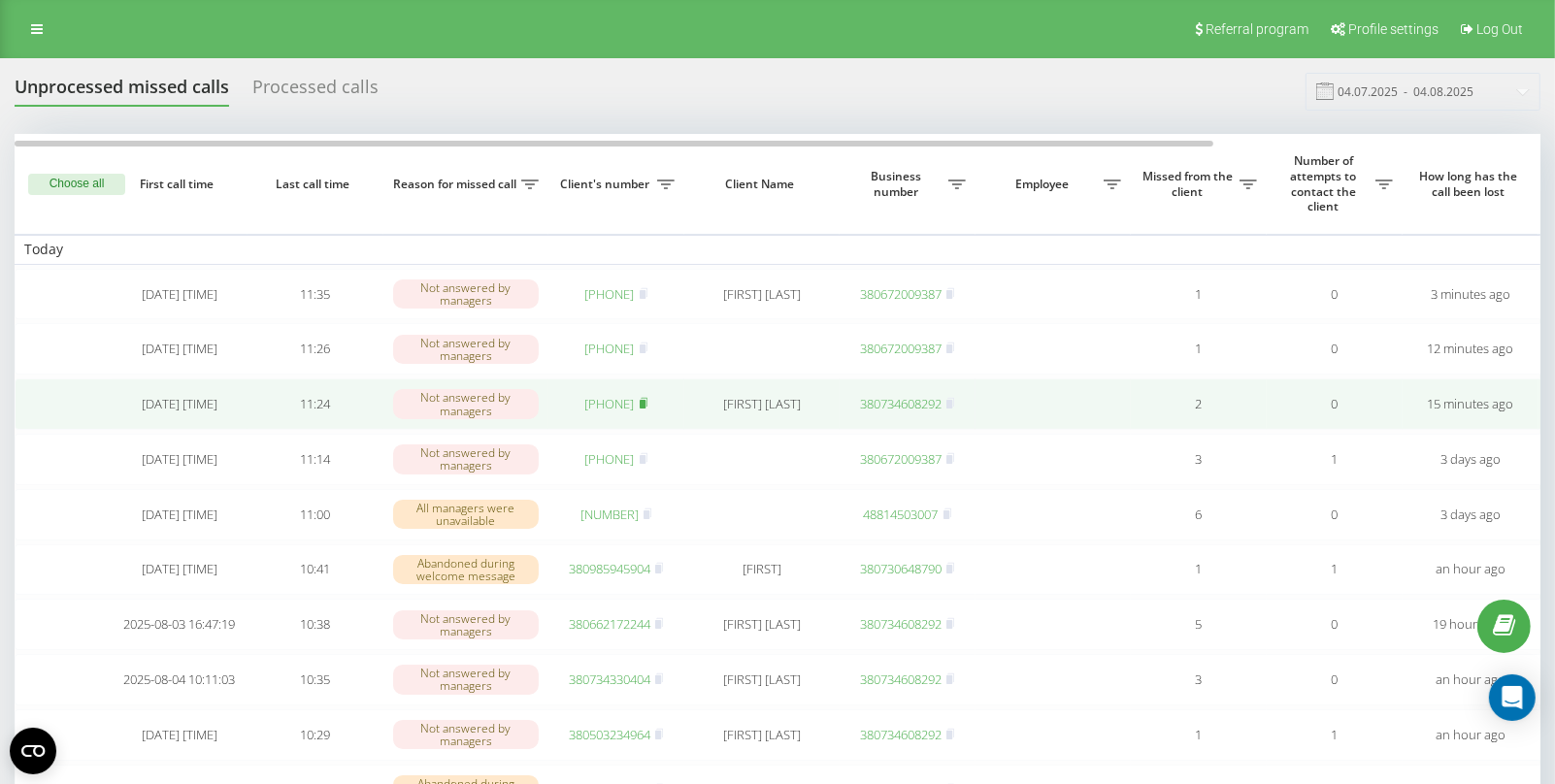 click 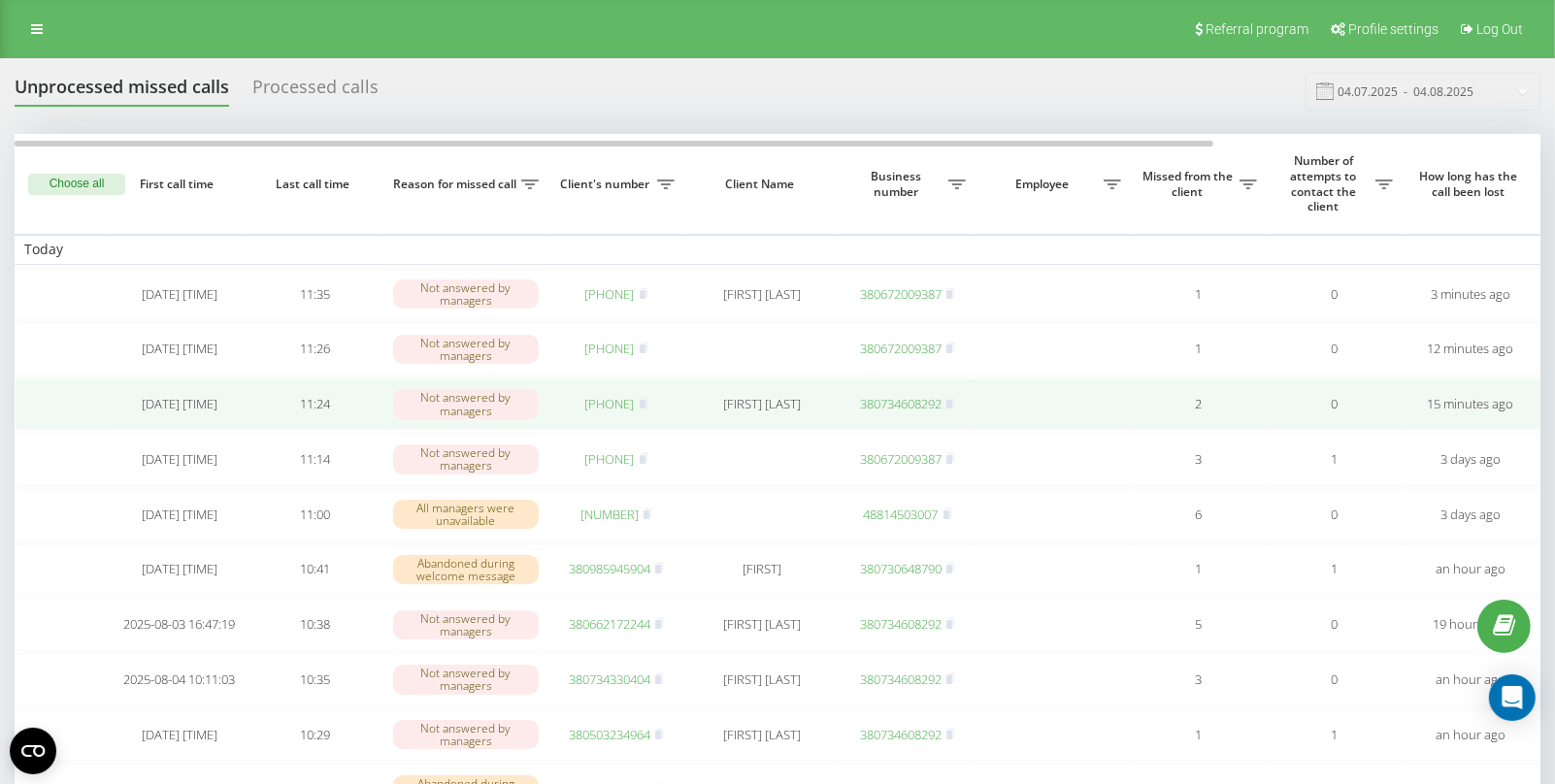 click on "380503055433" at bounding box center [610, 404] 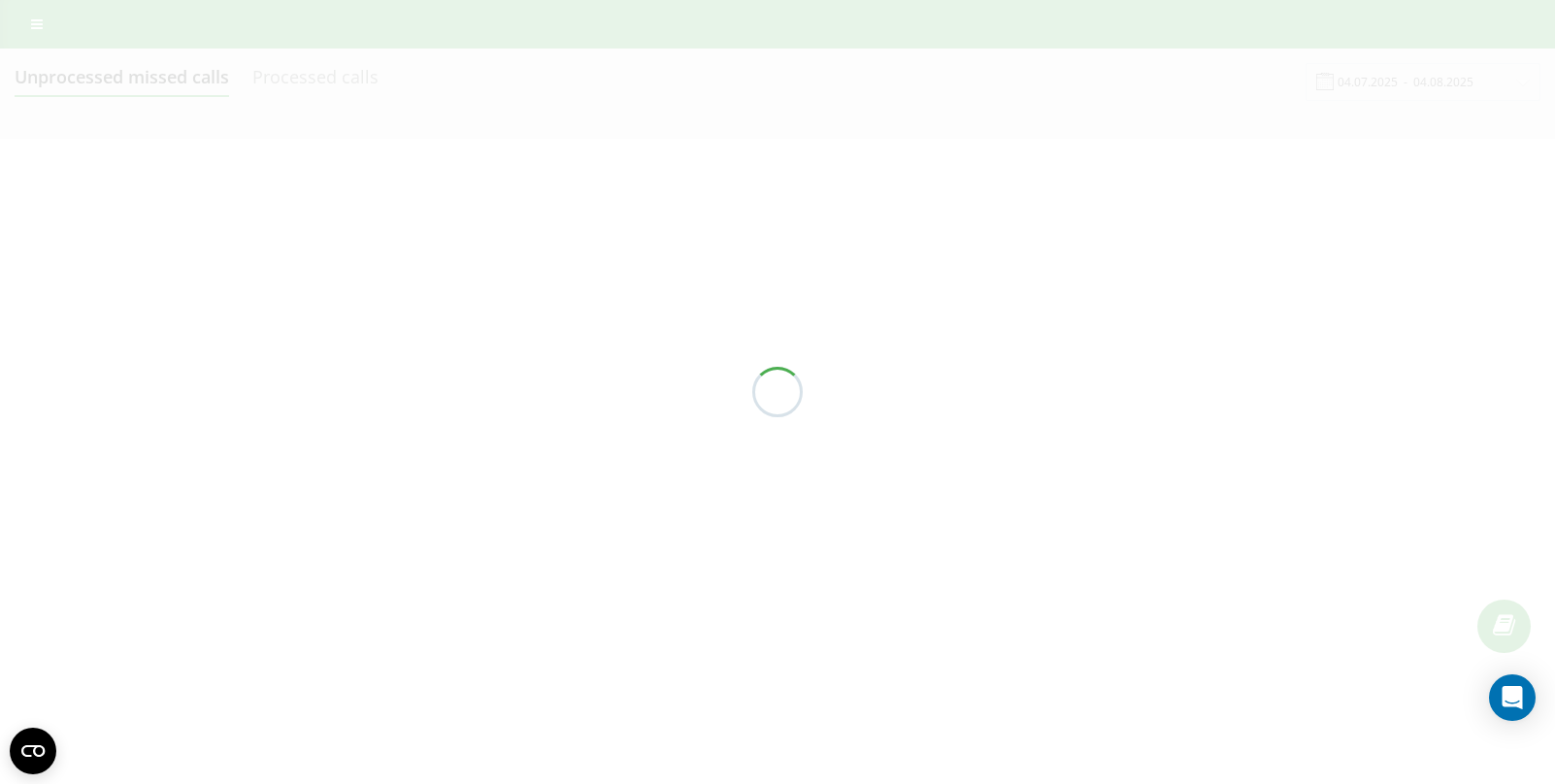 scroll, scrollTop: 0, scrollLeft: 0, axis: both 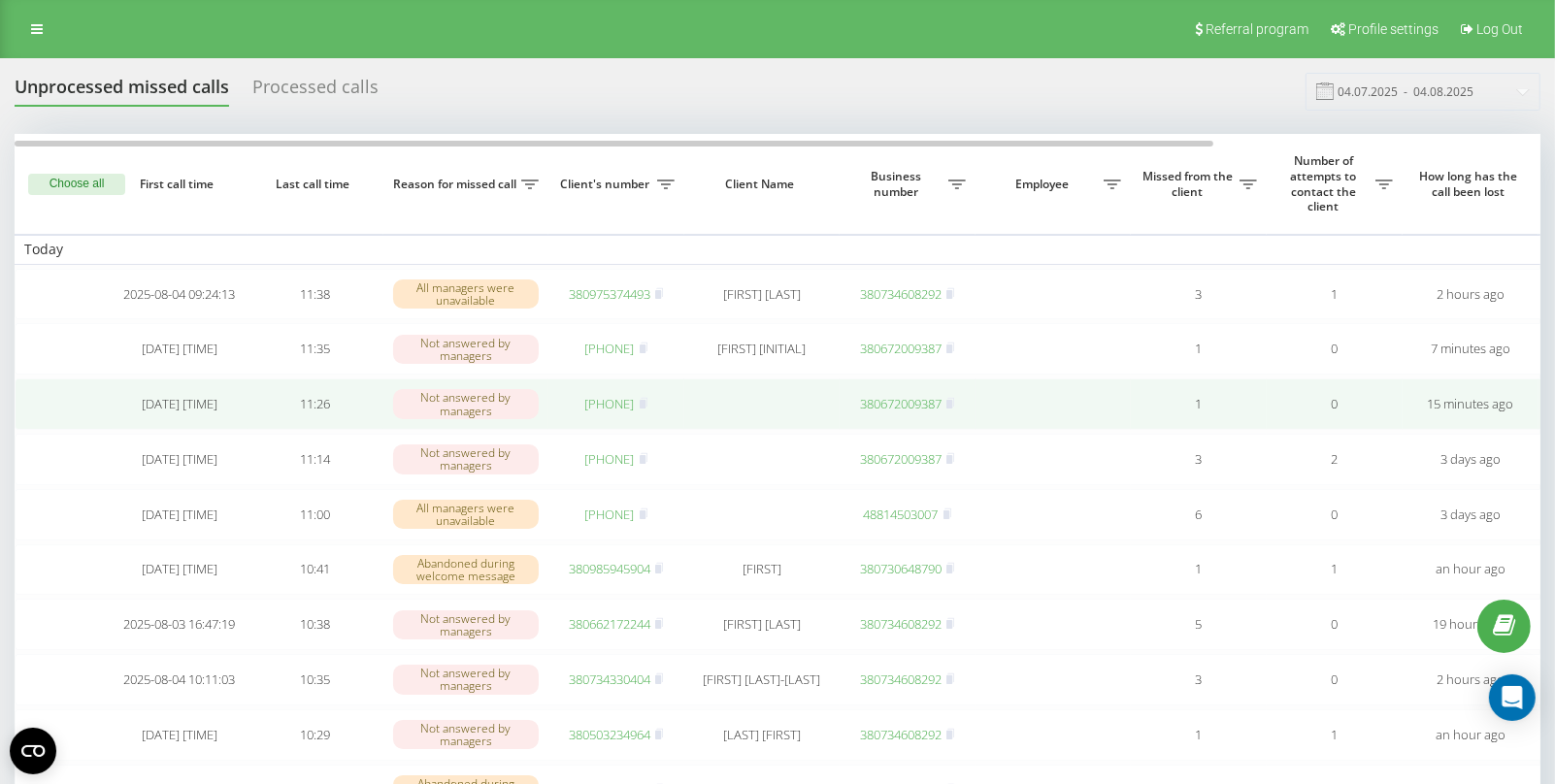 click on "[PHONE]" at bounding box center [610, 404] 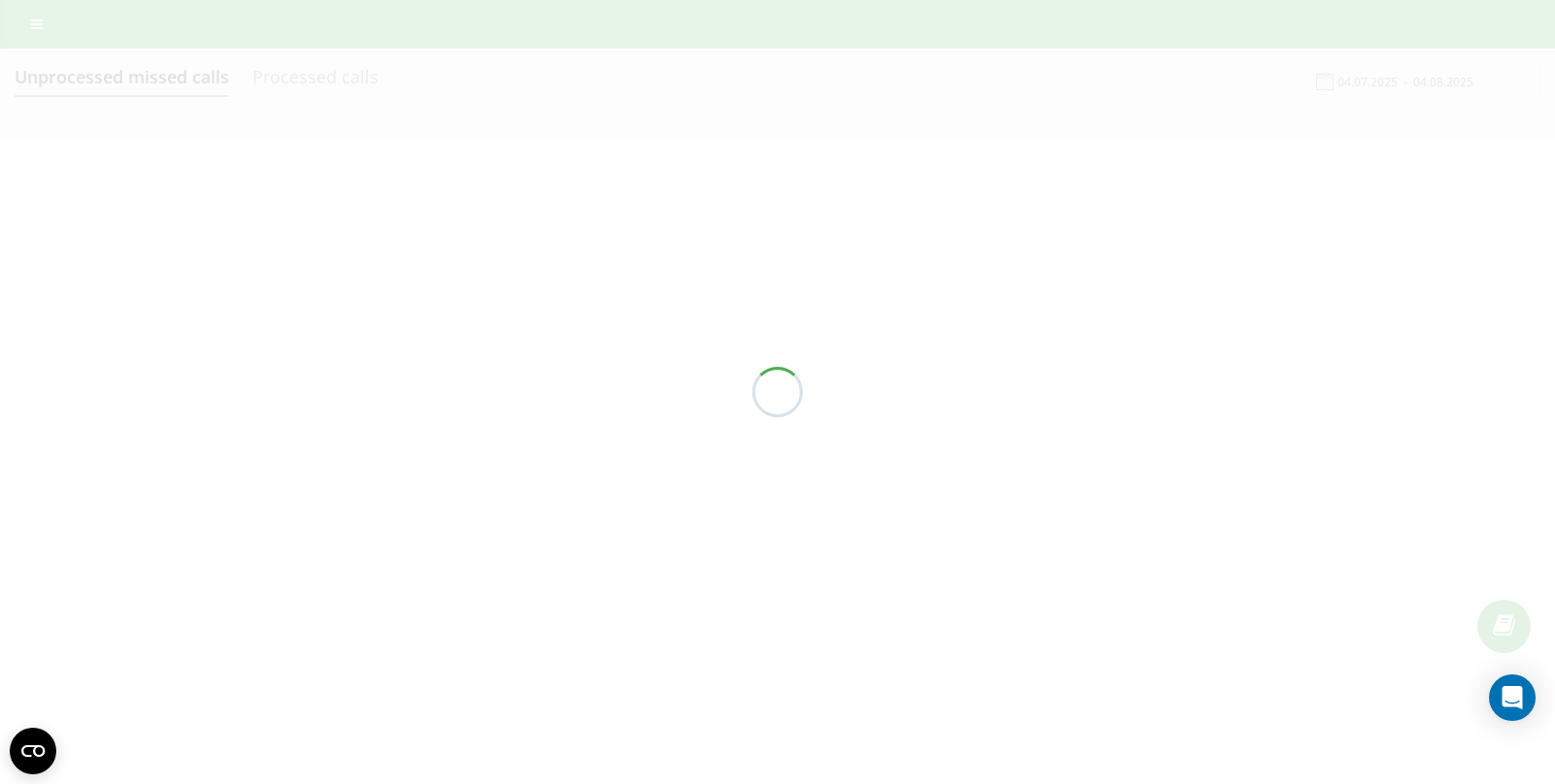 scroll, scrollTop: 0, scrollLeft: 0, axis: both 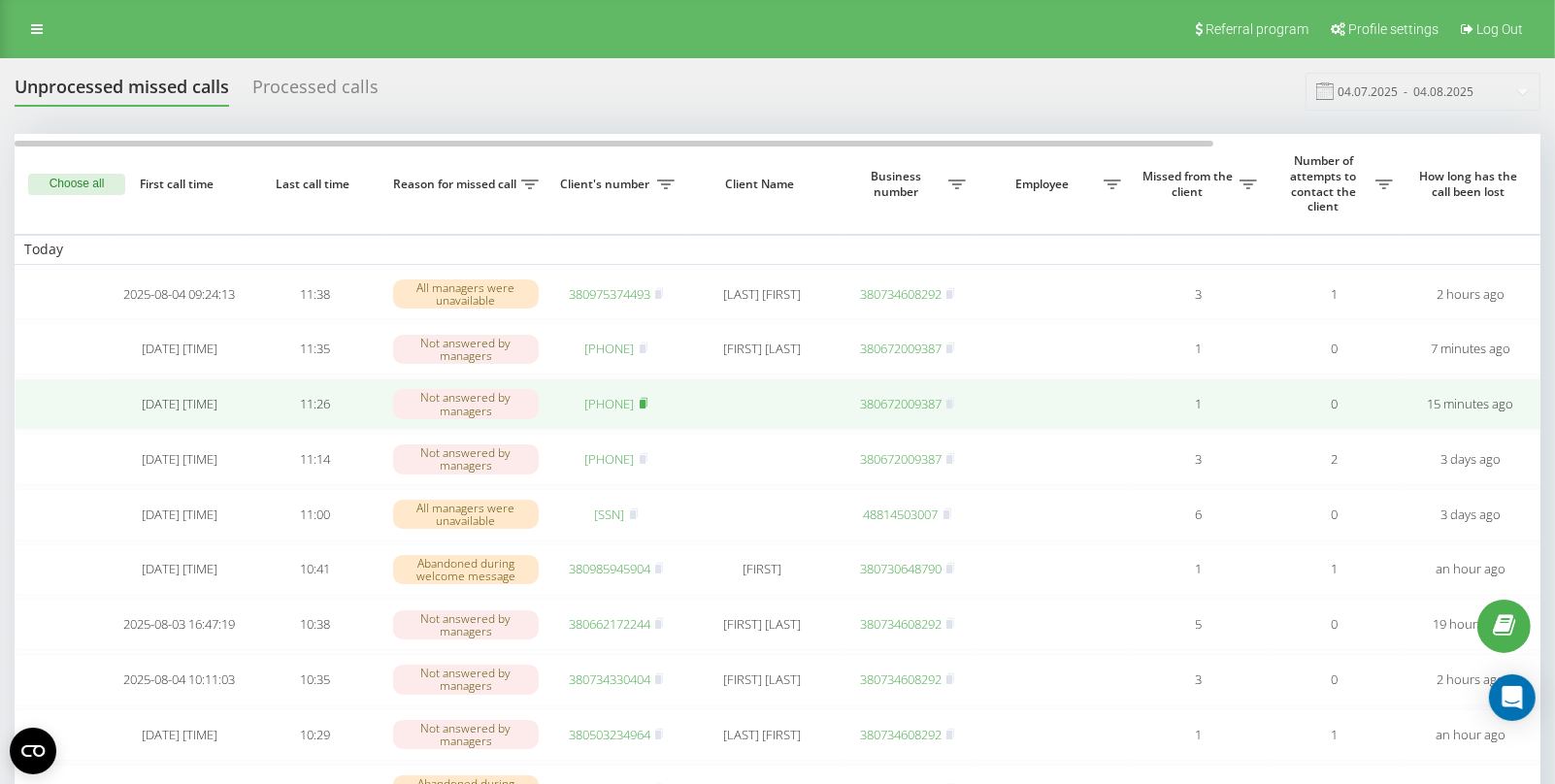 click 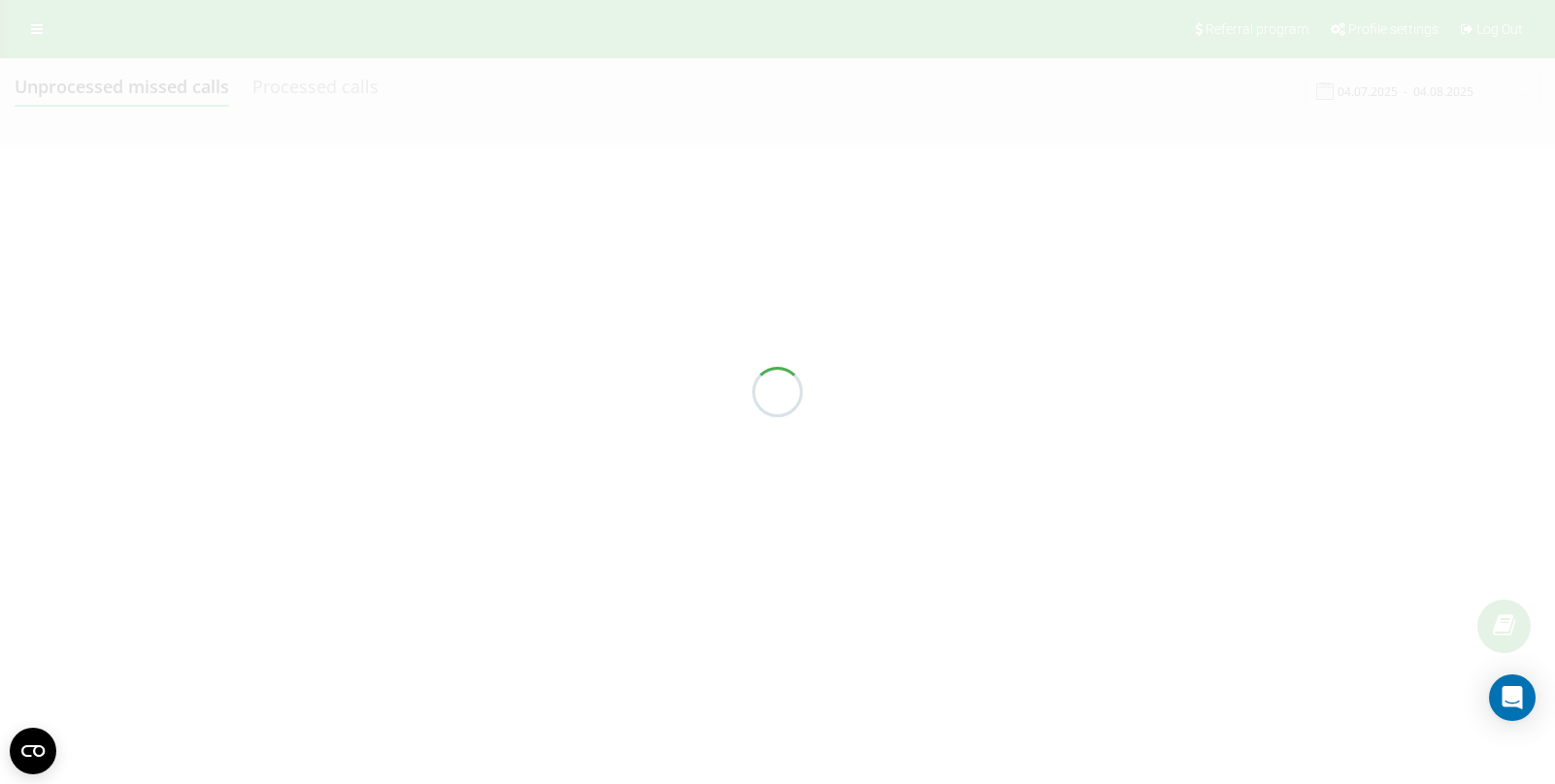scroll, scrollTop: 0, scrollLeft: 0, axis: both 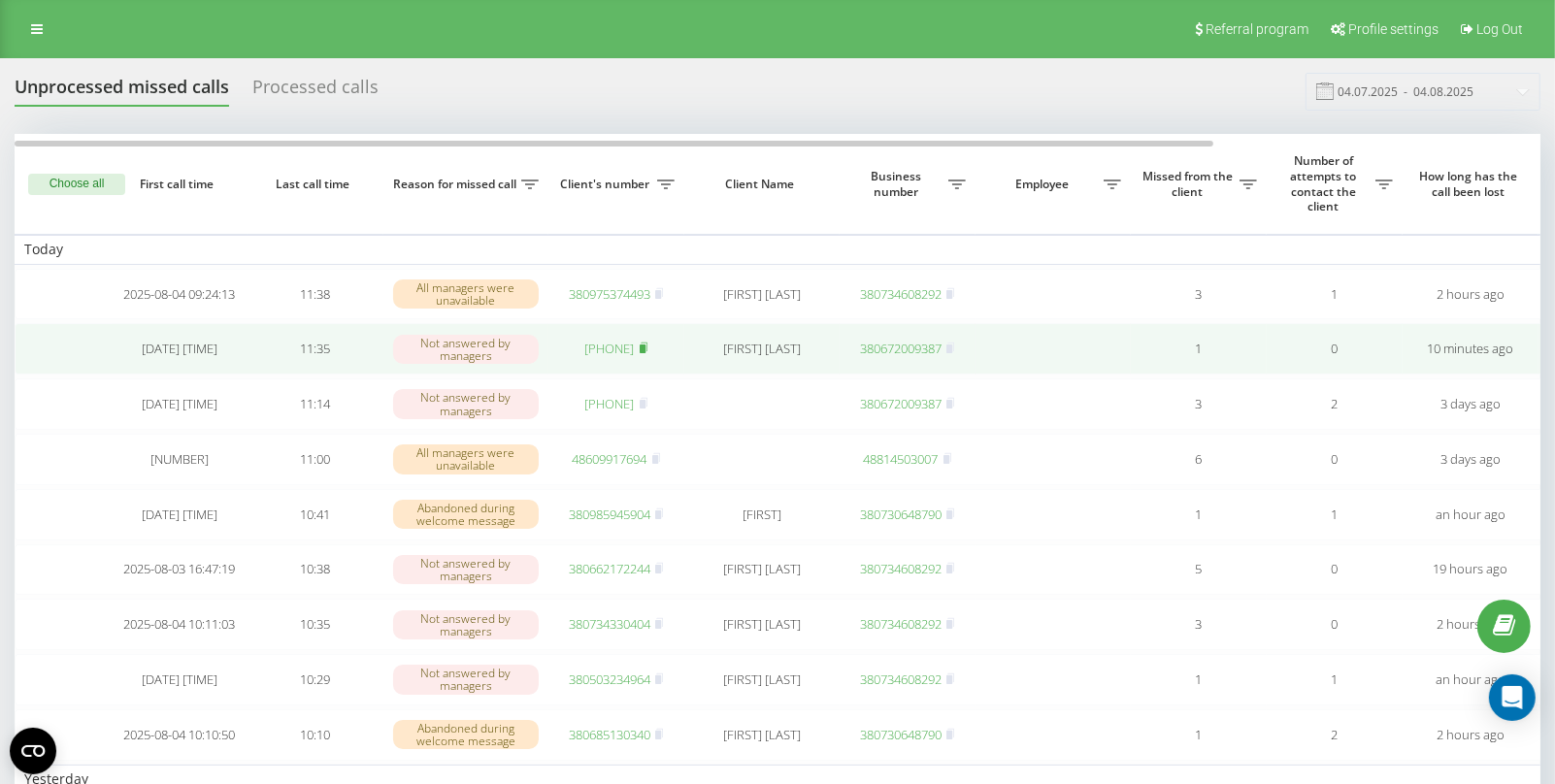 click 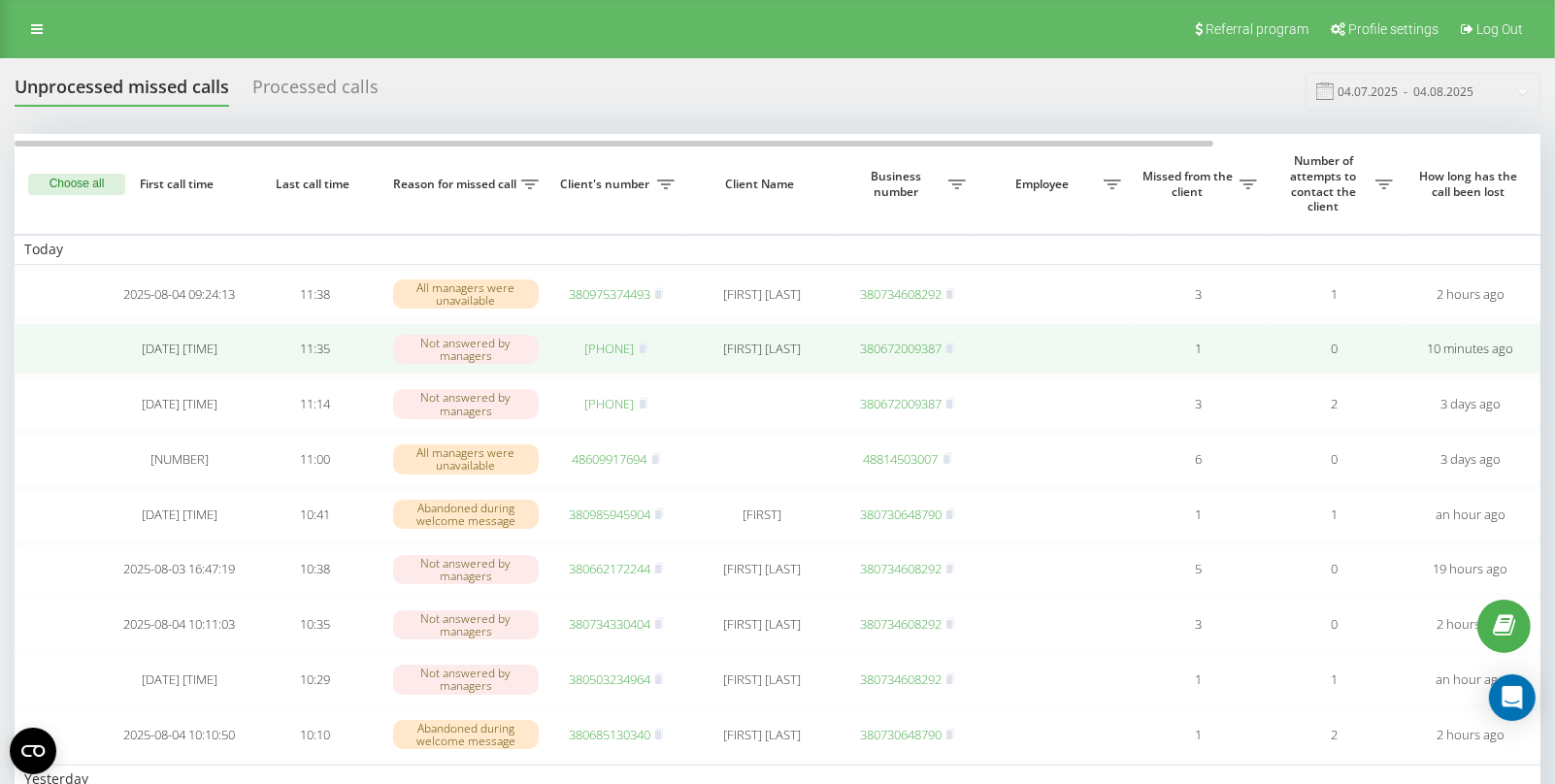 click on "380680697079" at bounding box center (610, 348) 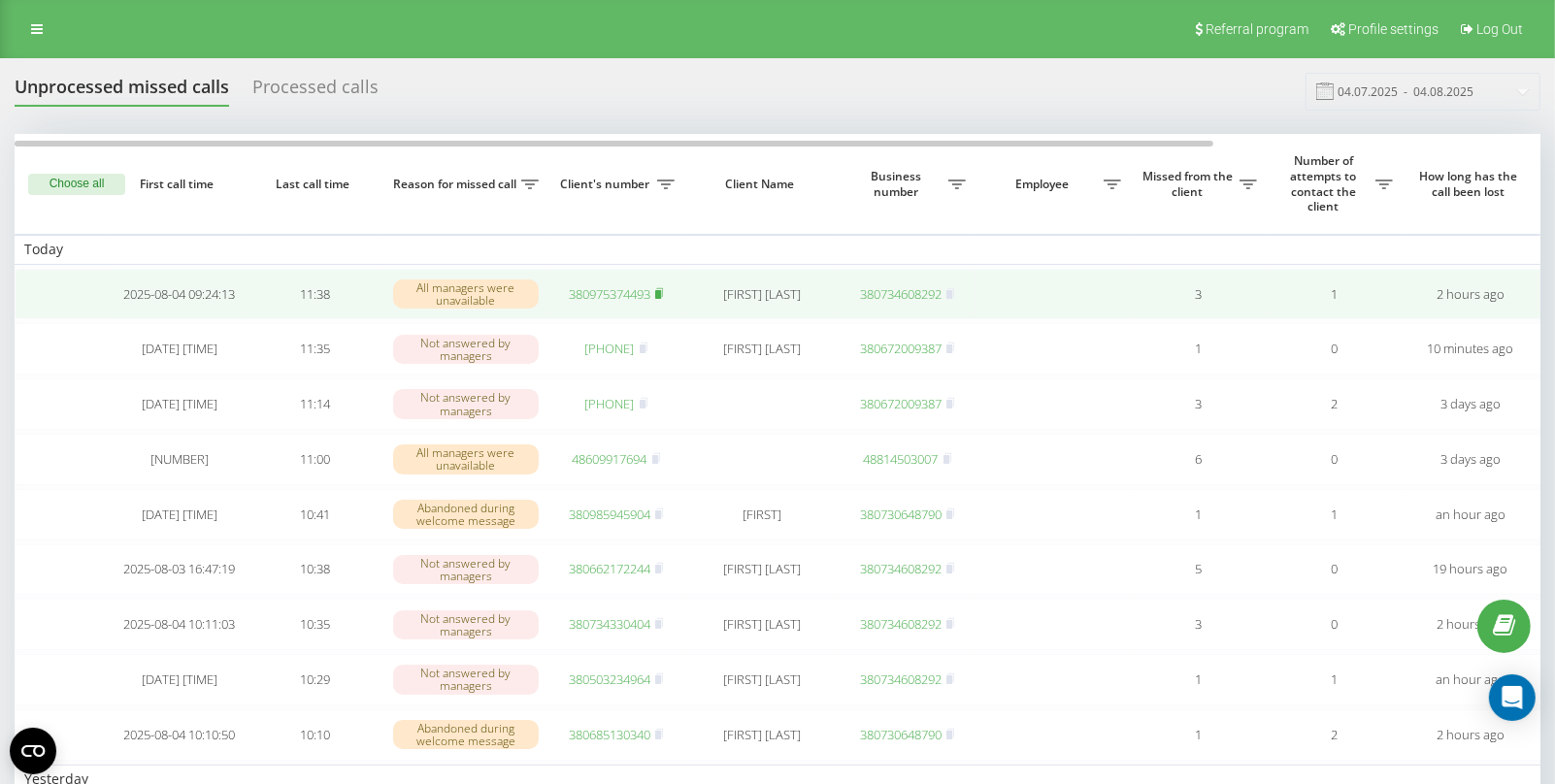 click 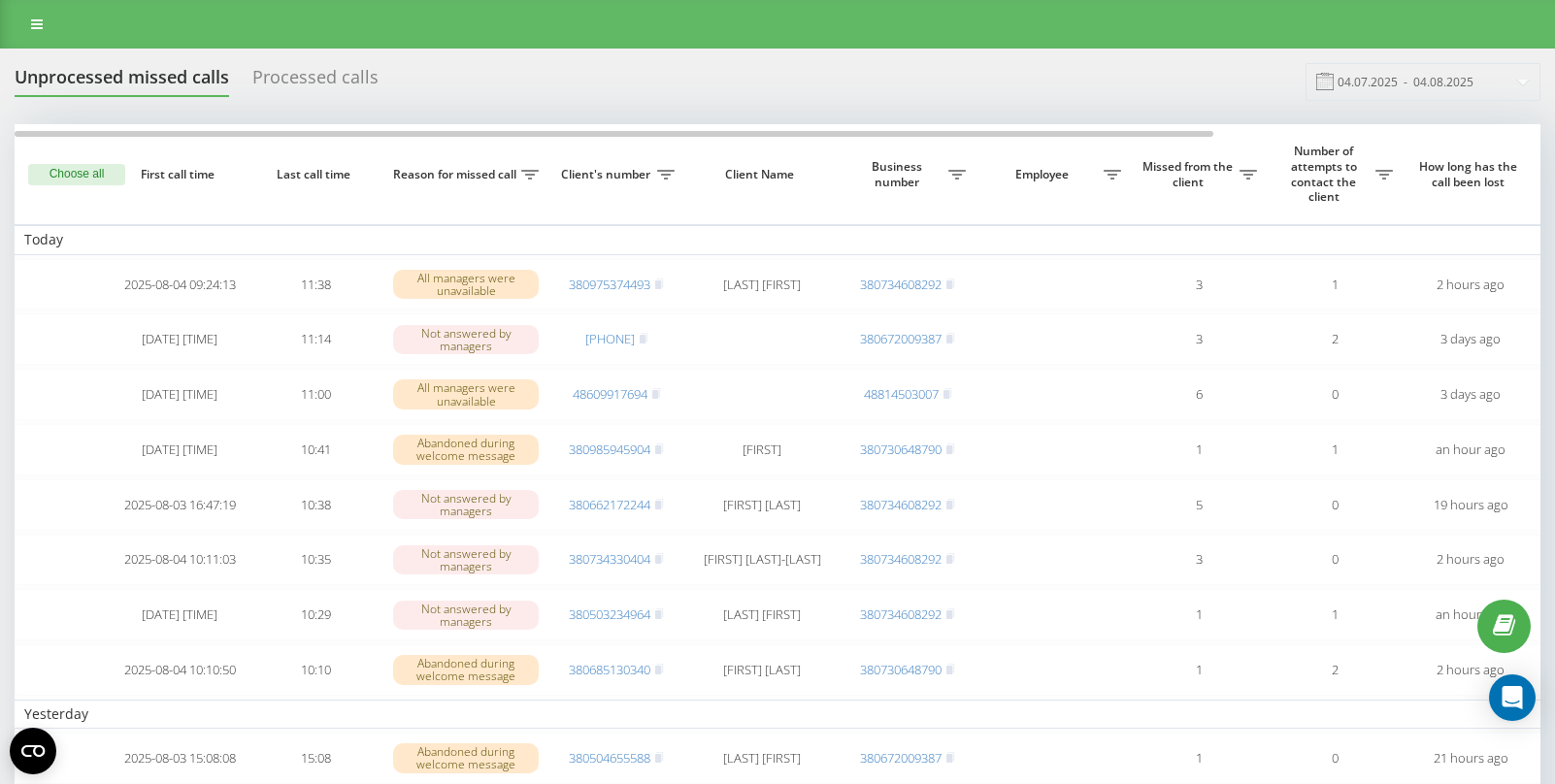 scroll, scrollTop: 0, scrollLeft: 0, axis: both 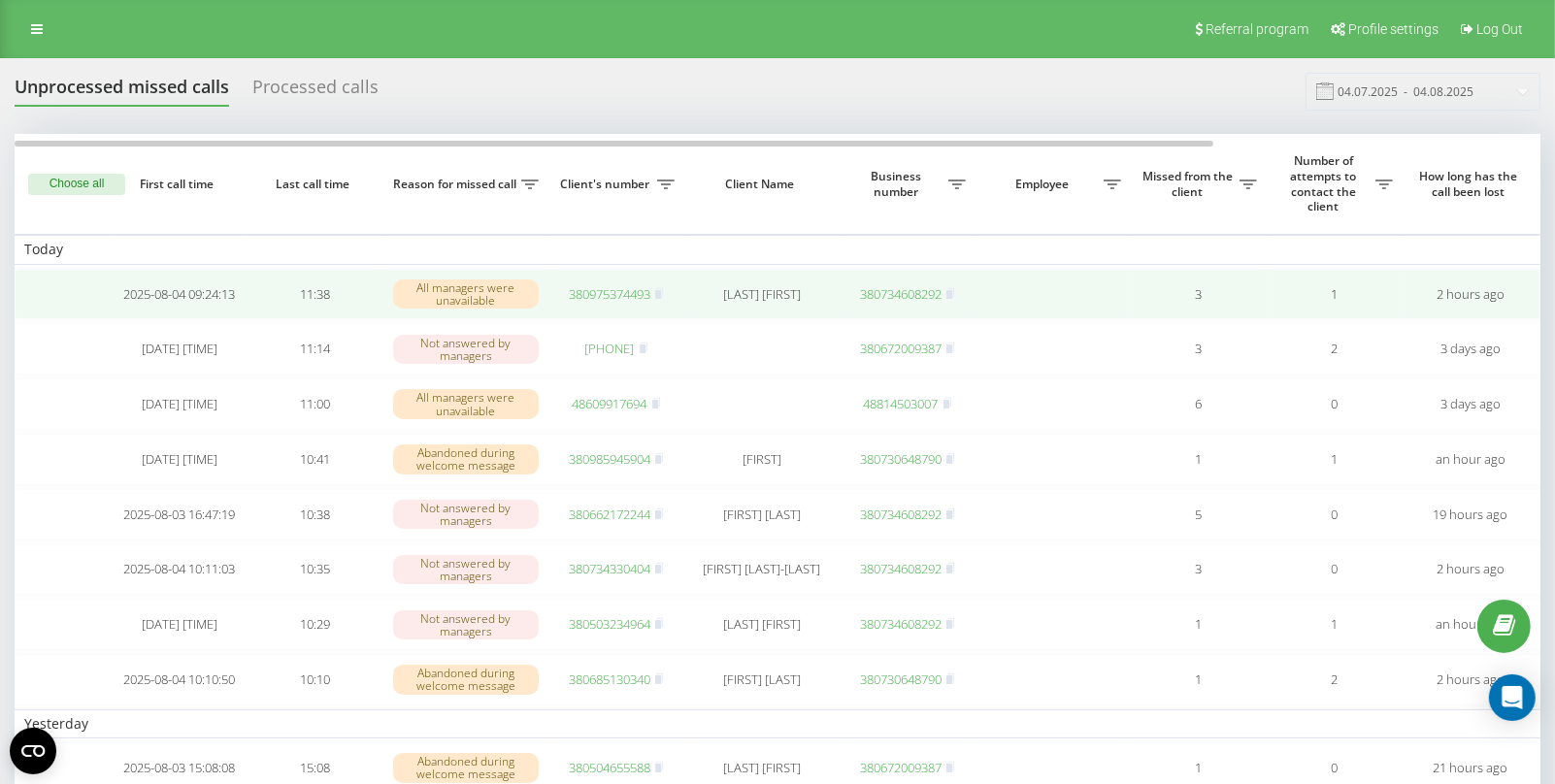 click on "380975374493" at bounding box center [610, 294] 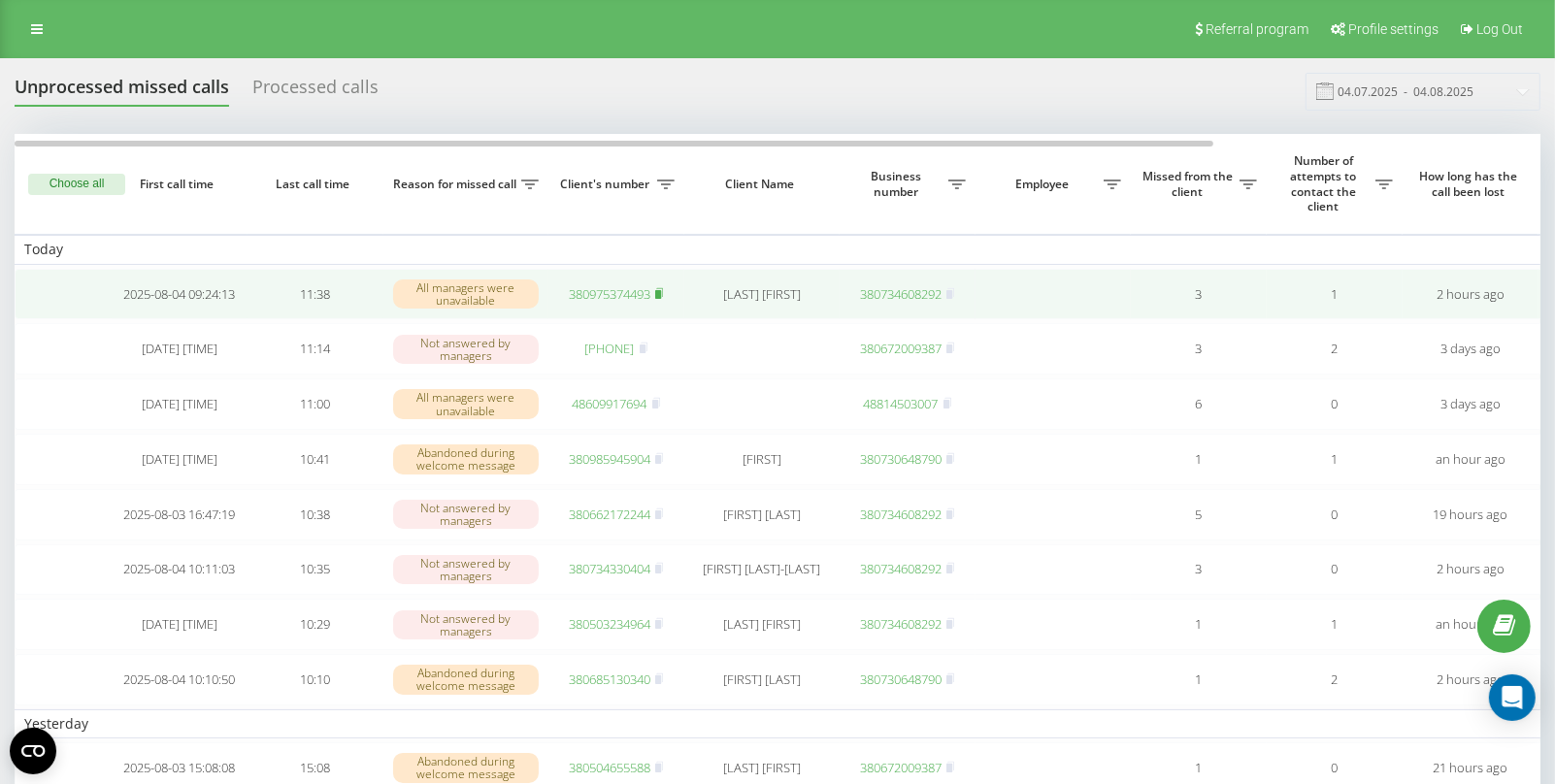 click 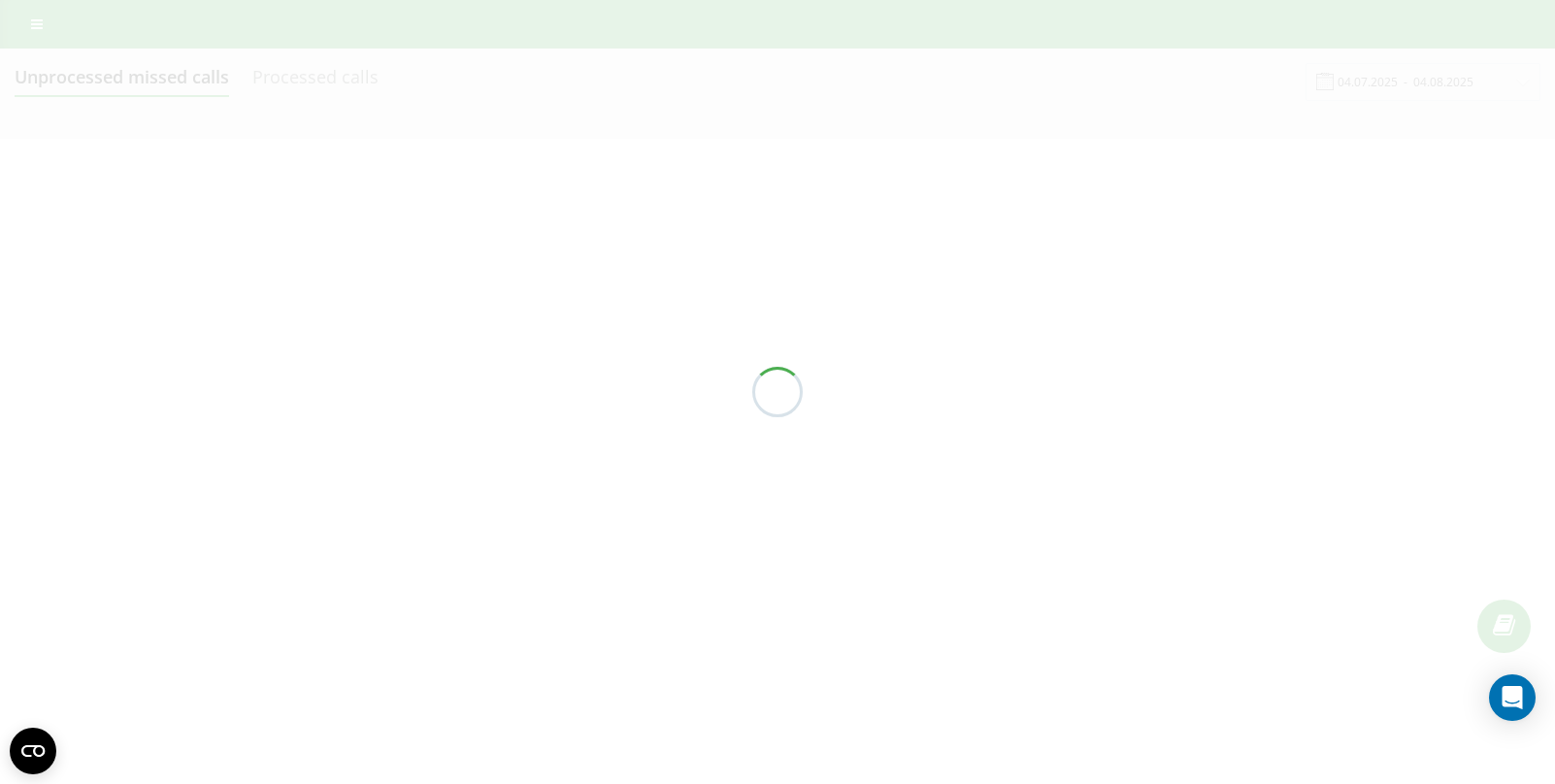 scroll, scrollTop: 0, scrollLeft: 0, axis: both 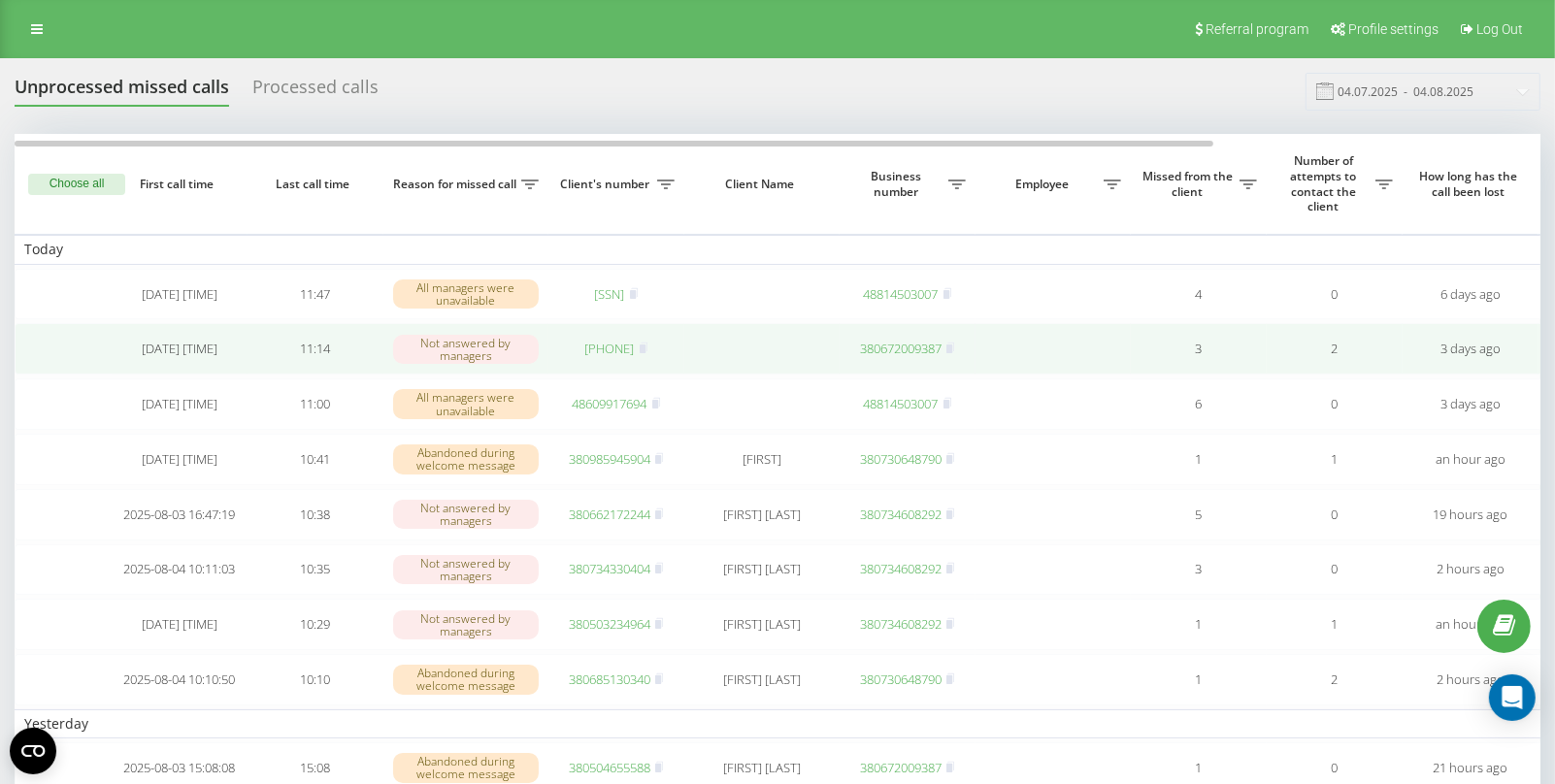 click on "380504405760" at bounding box center [610, 348] 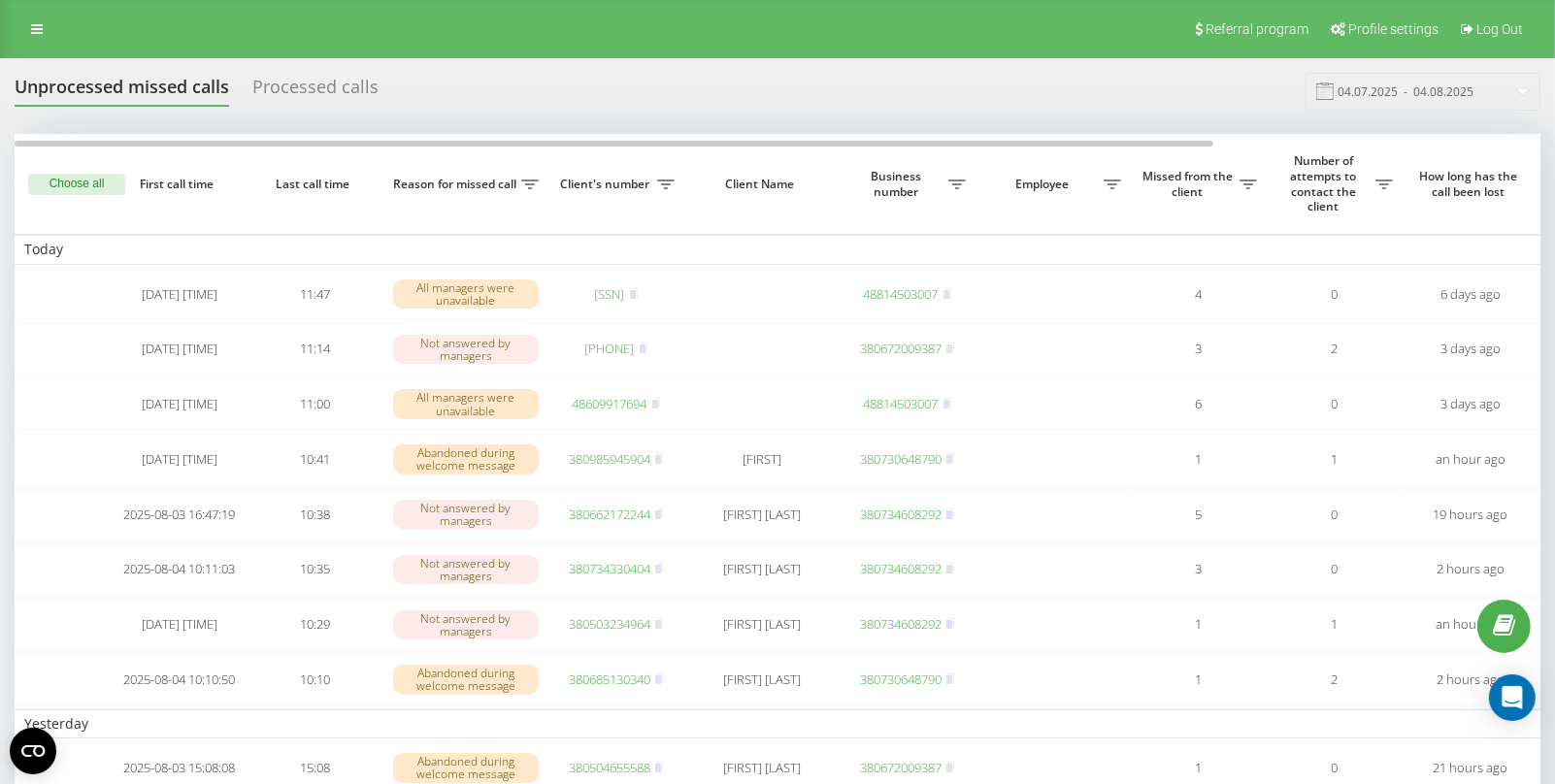 scroll, scrollTop: 120, scrollLeft: 0, axis: vertical 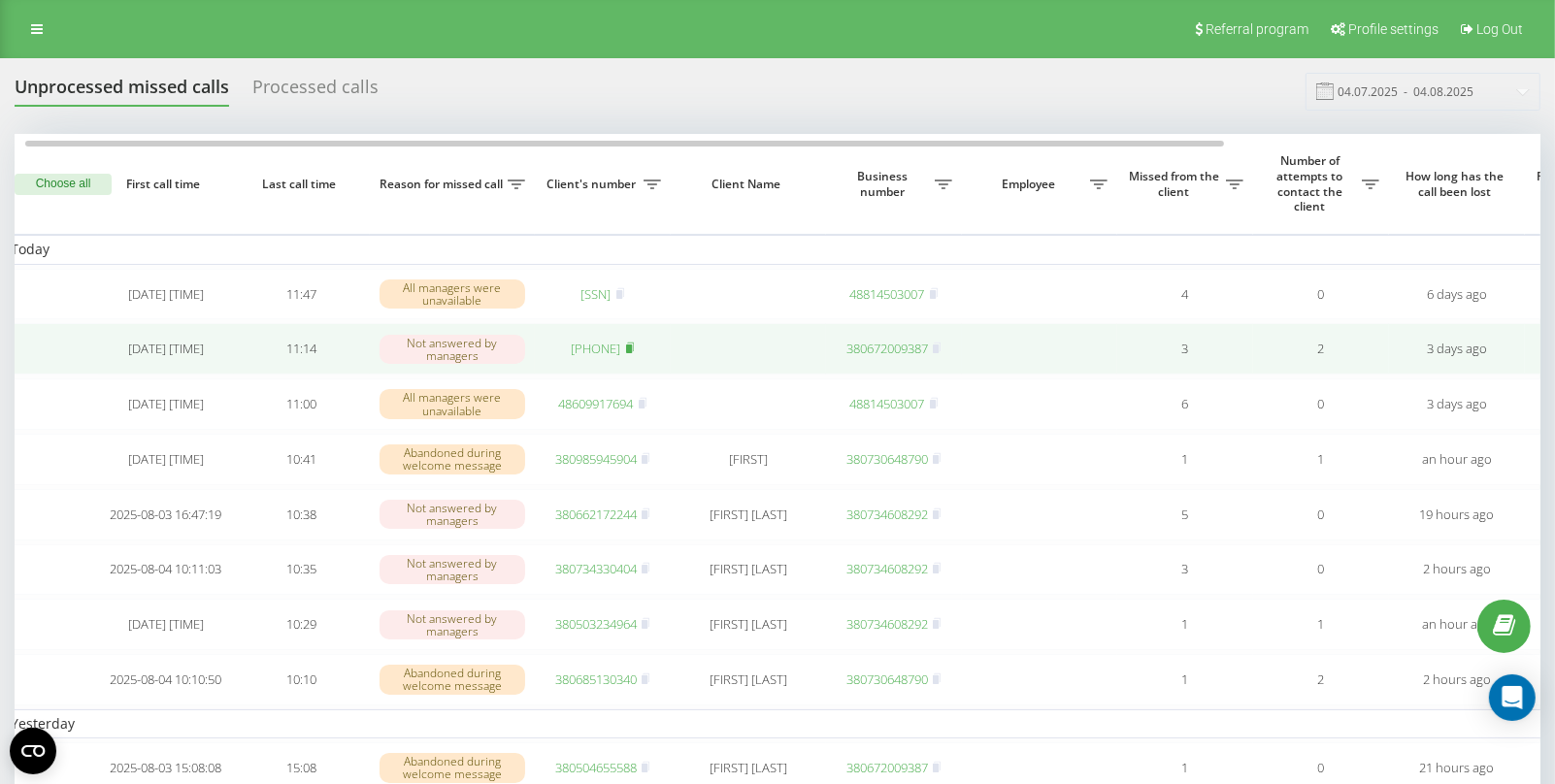 click 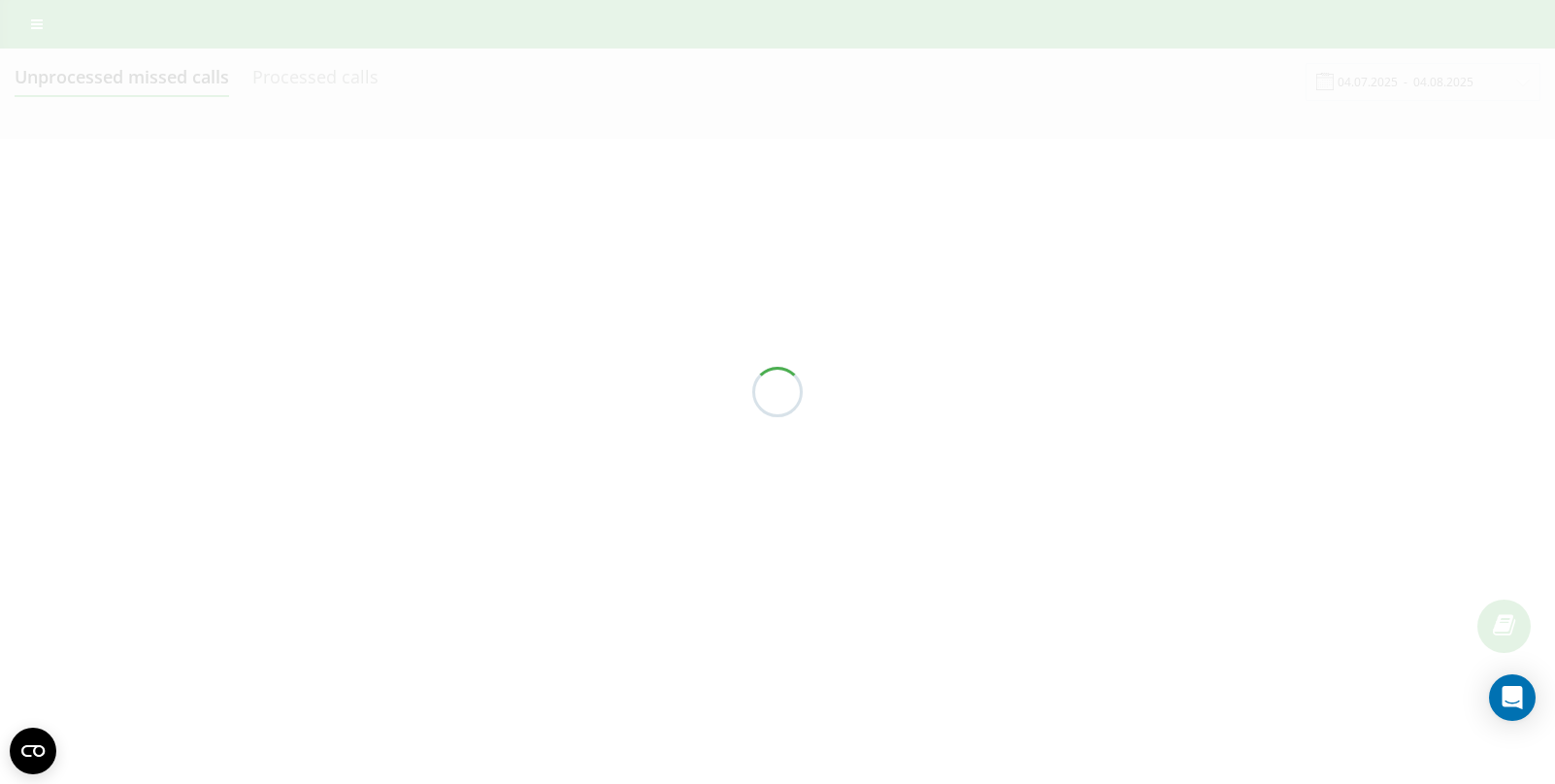 scroll, scrollTop: 0, scrollLeft: 0, axis: both 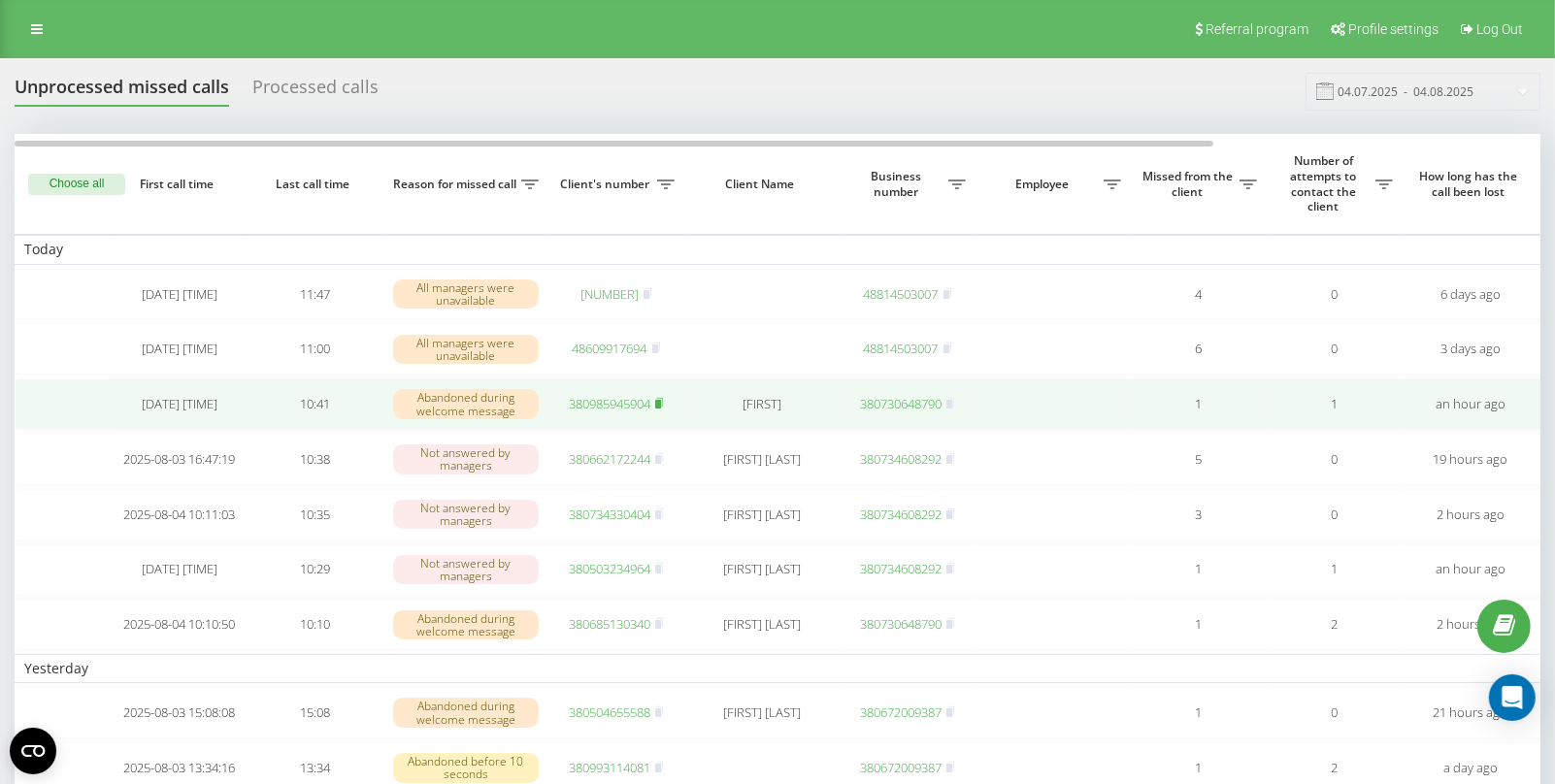 click 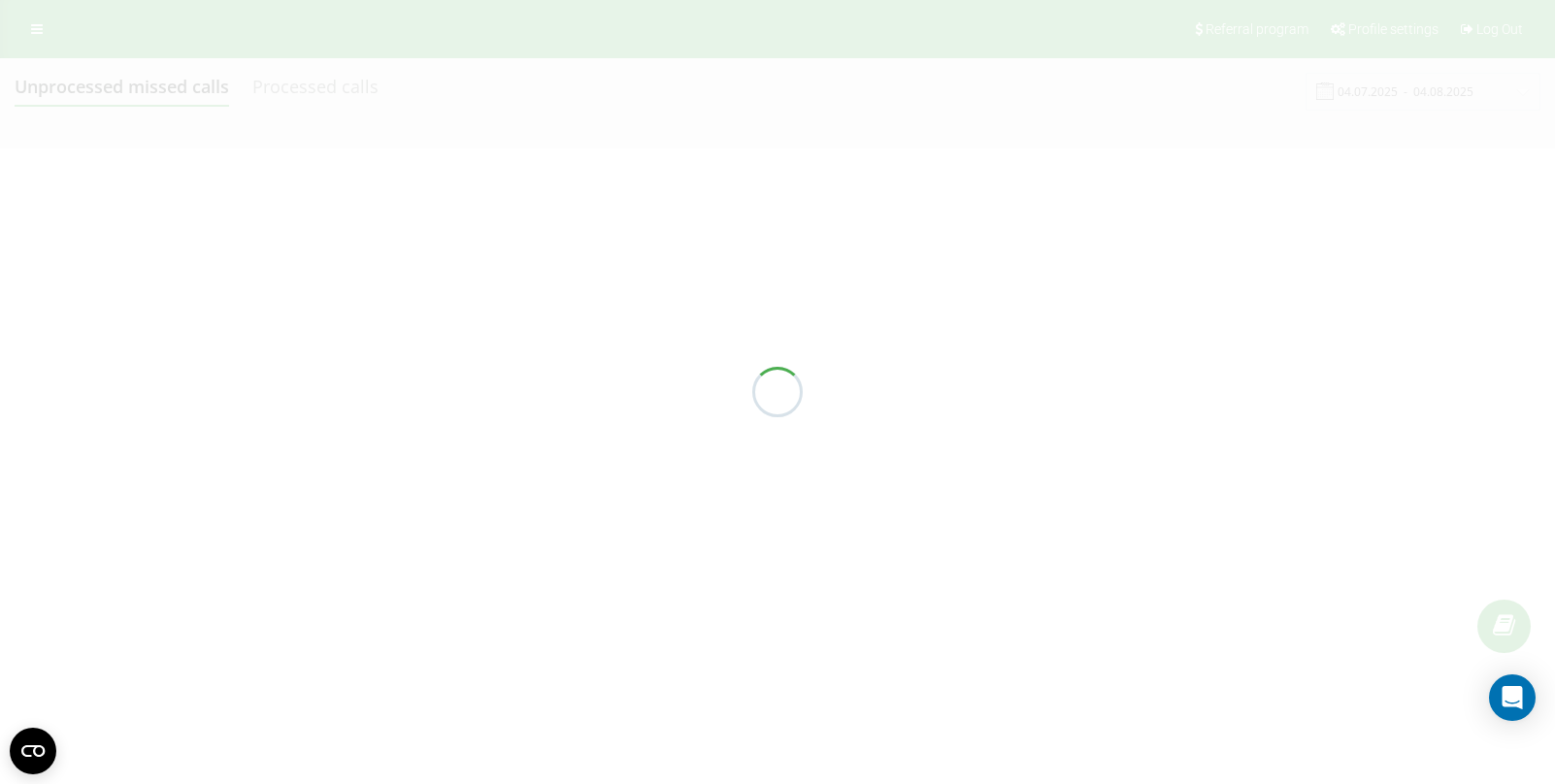 scroll, scrollTop: 0, scrollLeft: 0, axis: both 